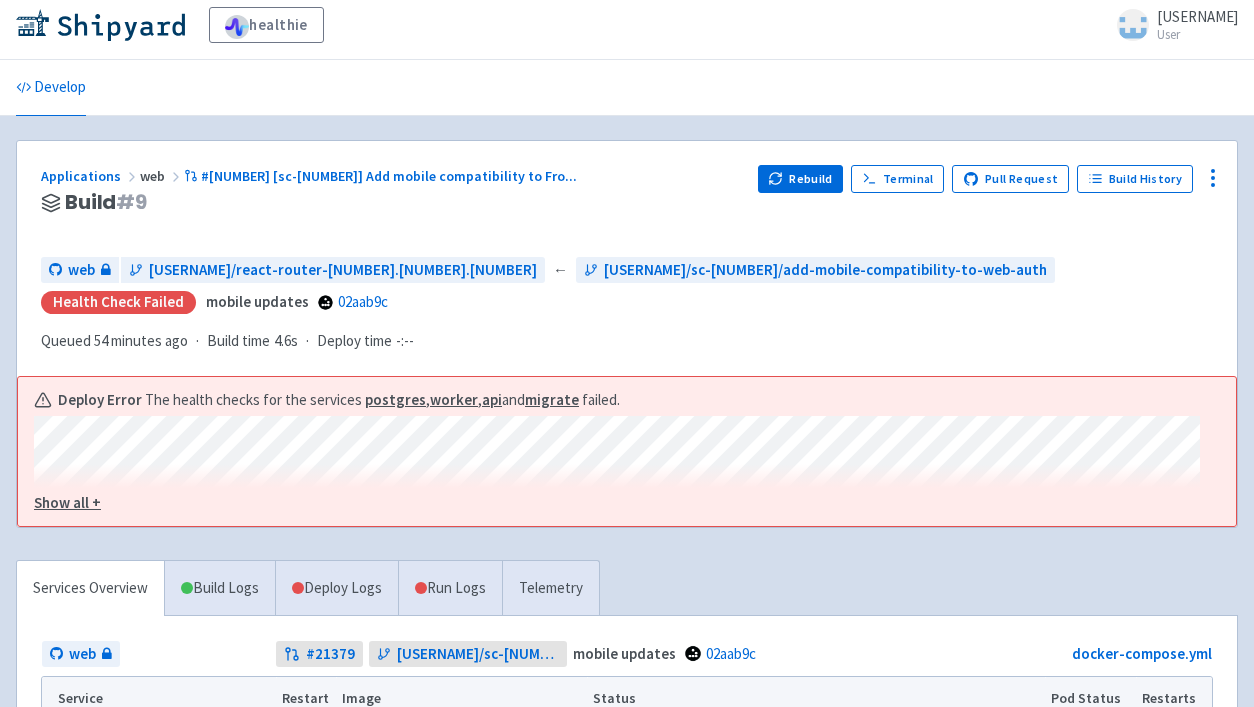 scroll, scrollTop: 16, scrollLeft: 0, axis: vertical 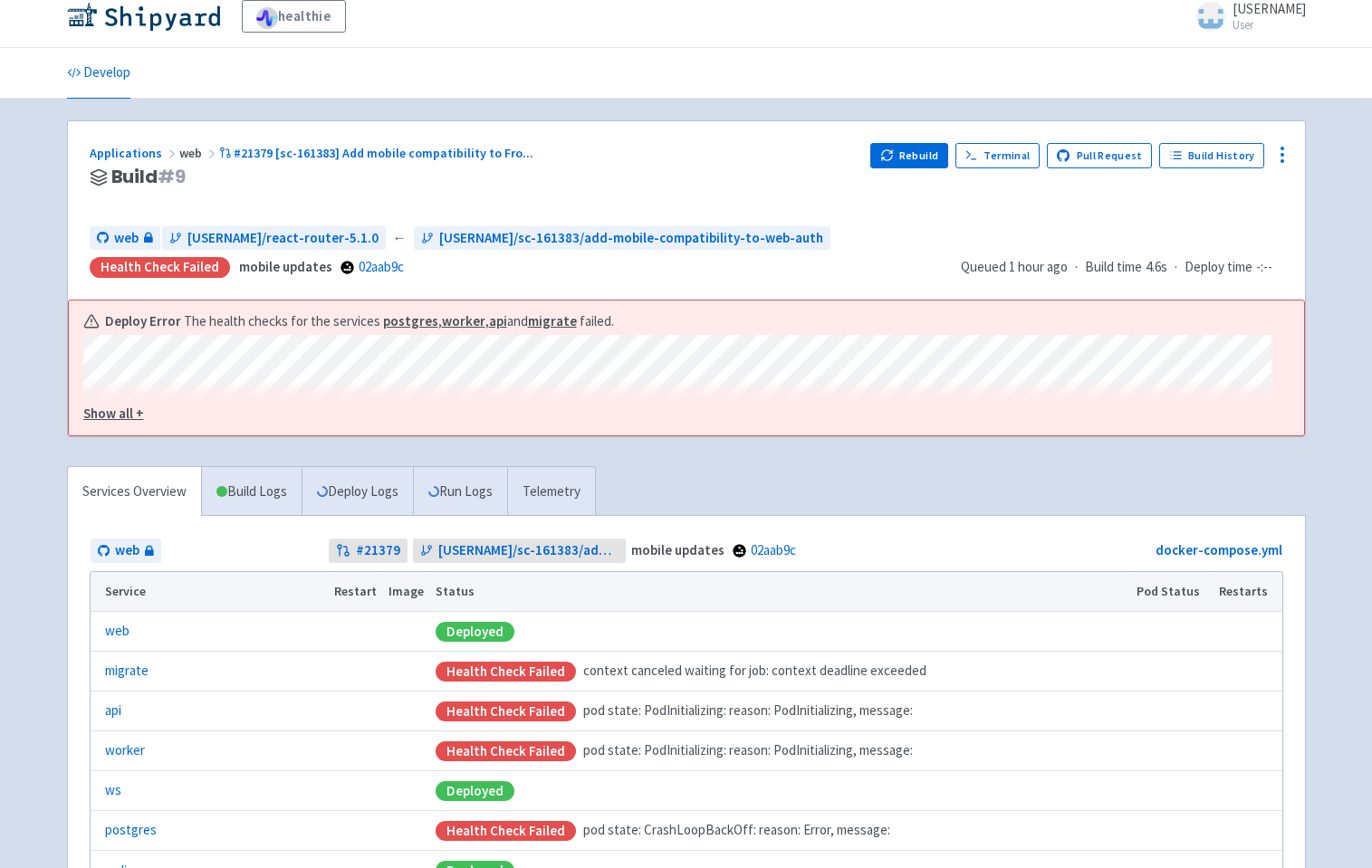 click on "Show all +" at bounding box center (113, 413) 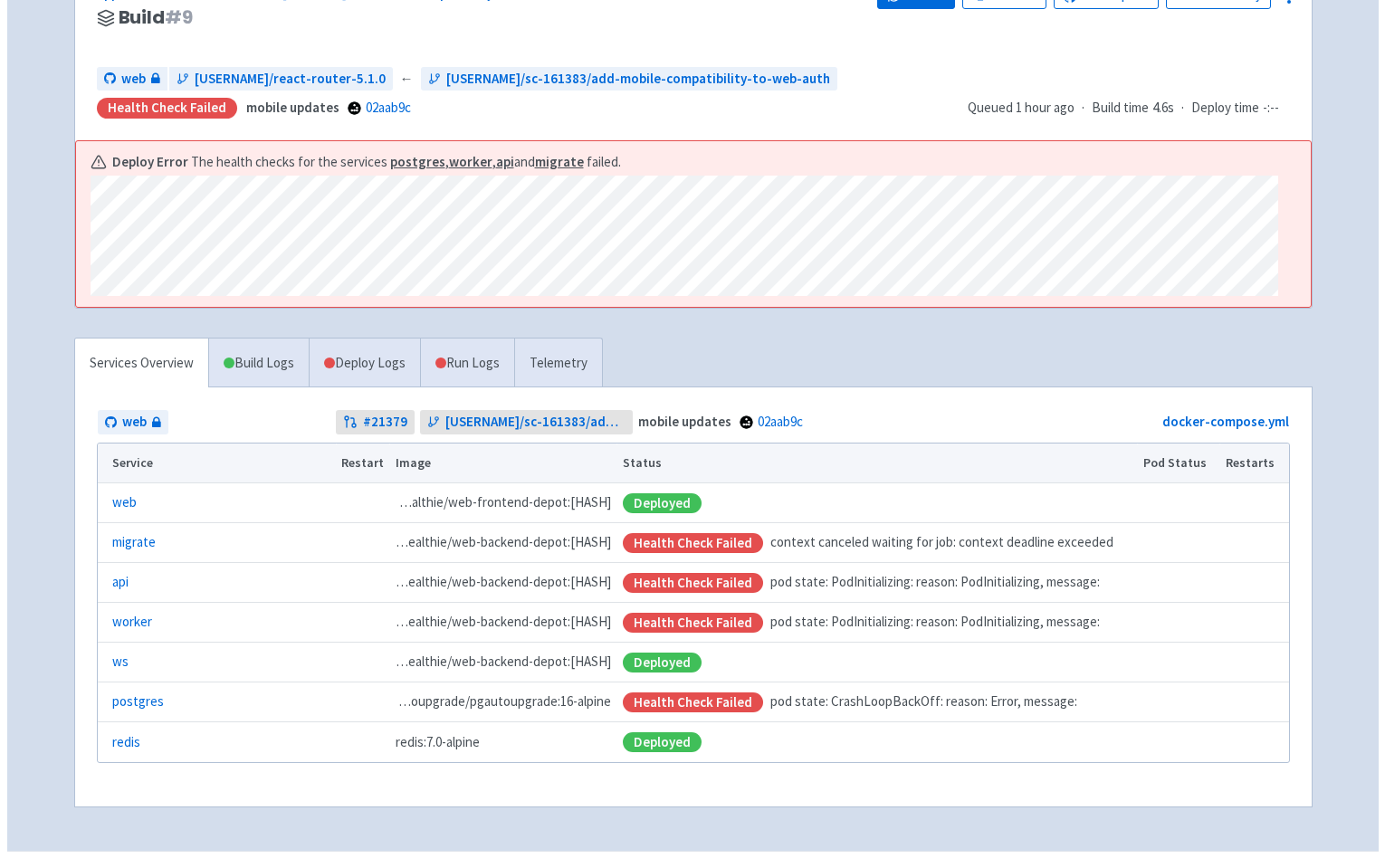scroll, scrollTop: 0, scrollLeft: 0, axis: both 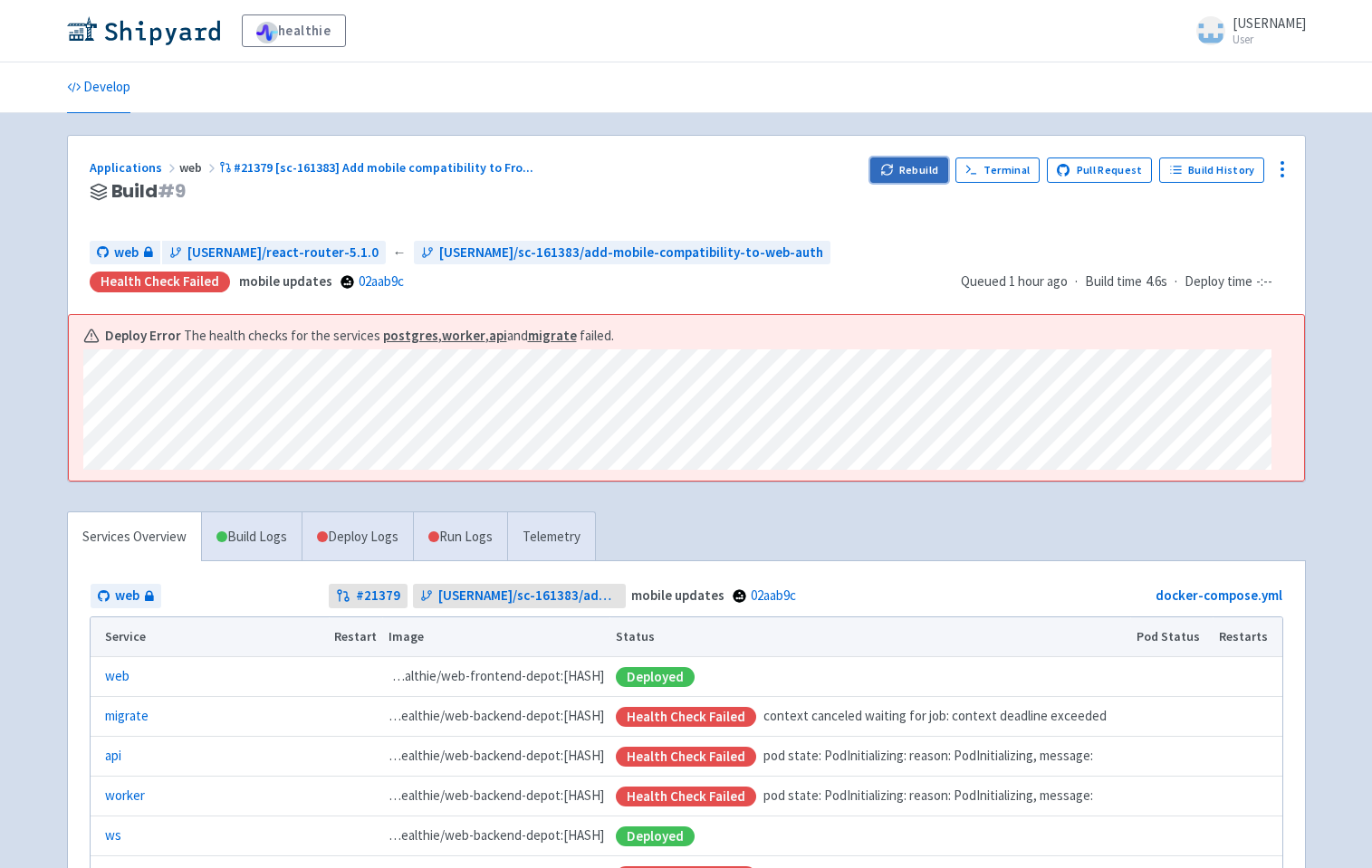 click on "Rebuild" at bounding box center (909, 170) 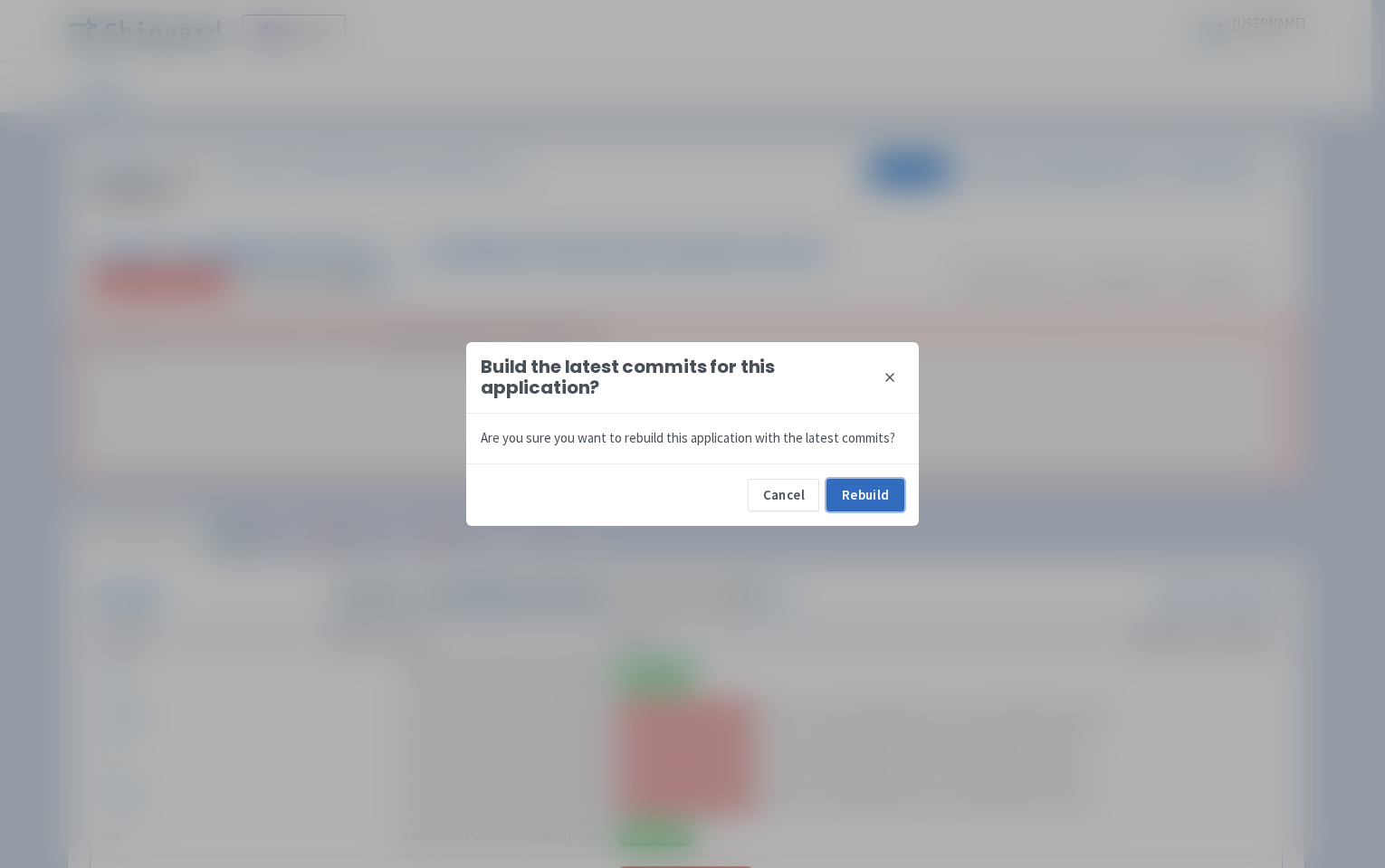 click on "Rebuild" at bounding box center [865, 495] 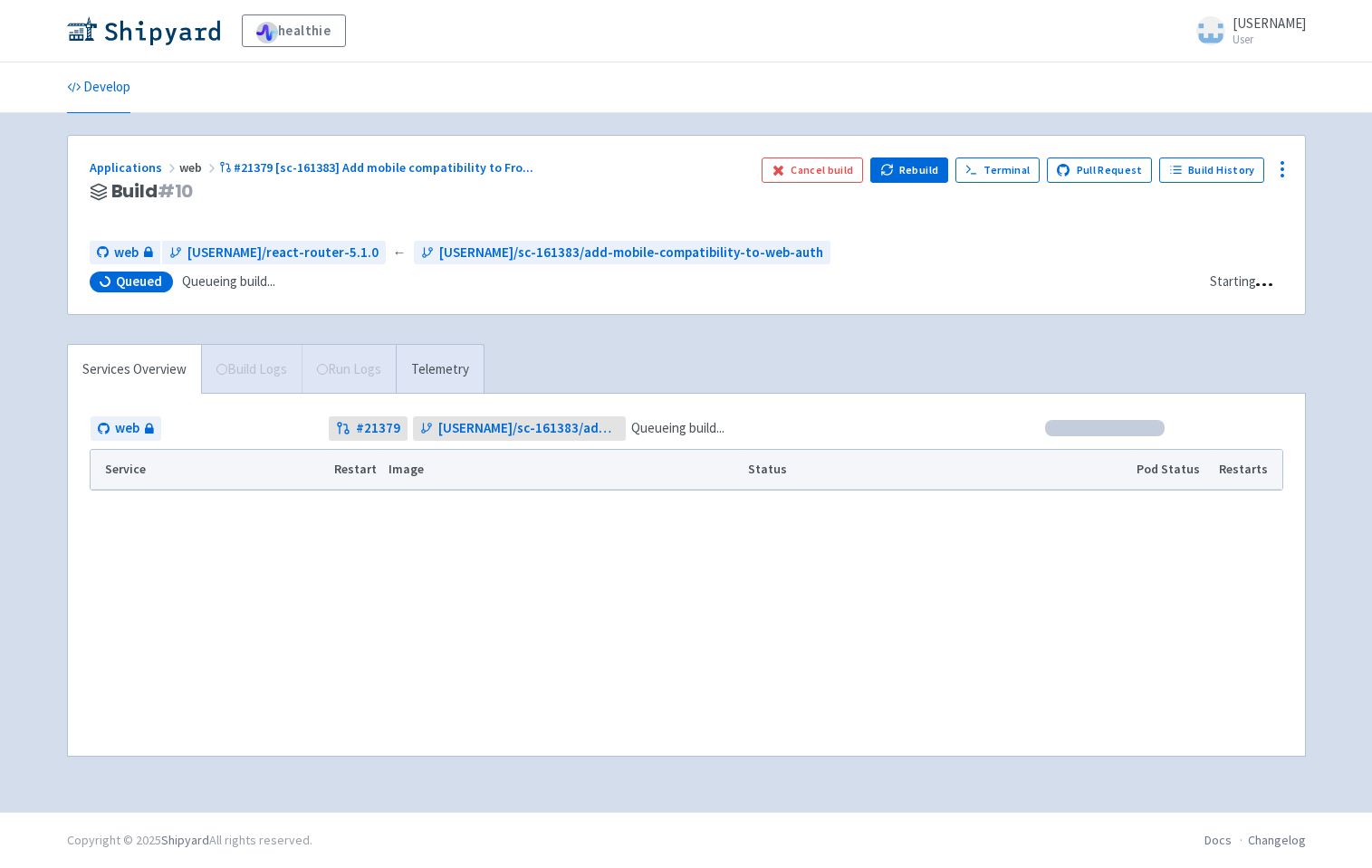 scroll, scrollTop: 0, scrollLeft: 0, axis: both 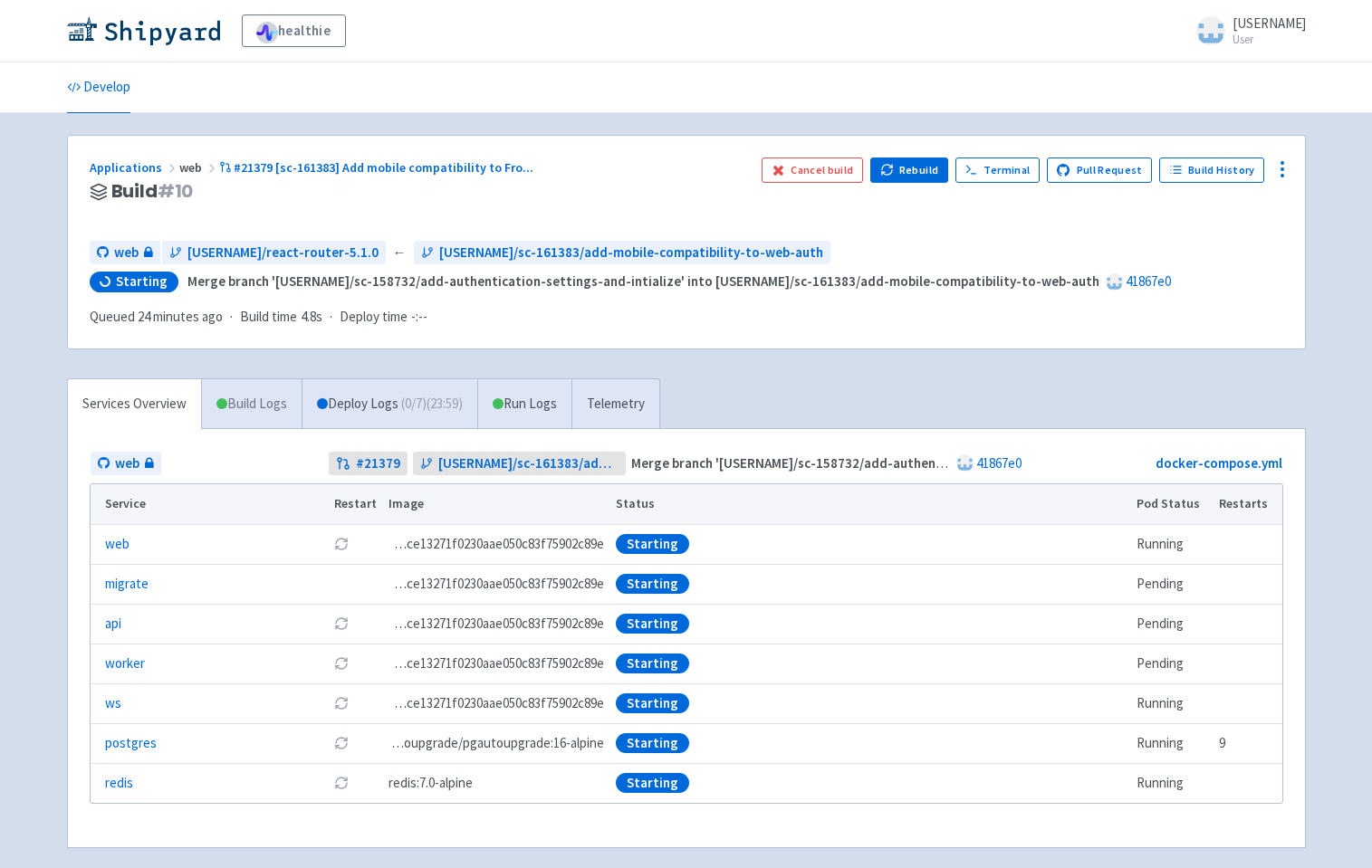 click on "Build Logs" at bounding box center [252, 404] 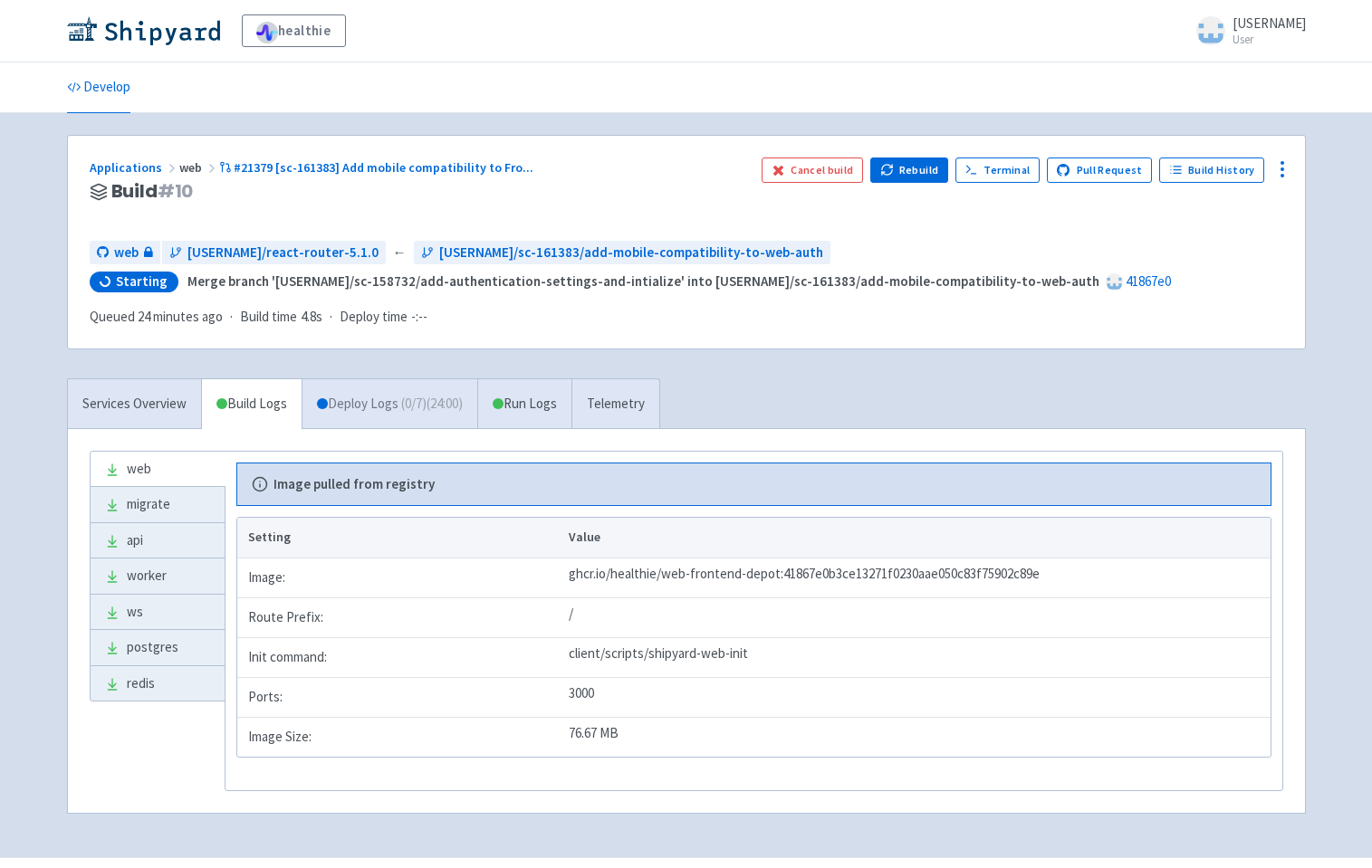 click on "Deploy Logs   ( 0 / 7 )  (24:00)" at bounding box center (389, 404) 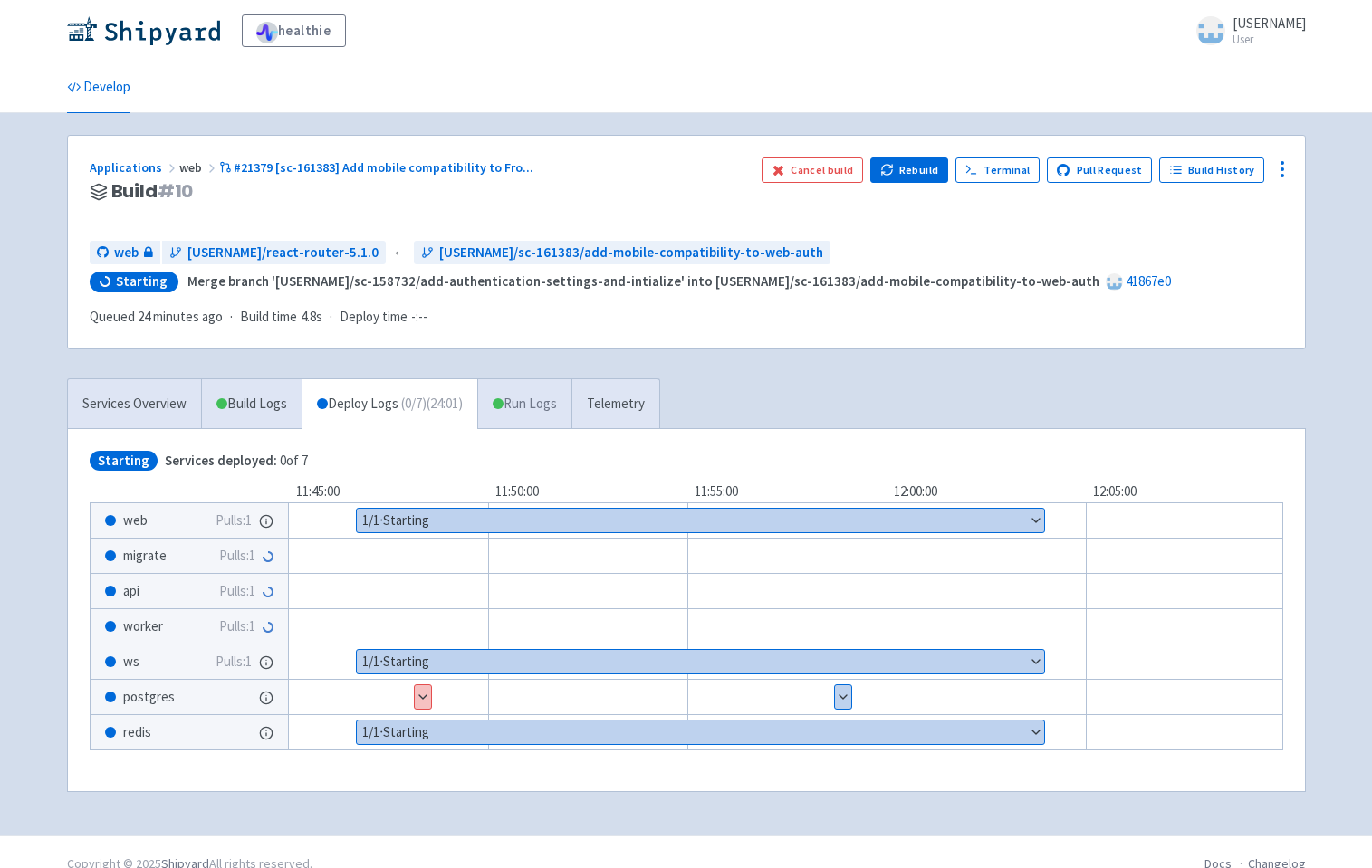 click on "Run Logs" at bounding box center [524, 404] 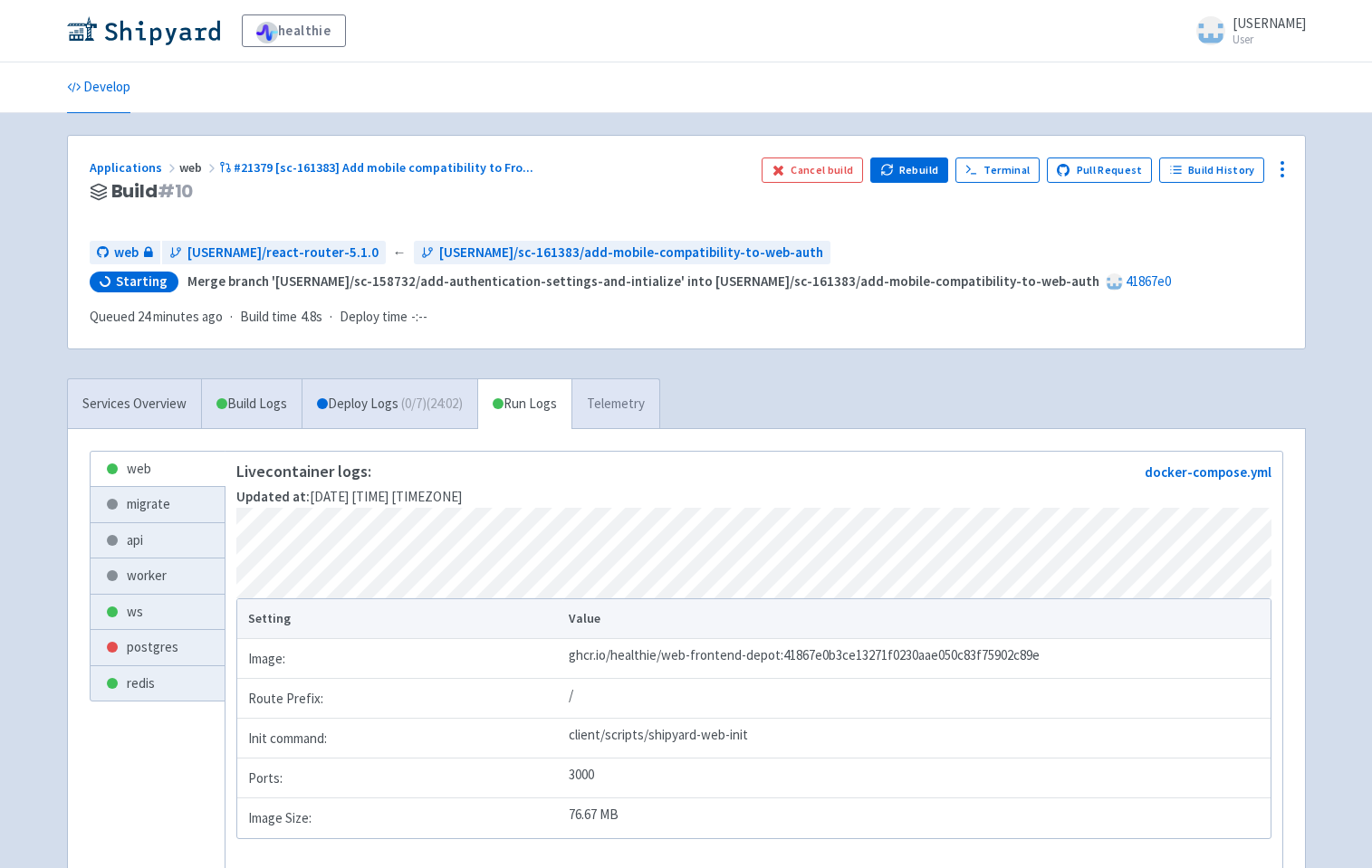 click on "Telemetry" at bounding box center [615, 404] 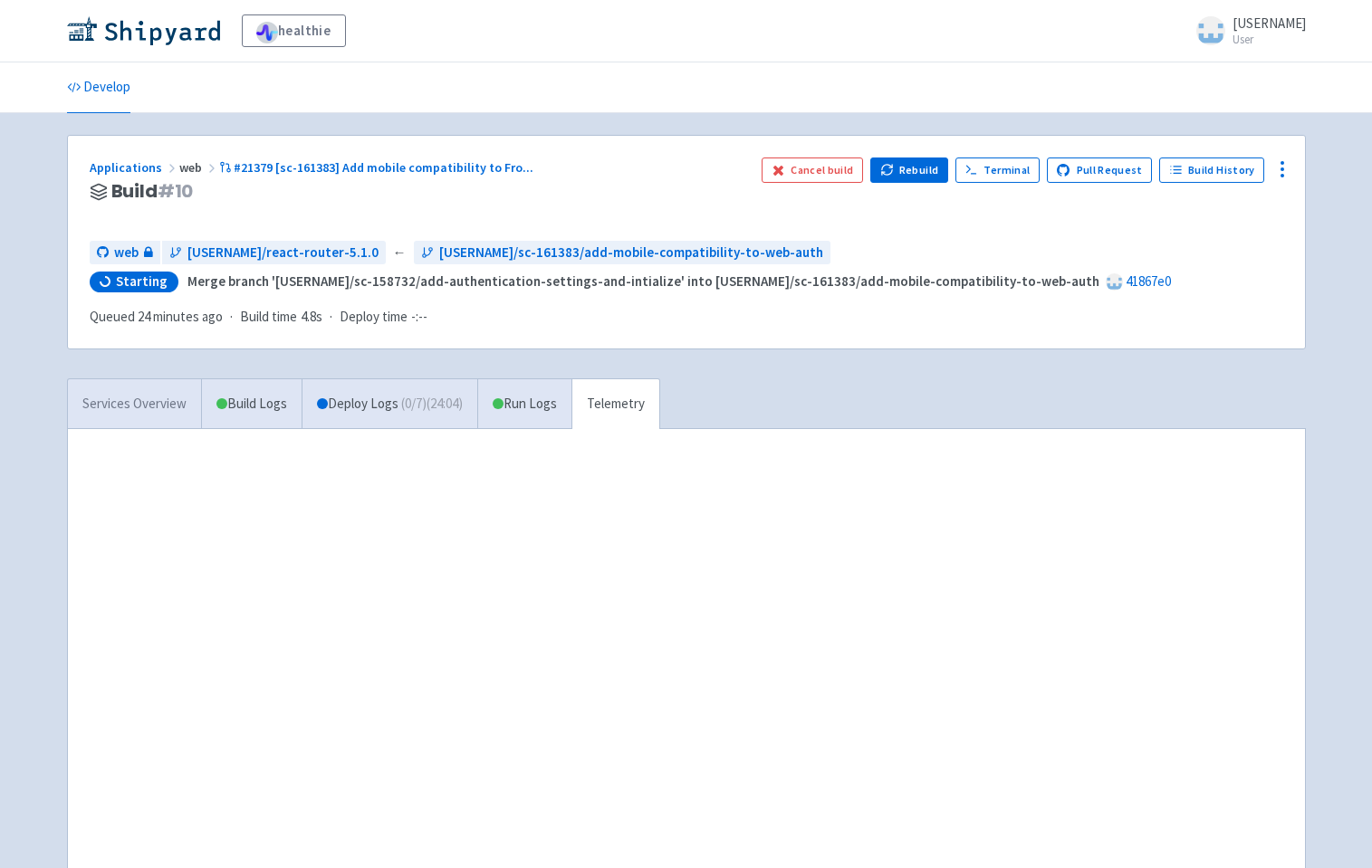 click on "Services Overview" at bounding box center [134, 404] 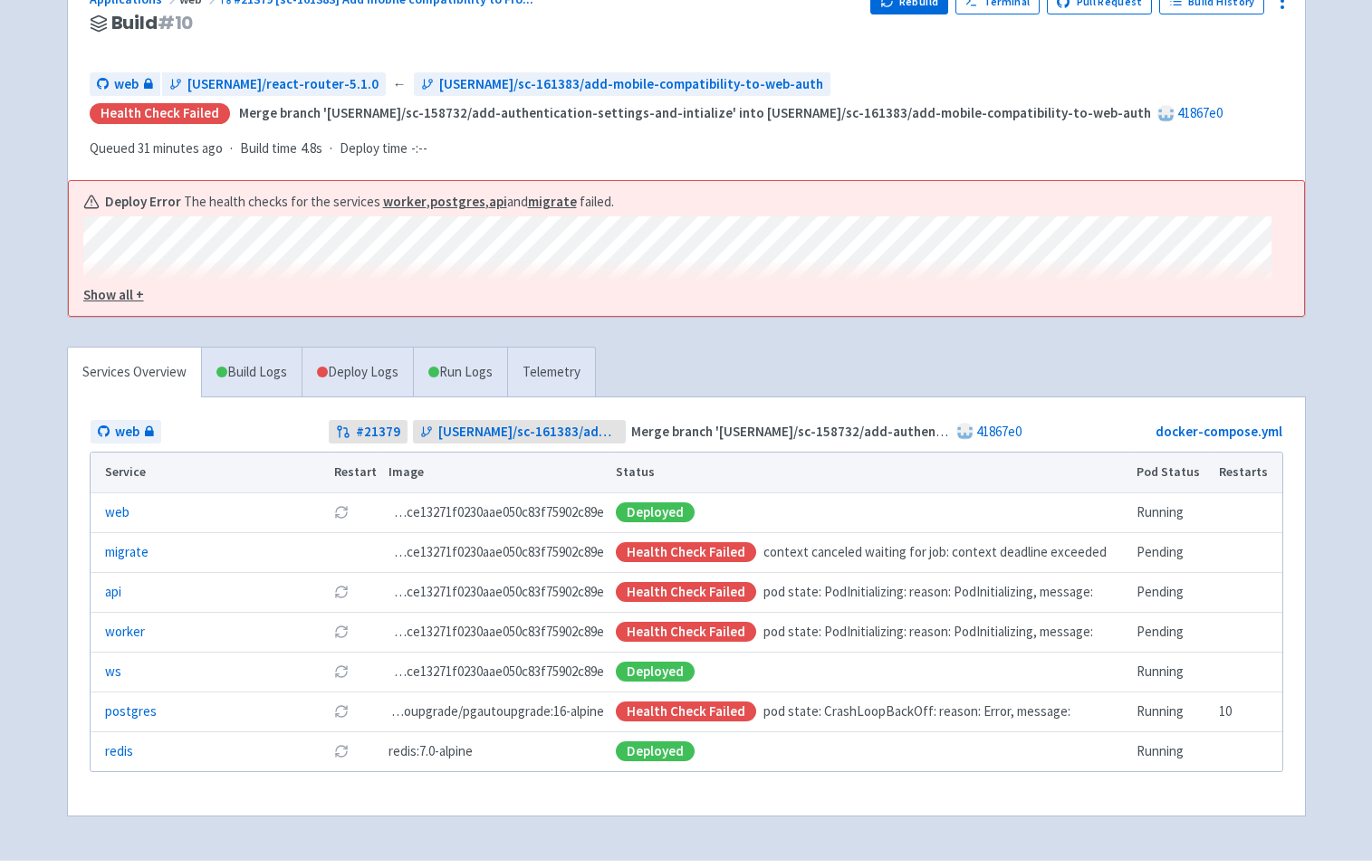 scroll, scrollTop: 217, scrollLeft: 0, axis: vertical 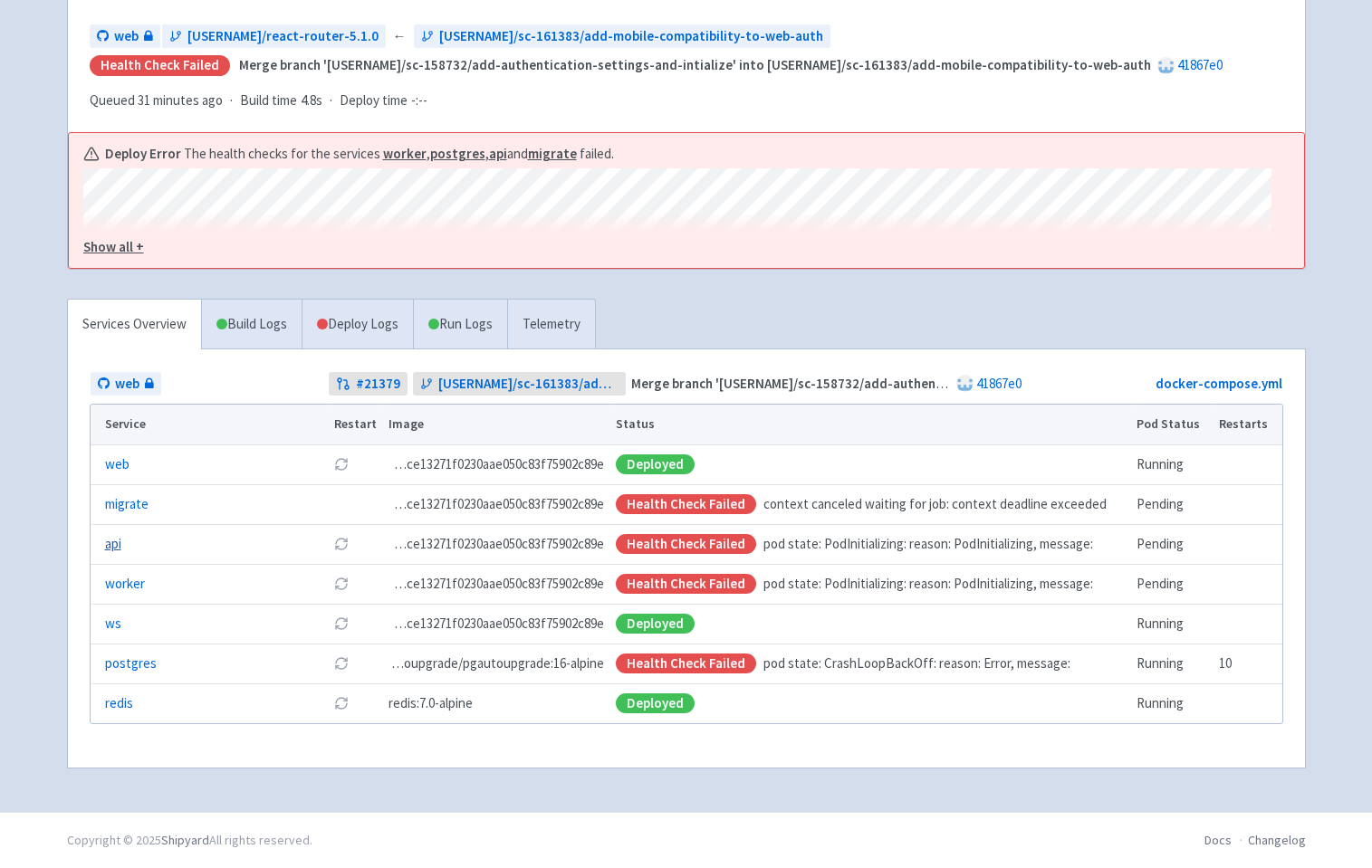 click on "api" at bounding box center (113, 544) 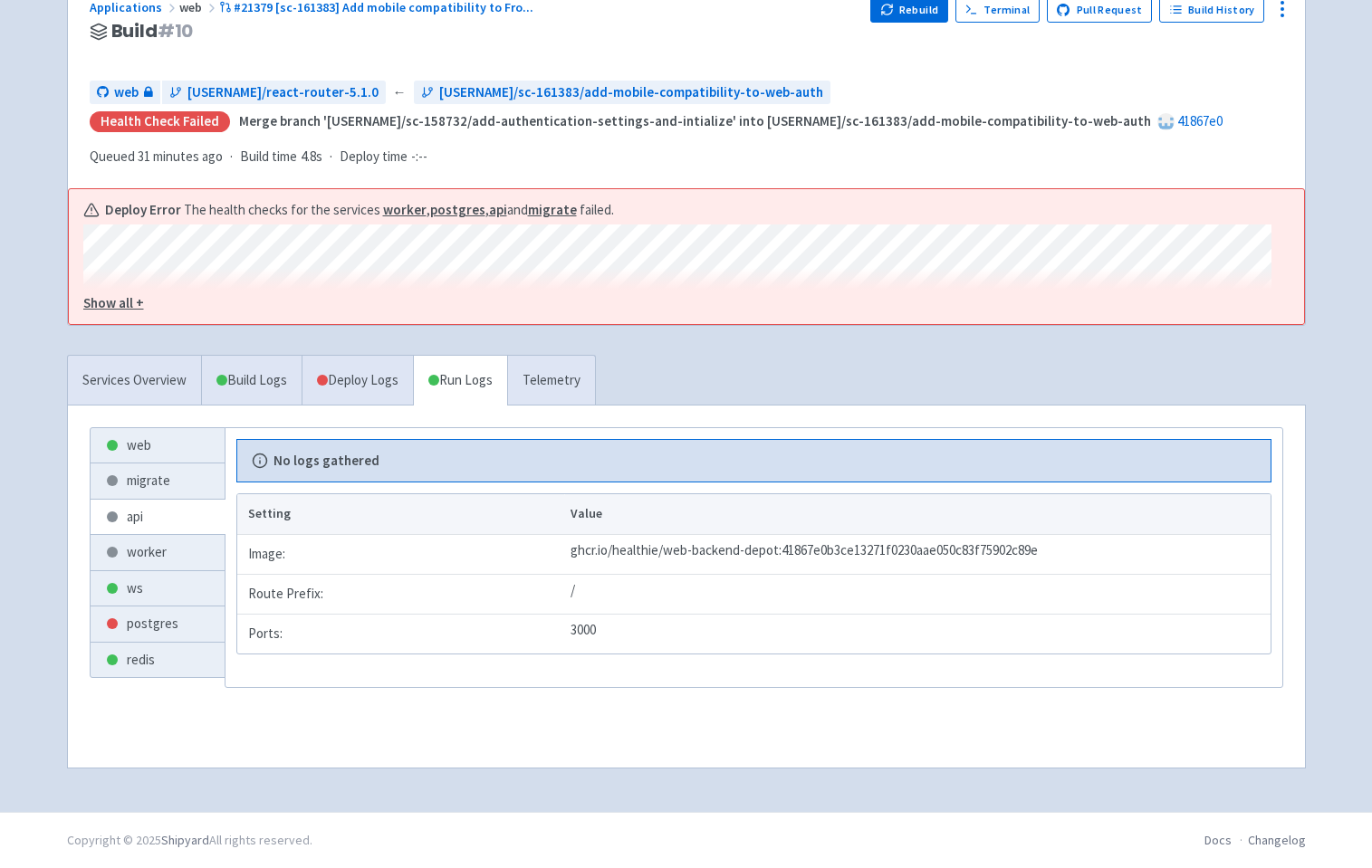 scroll, scrollTop: 160, scrollLeft: 0, axis: vertical 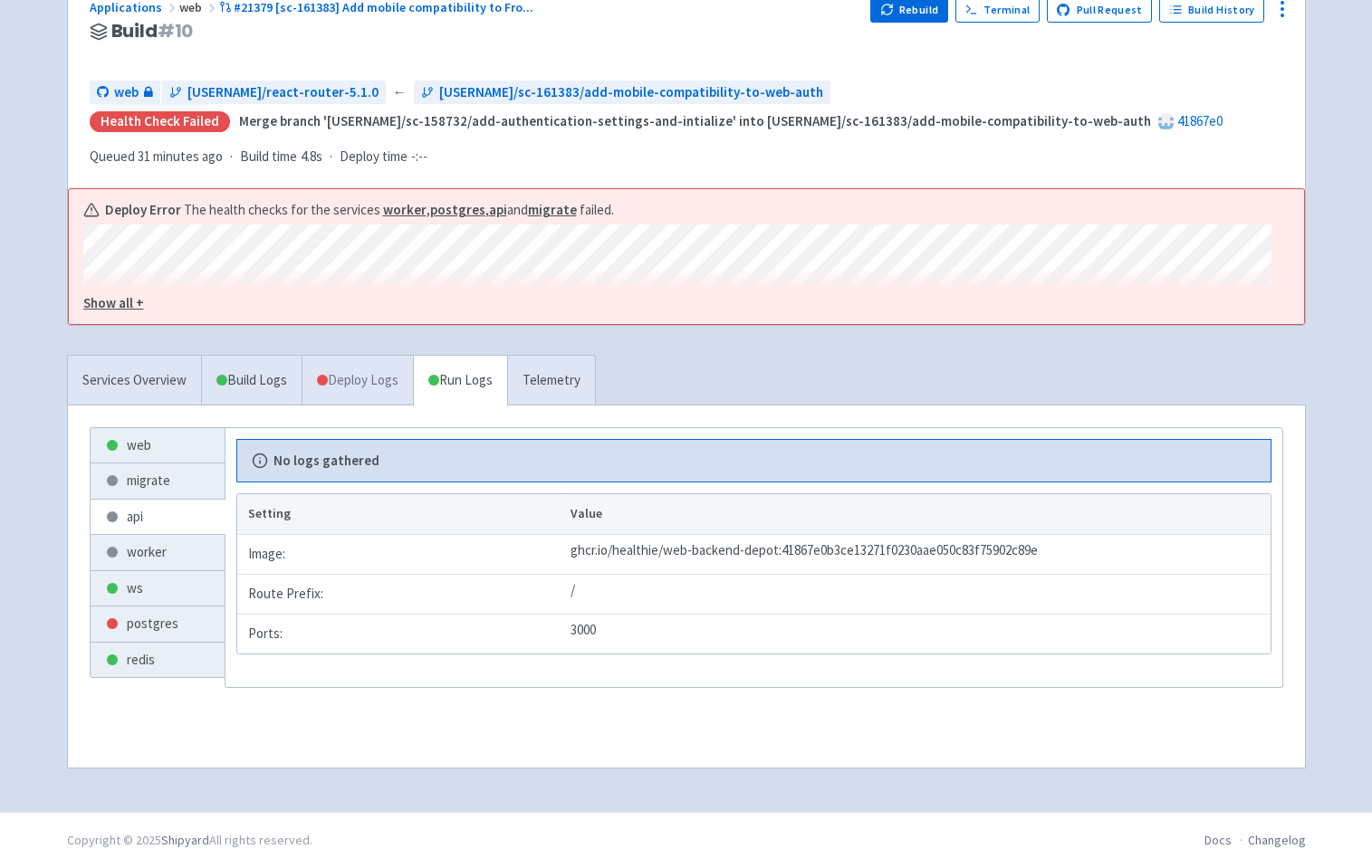 click on "Deploy Logs" at bounding box center [357, 380] 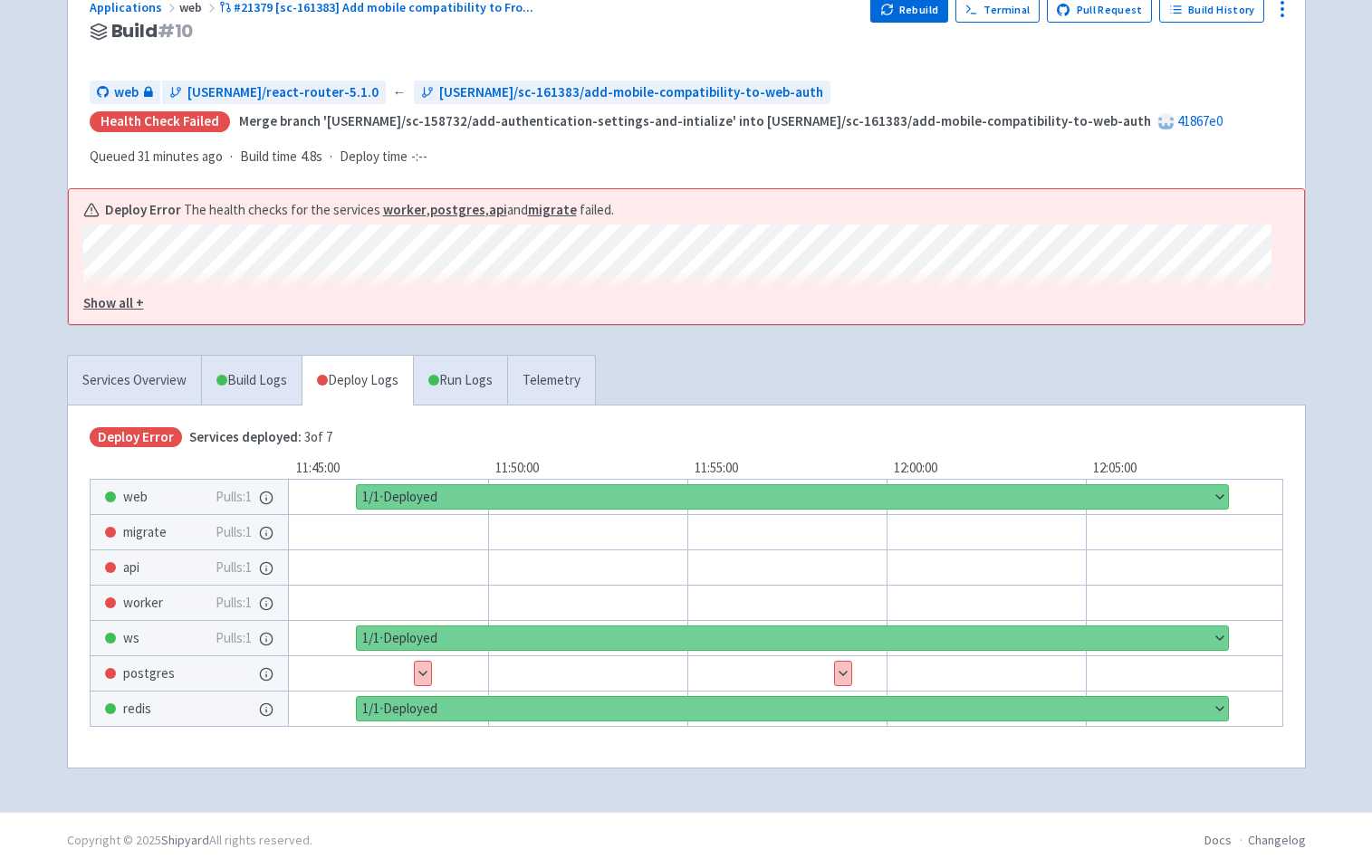 click on "Show details" at bounding box center (423, 673) 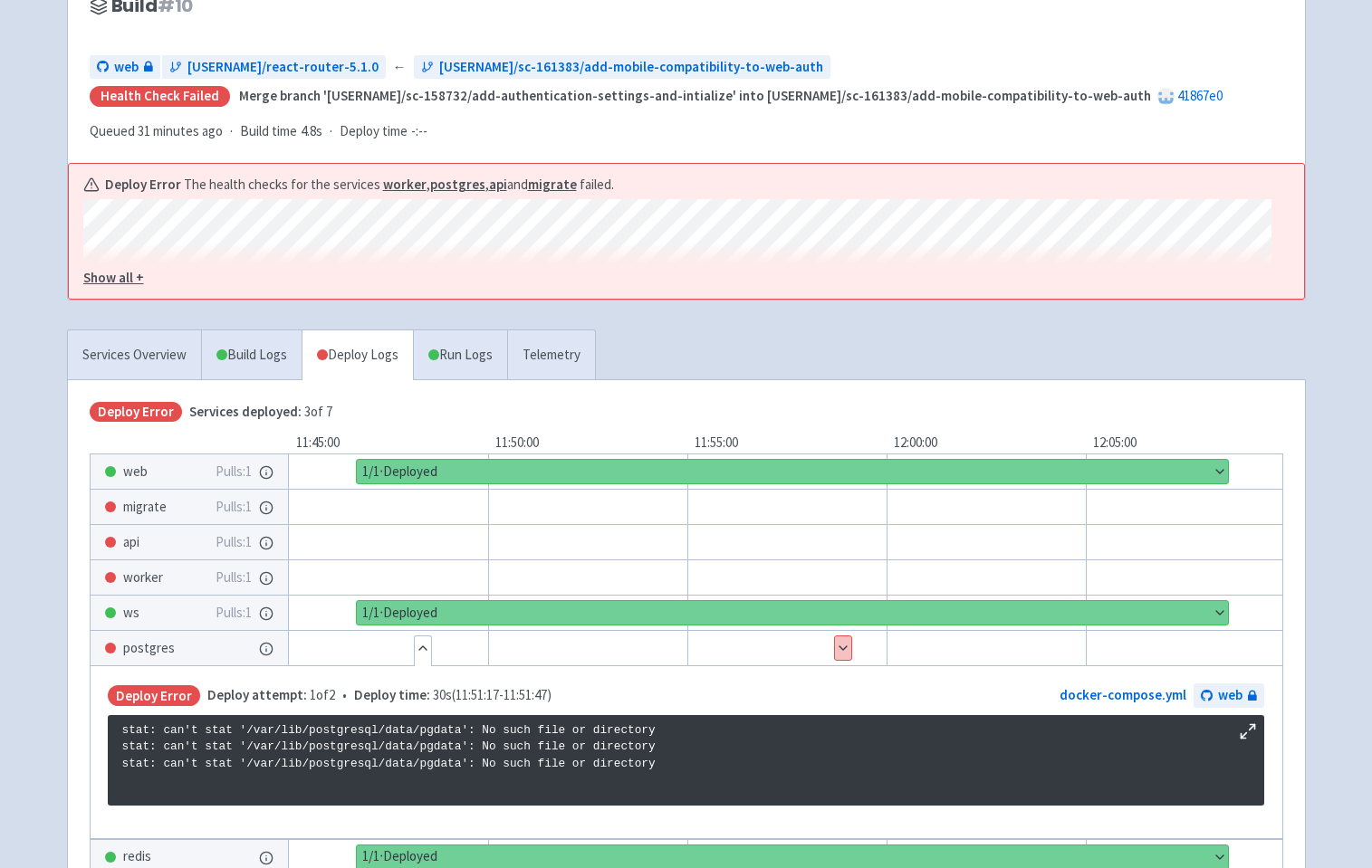 scroll, scrollTop: 189, scrollLeft: 0, axis: vertical 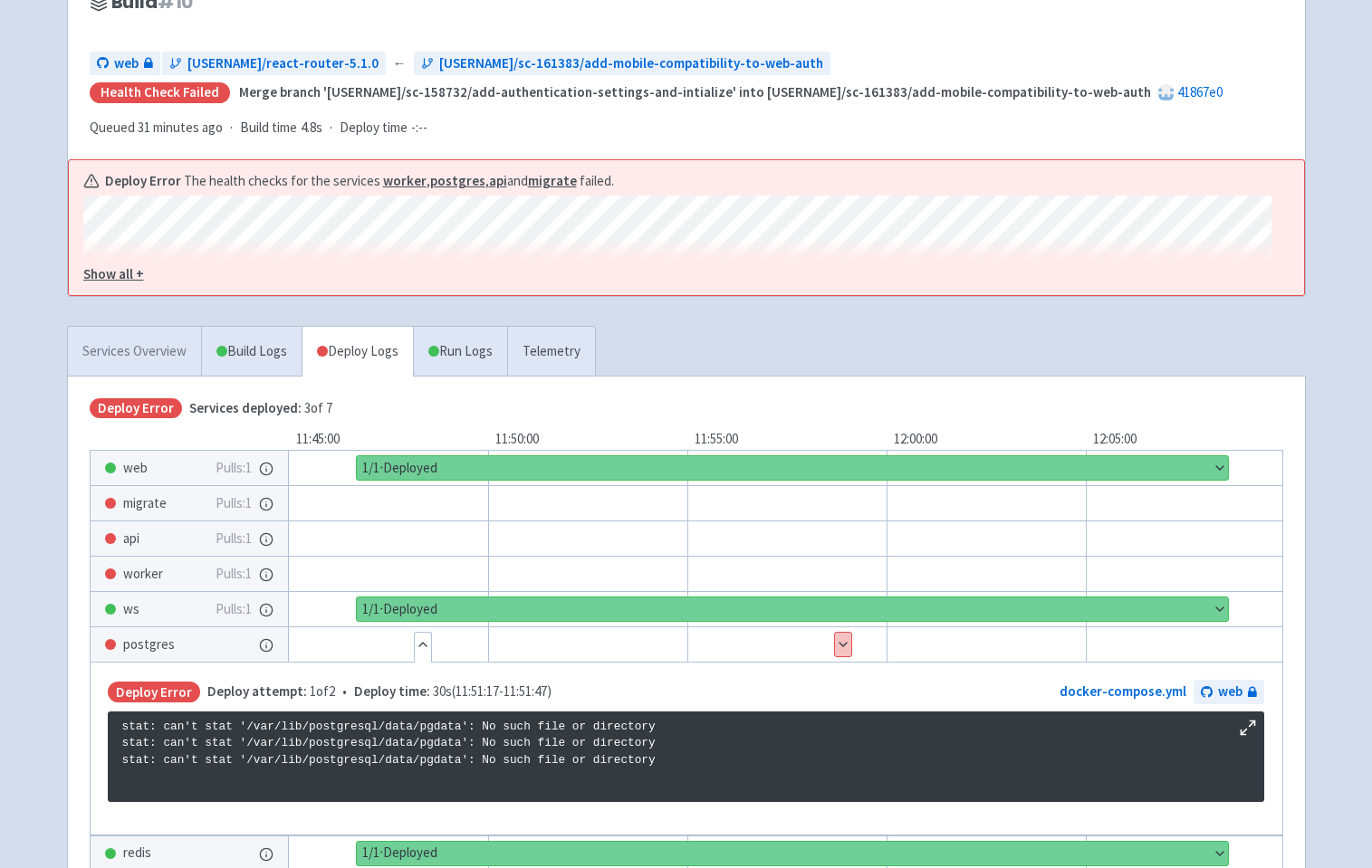 click on "Services Overview" at bounding box center [134, 351] 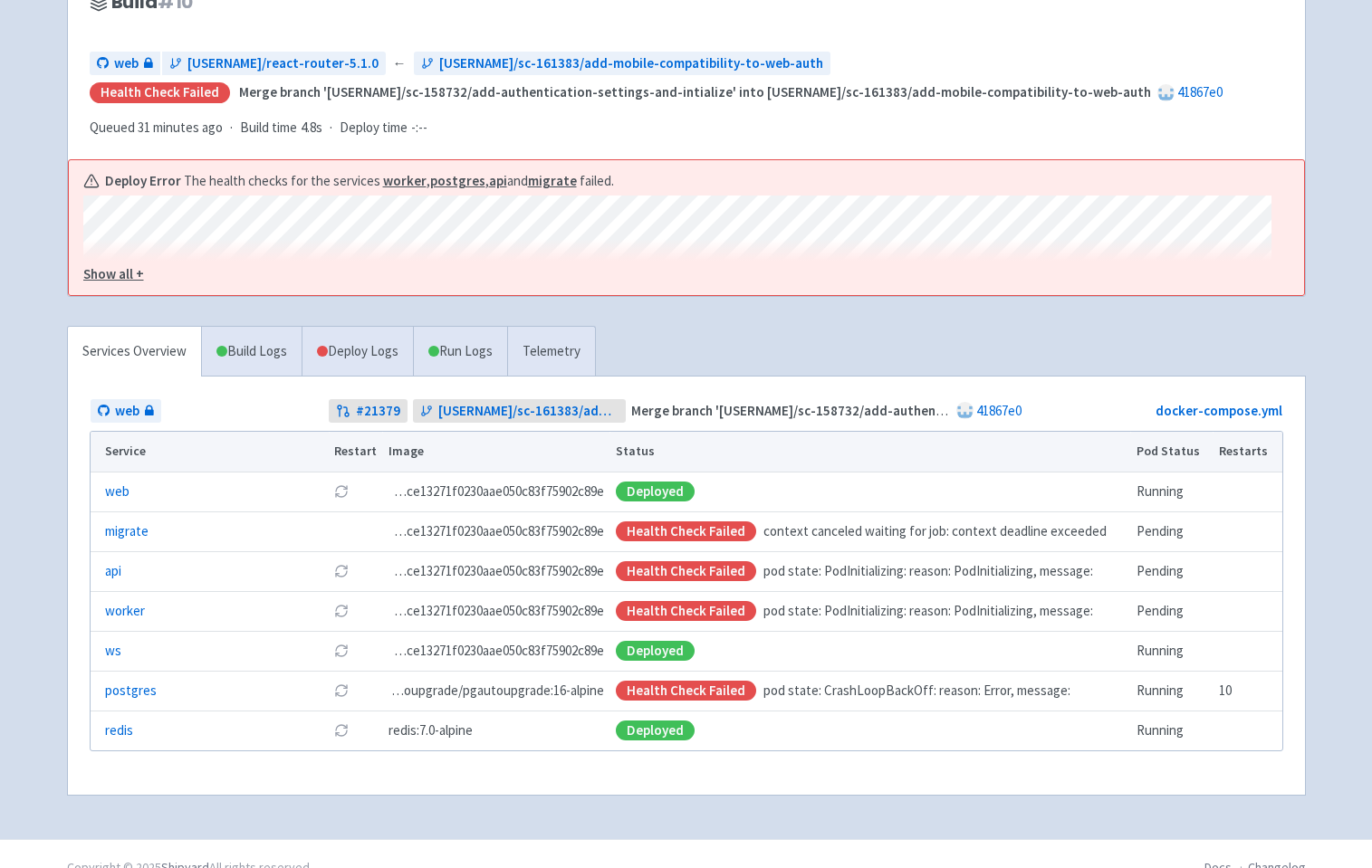 click on "Show all +" at bounding box center (113, 273) 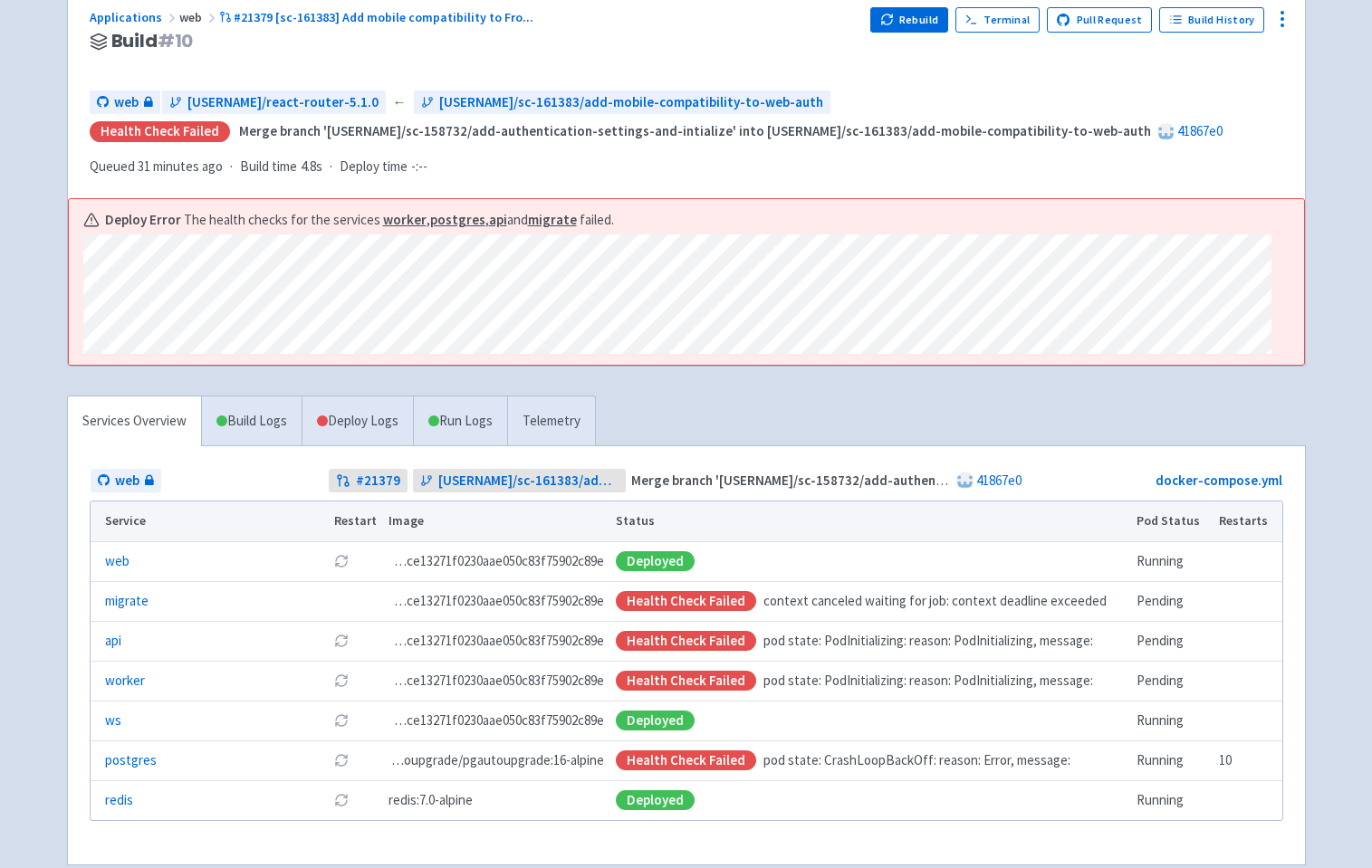 scroll, scrollTop: 0, scrollLeft: 0, axis: both 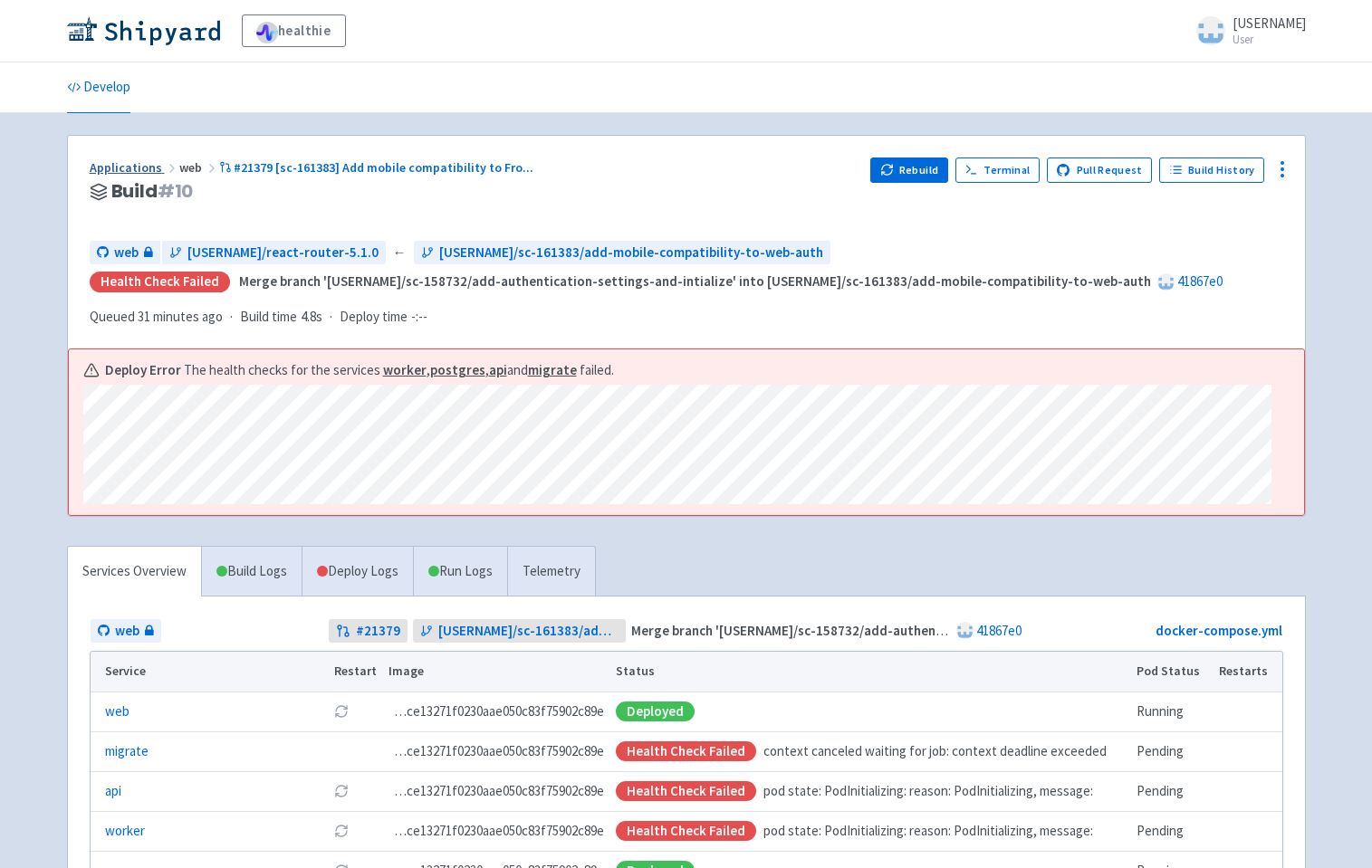 click on "Applications" at bounding box center [134, 167] 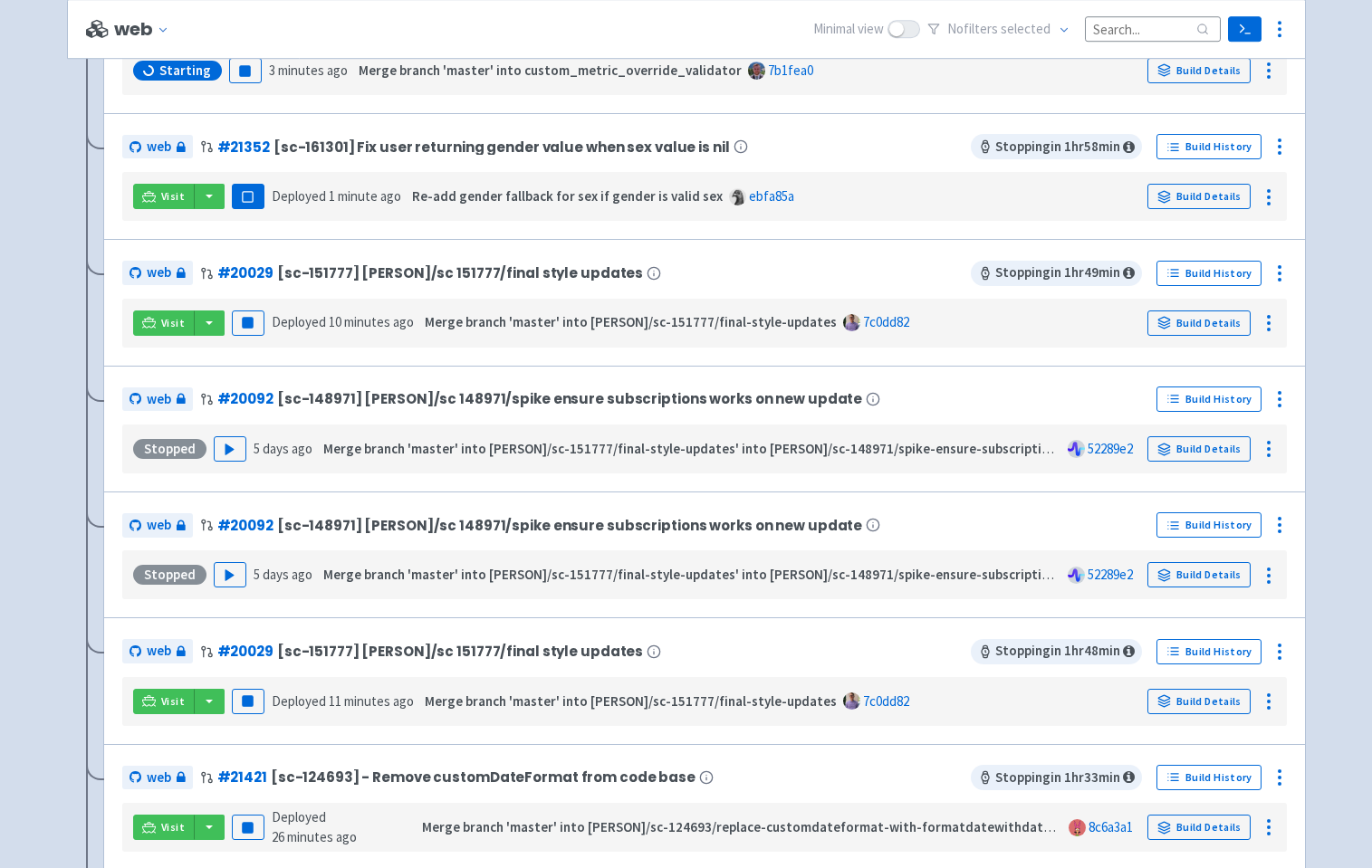 scroll, scrollTop: 318, scrollLeft: 0, axis: vertical 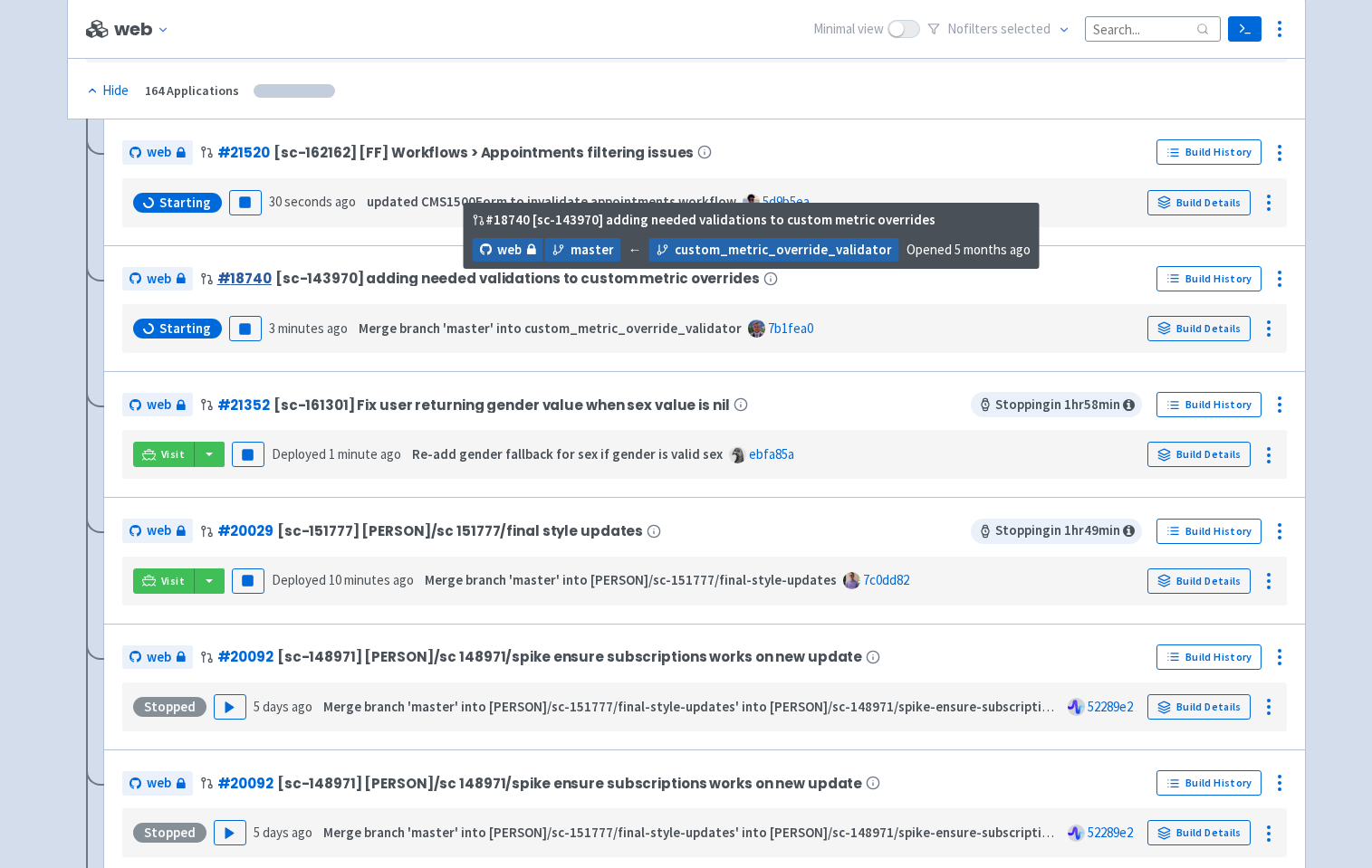 click on "# 18740" at bounding box center [245, 278] 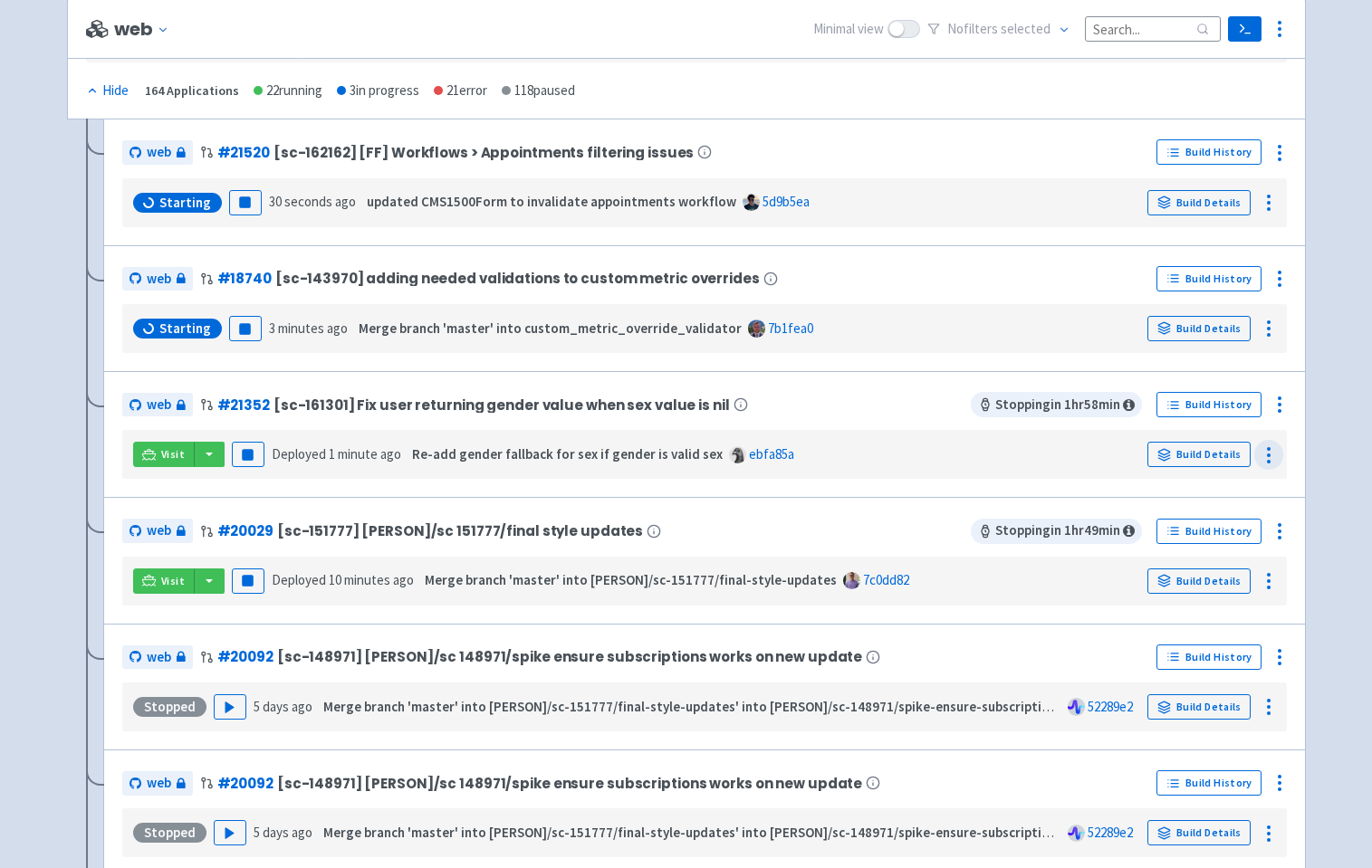 click 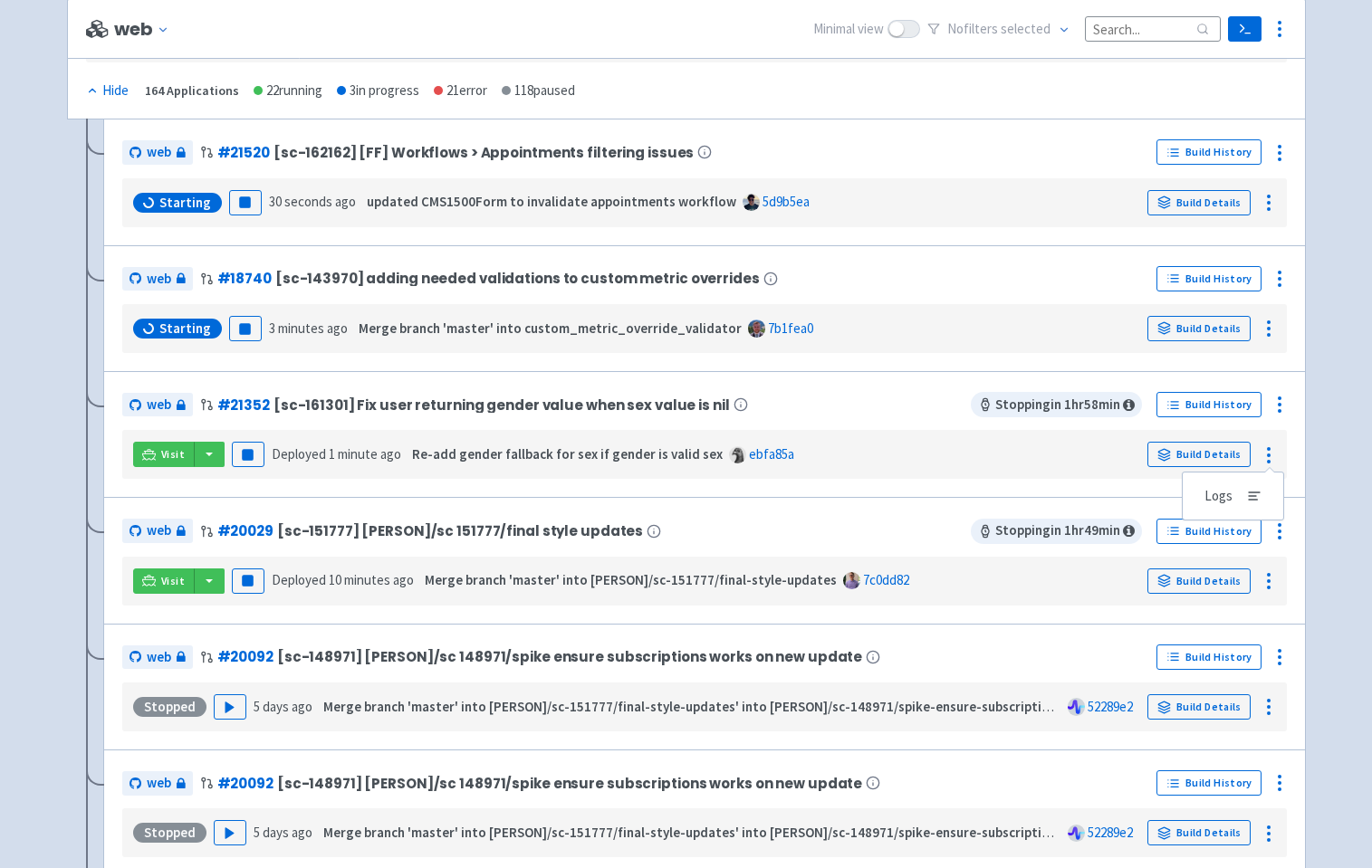 click on "web # 21352 [sc-161301] Fix user returning gender value when sex value is nil   Stopping  in   1 hr  58 min   Build History Visit Pause Deployed   1 minute ago Re-add gender fallback for sex if gender is valid sex     ebfa85a Build Details Logs" at bounding box center [705, 434] 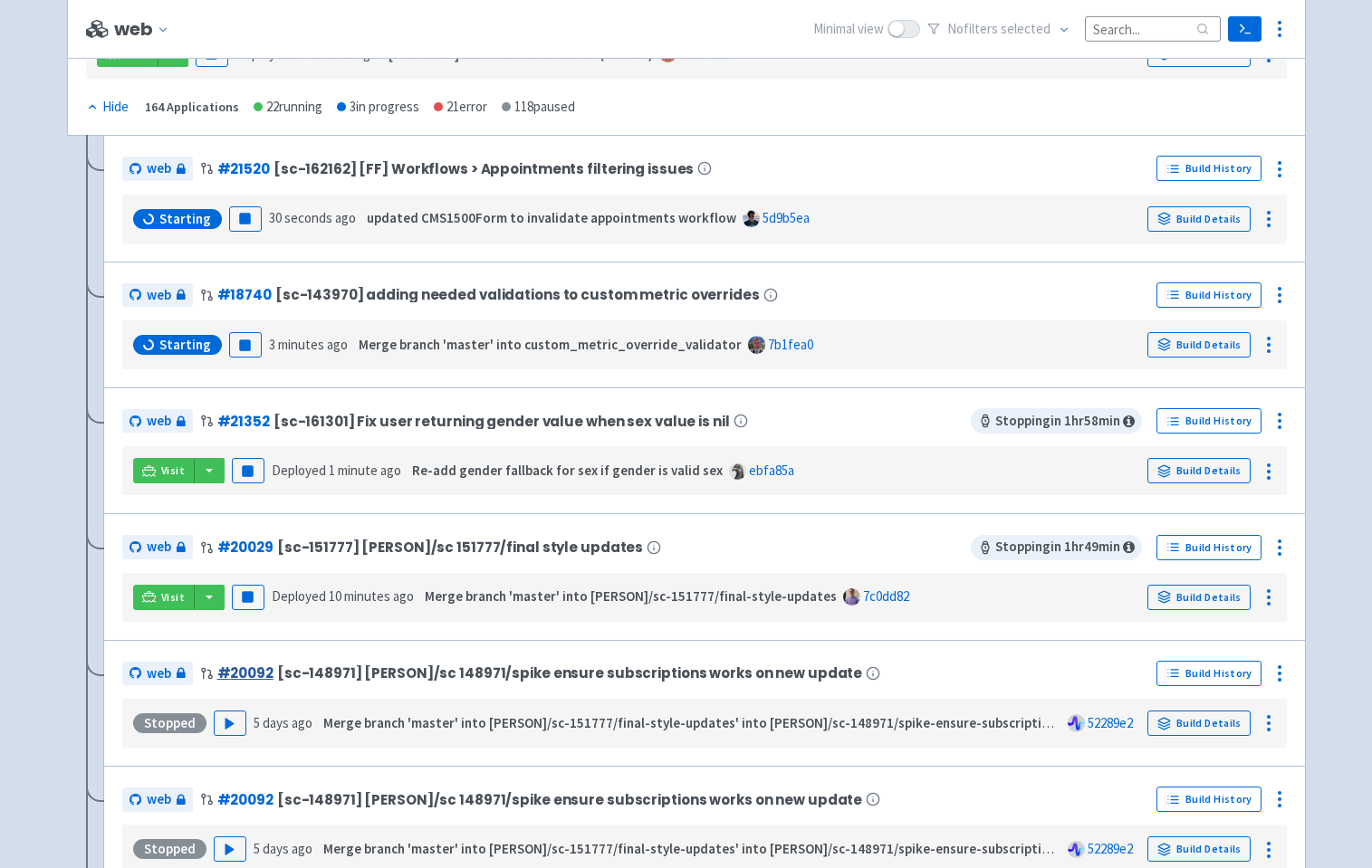 scroll, scrollTop: 289, scrollLeft: 0, axis: vertical 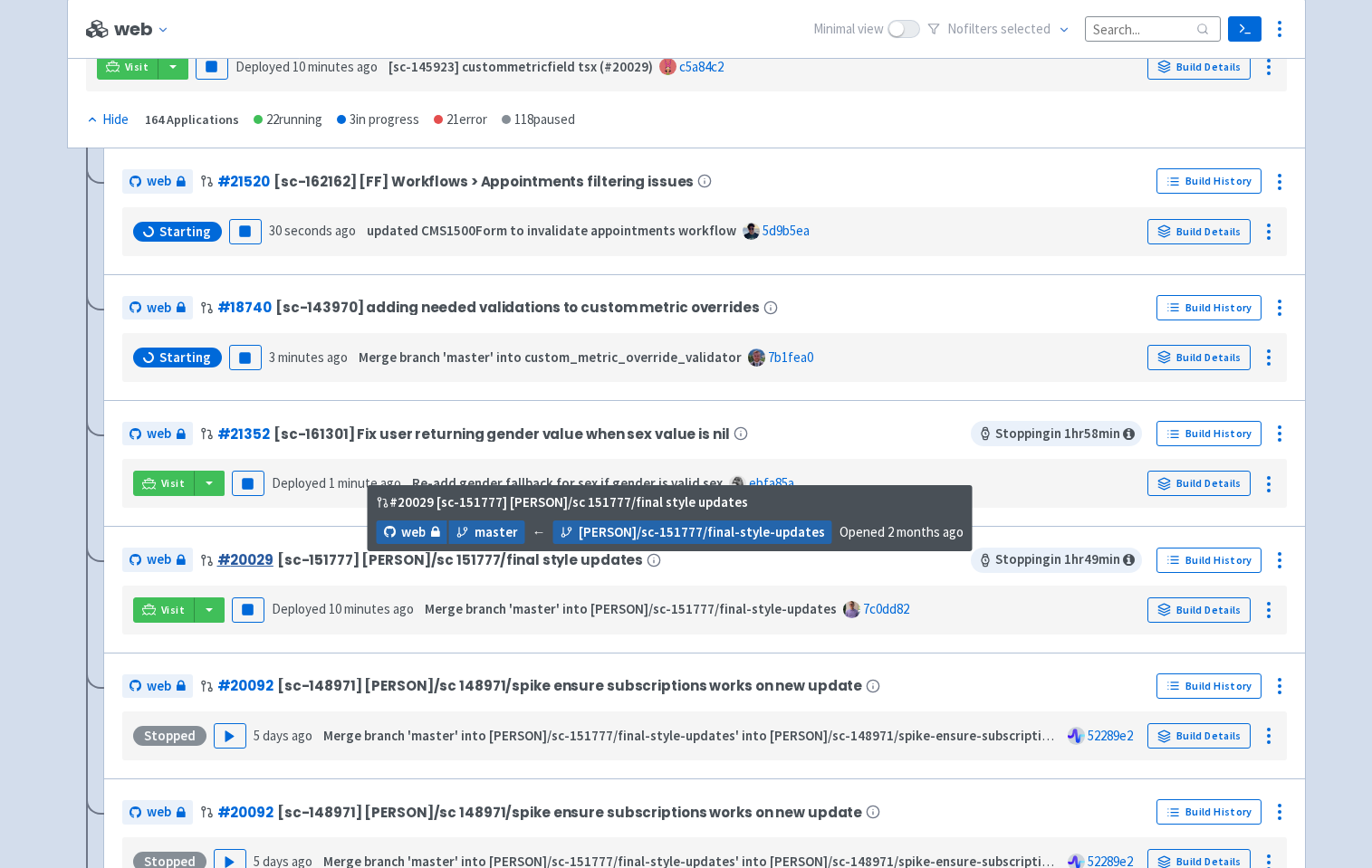 click on "# 20029" at bounding box center (245, 559) 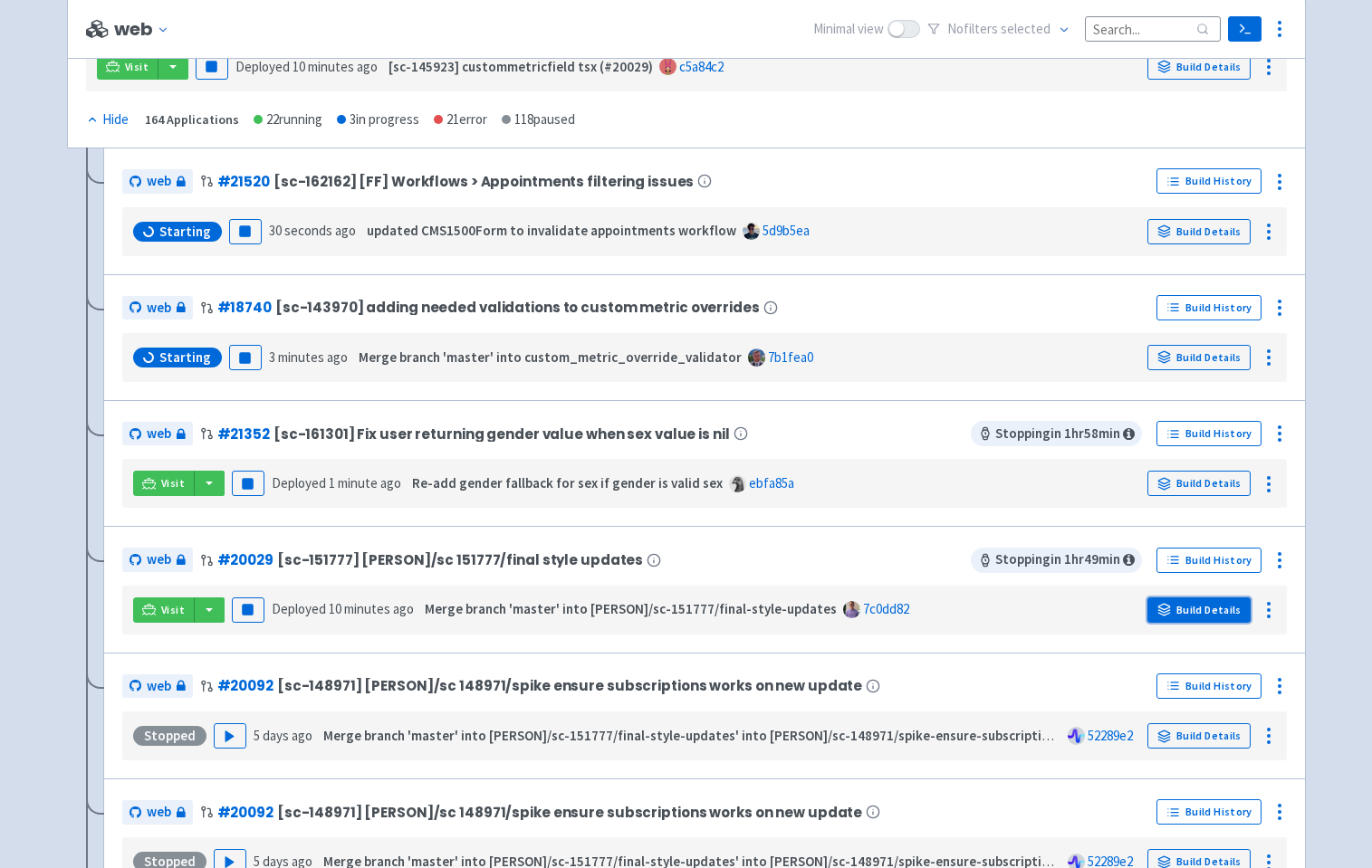 click on "Build Details" at bounding box center (1199, 610) 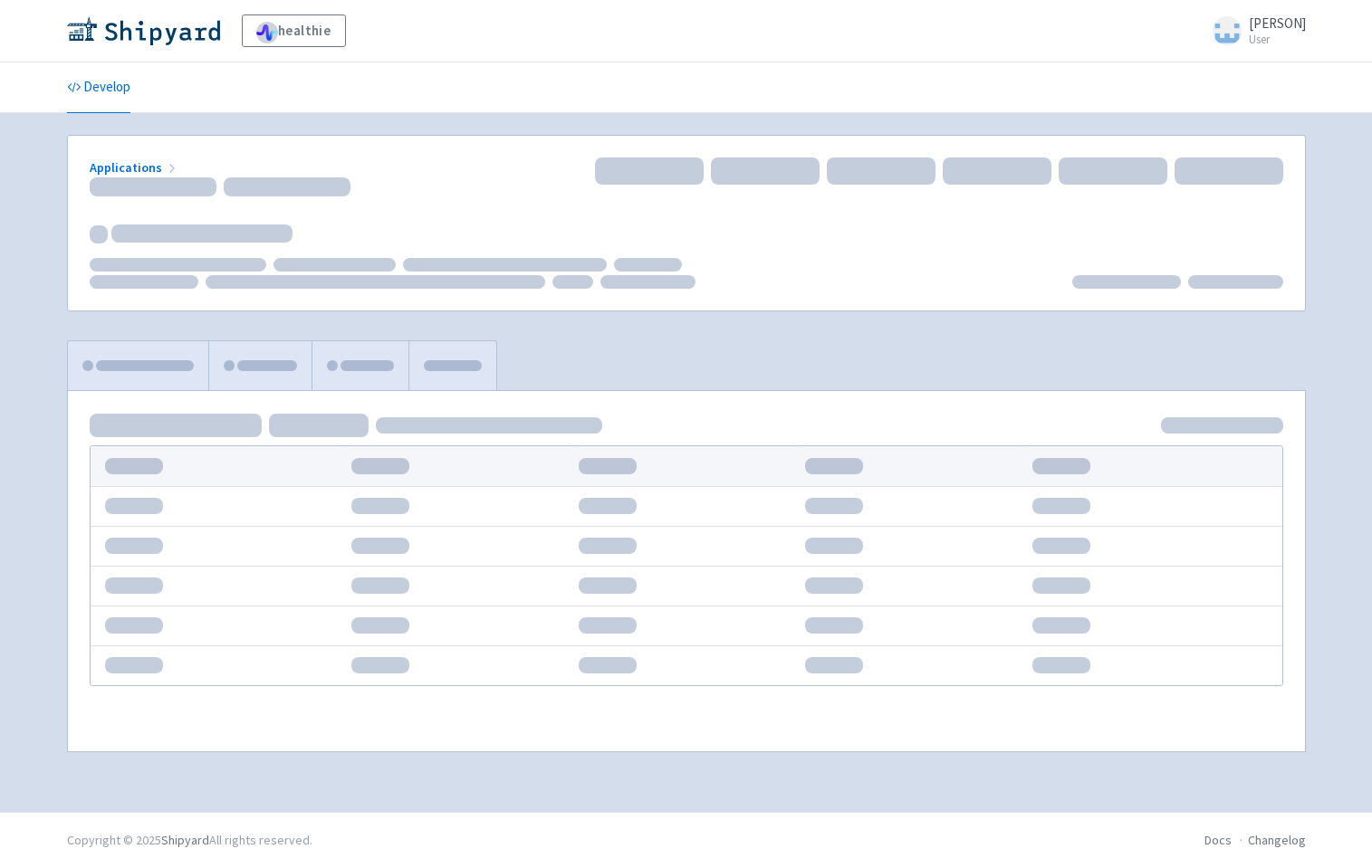 scroll, scrollTop: 0, scrollLeft: 0, axis: both 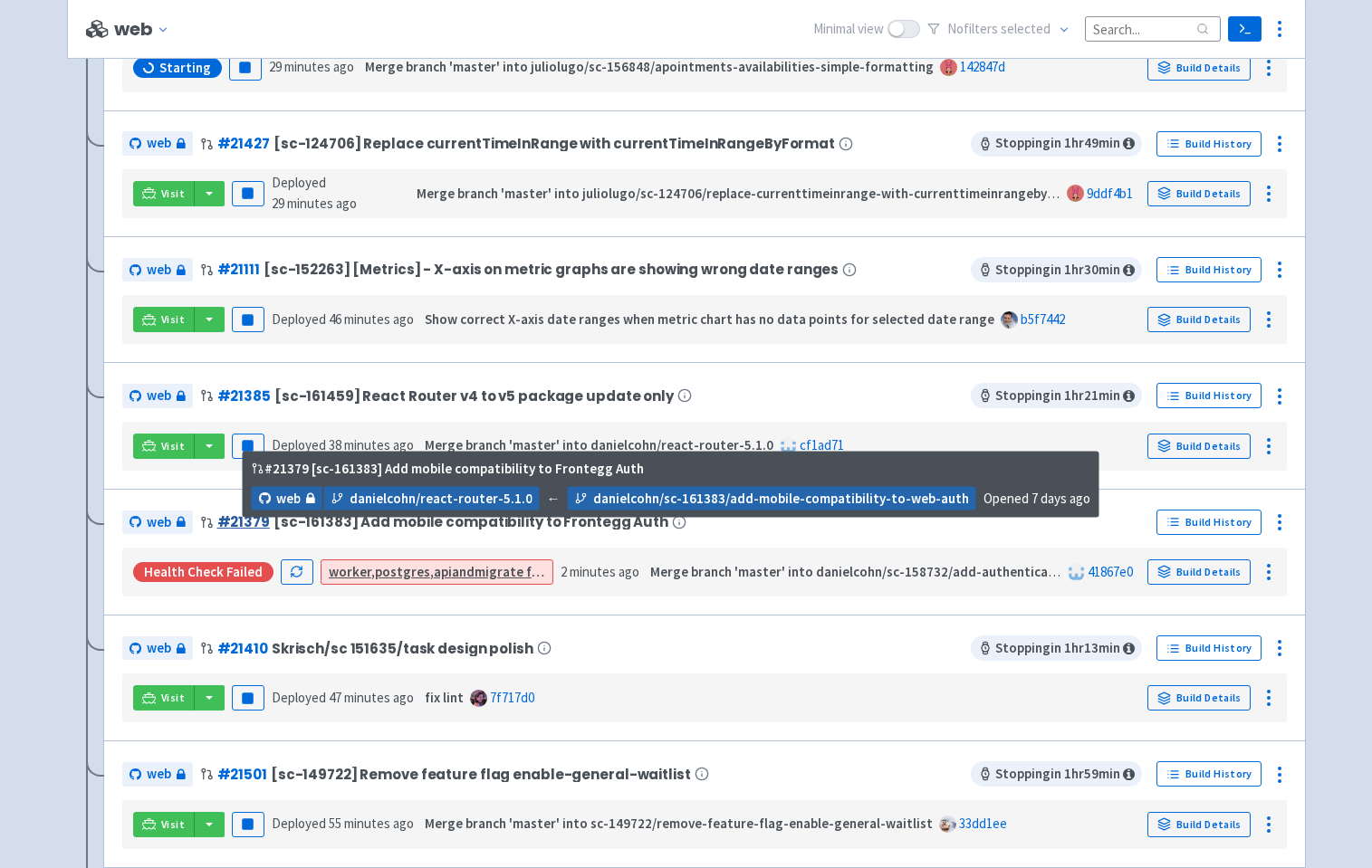 click on "# 21379" at bounding box center [244, 521] 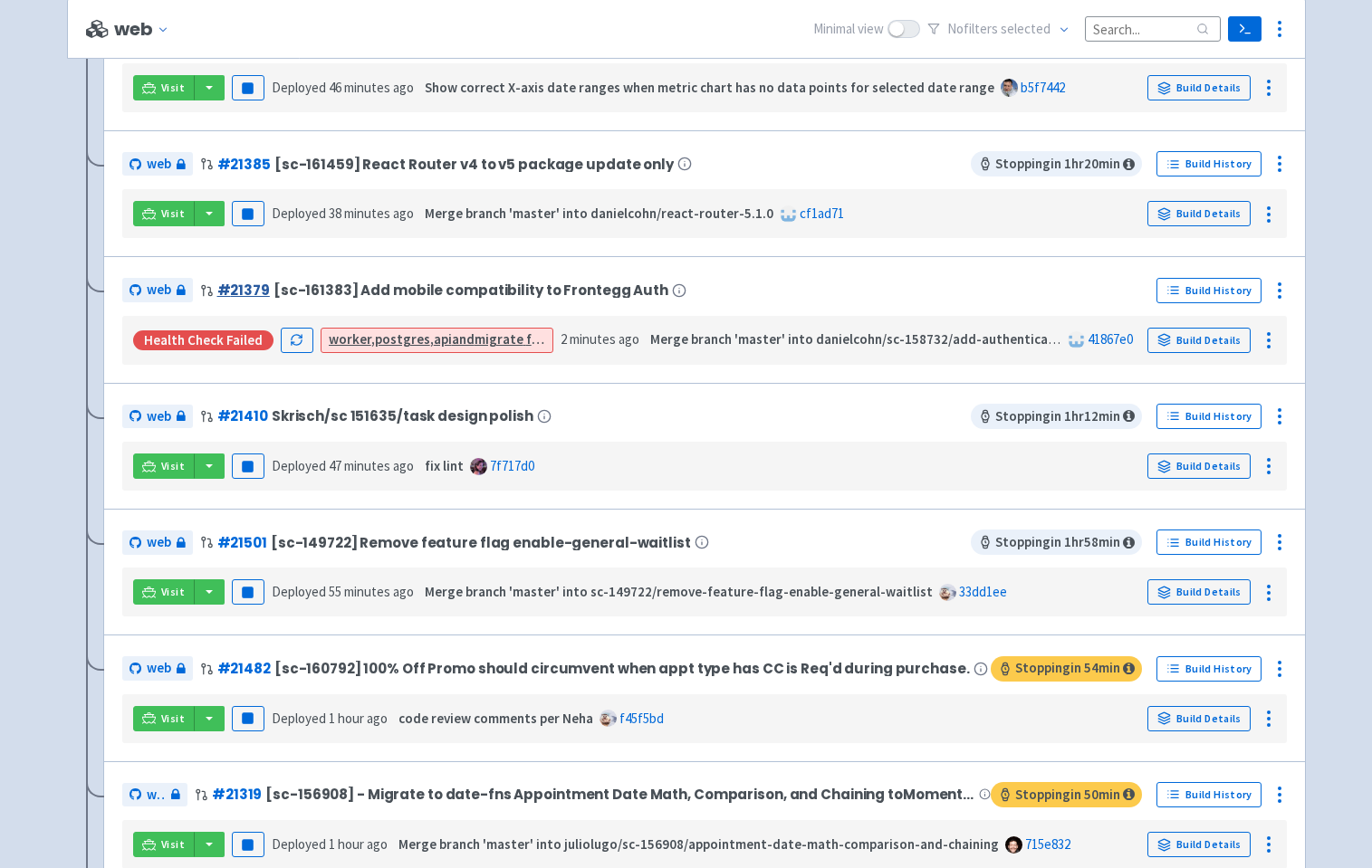 scroll, scrollTop: 1229, scrollLeft: 0, axis: vertical 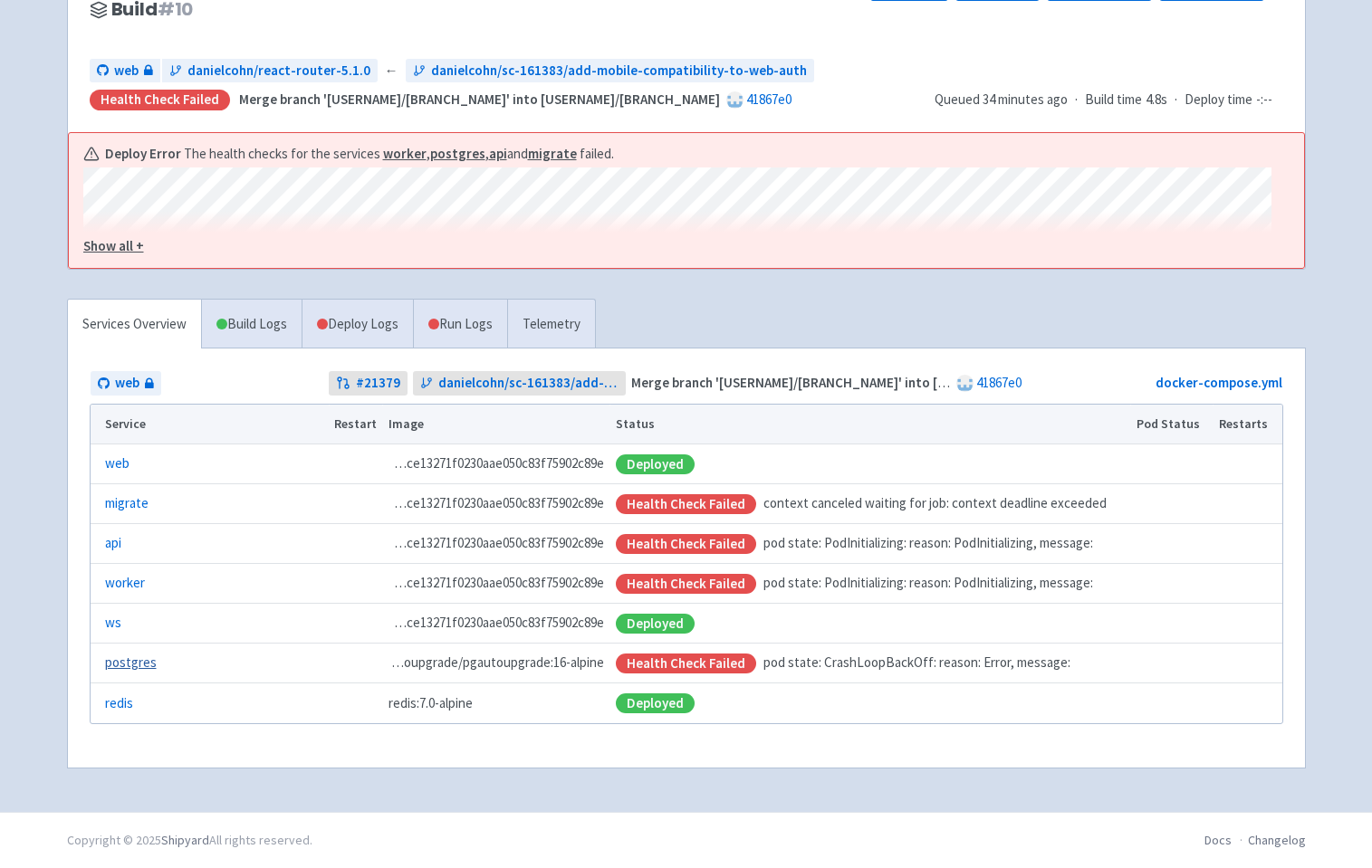click on "postgres" at bounding box center (130, 663) 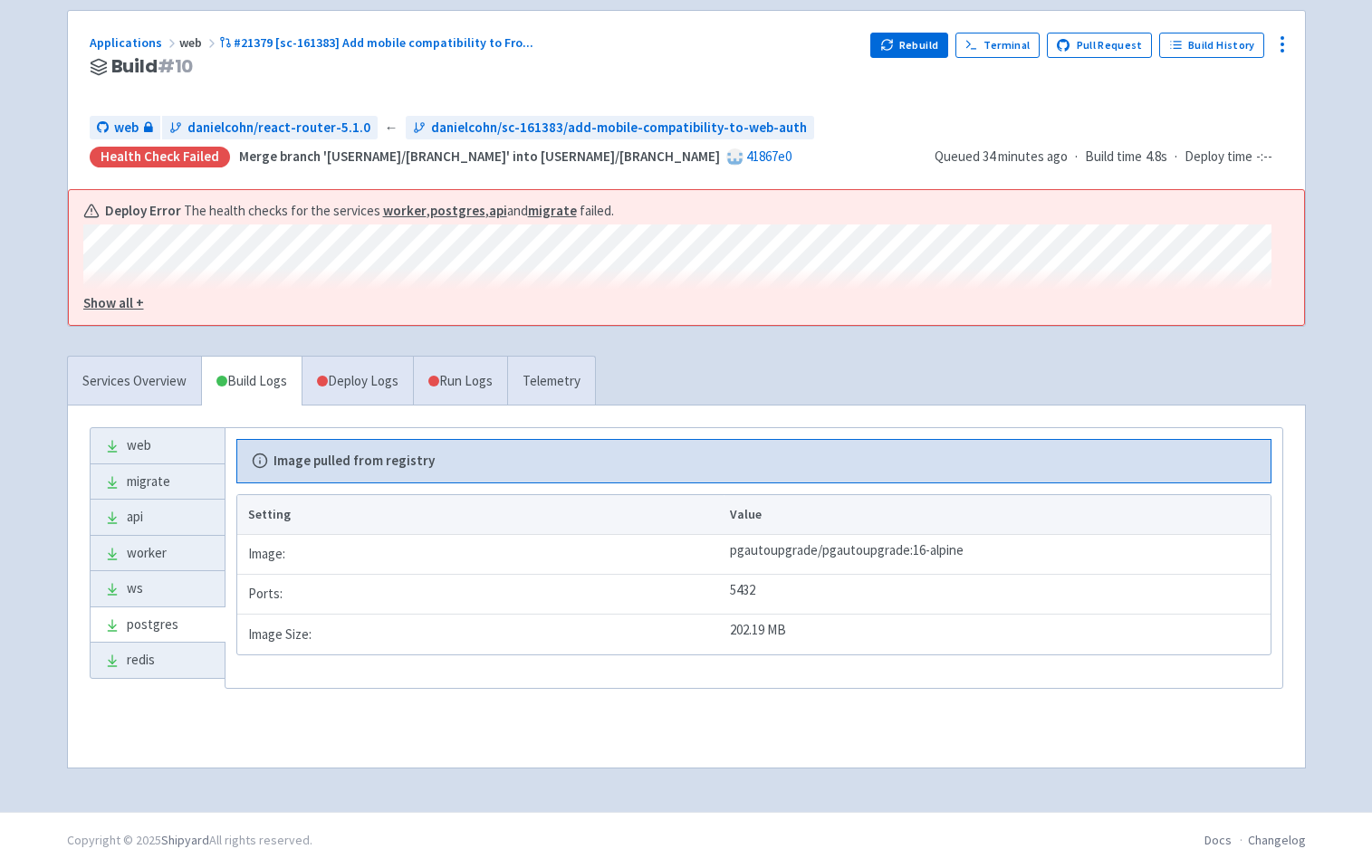 scroll, scrollTop: 160, scrollLeft: 0, axis: vertical 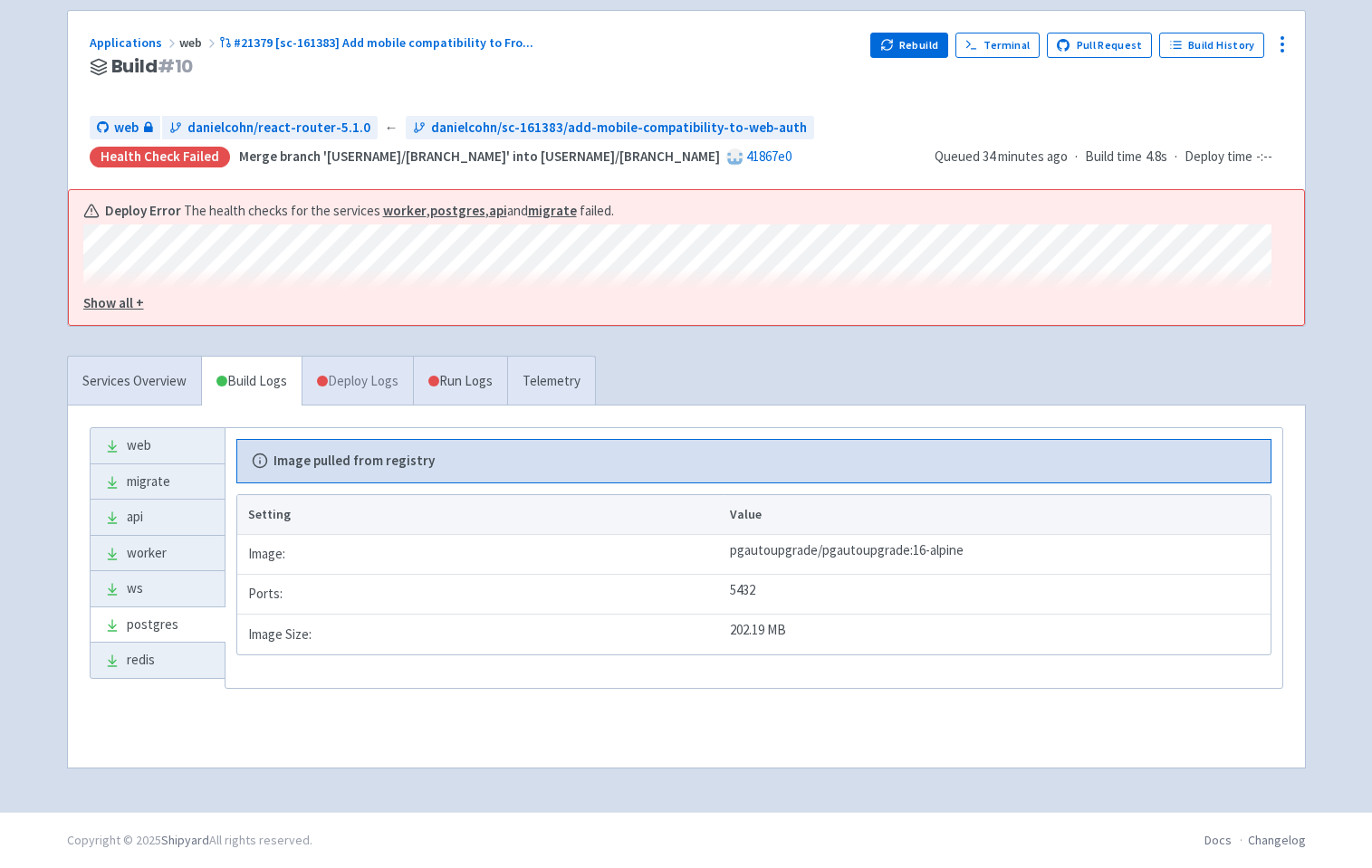 click on "Deploy Logs" at bounding box center (357, 381) 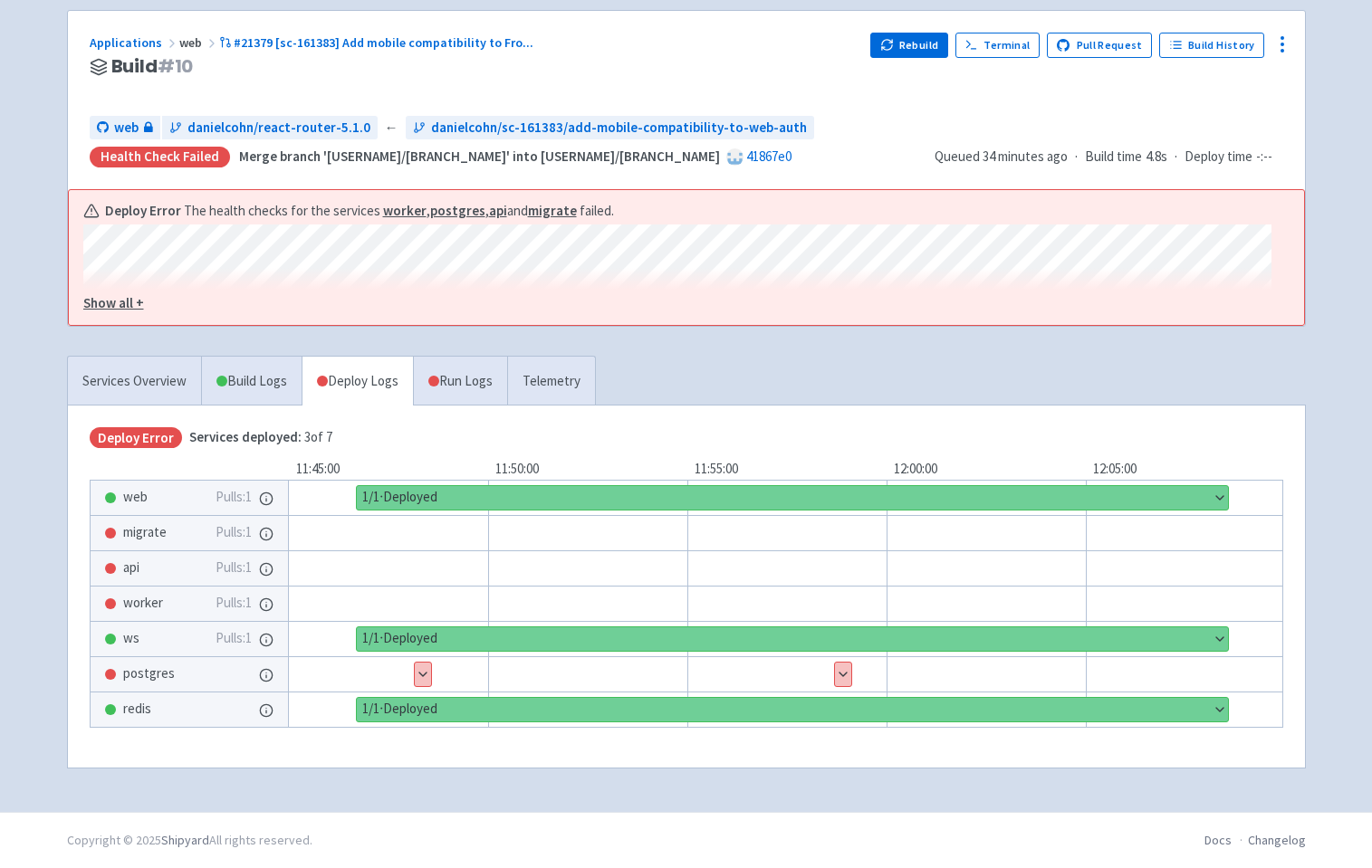click on "Show details" at bounding box center (423, 674) 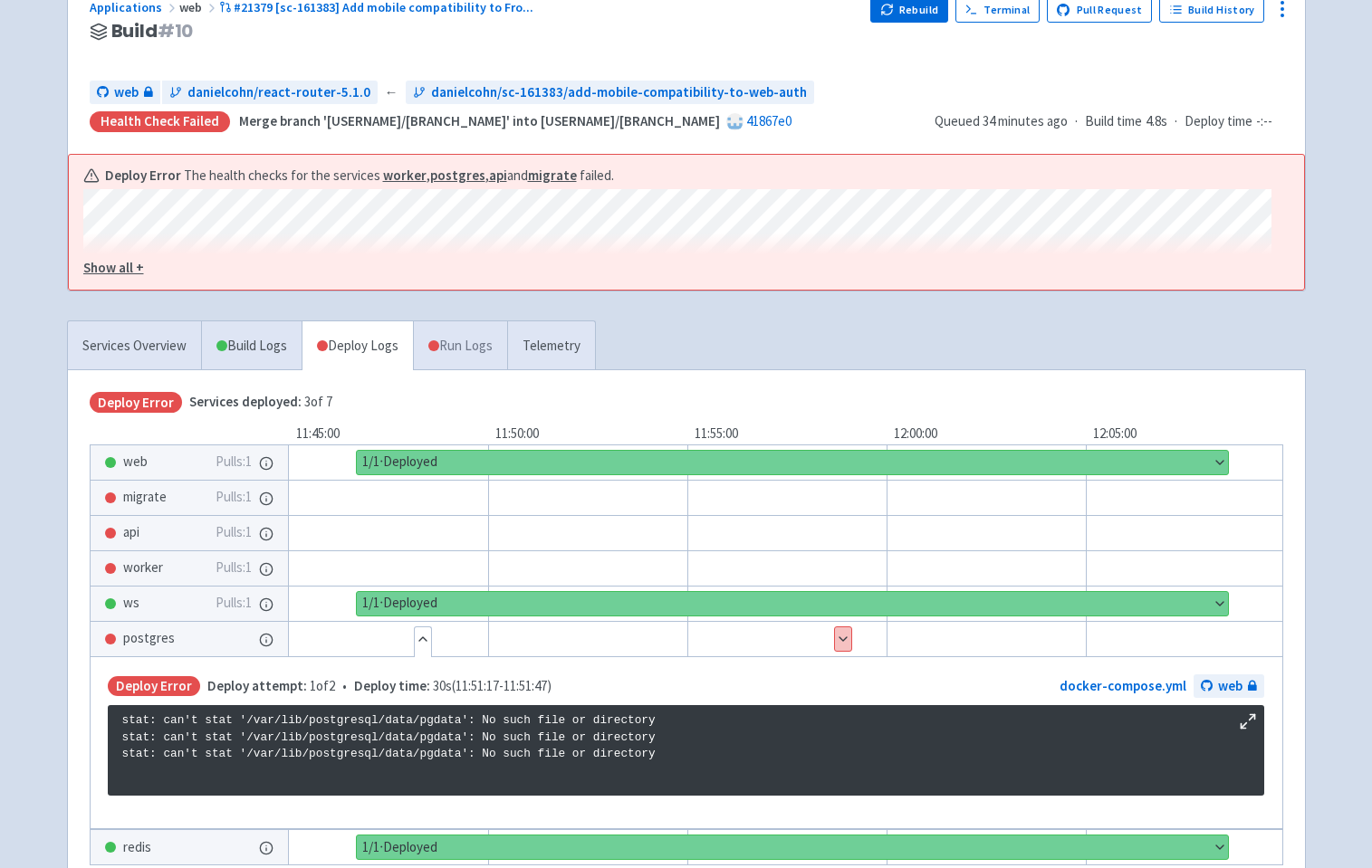 click on "Run Logs" at bounding box center [460, 346] 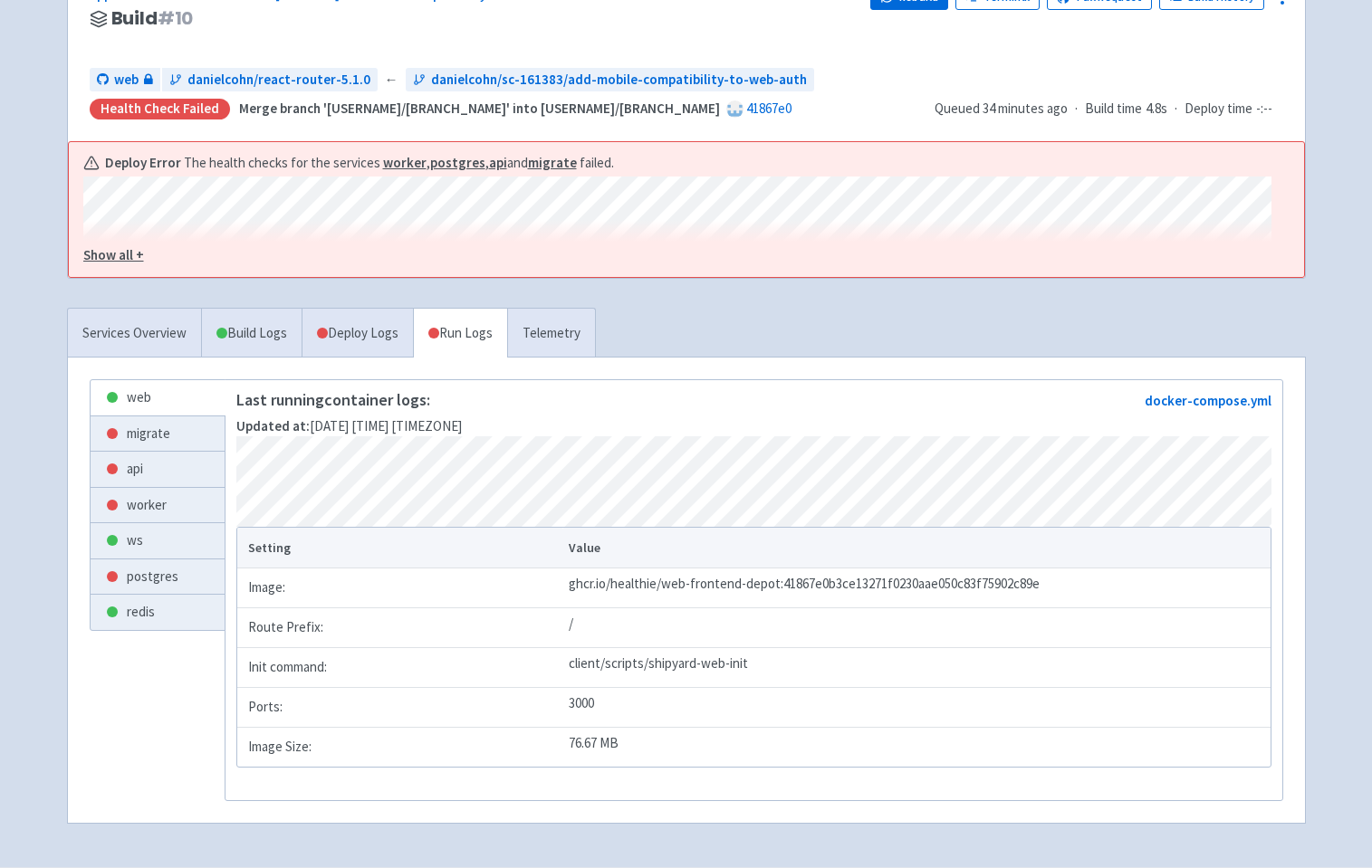 scroll, scrollTop: 285, scrollLeft: 0, axis: vertical 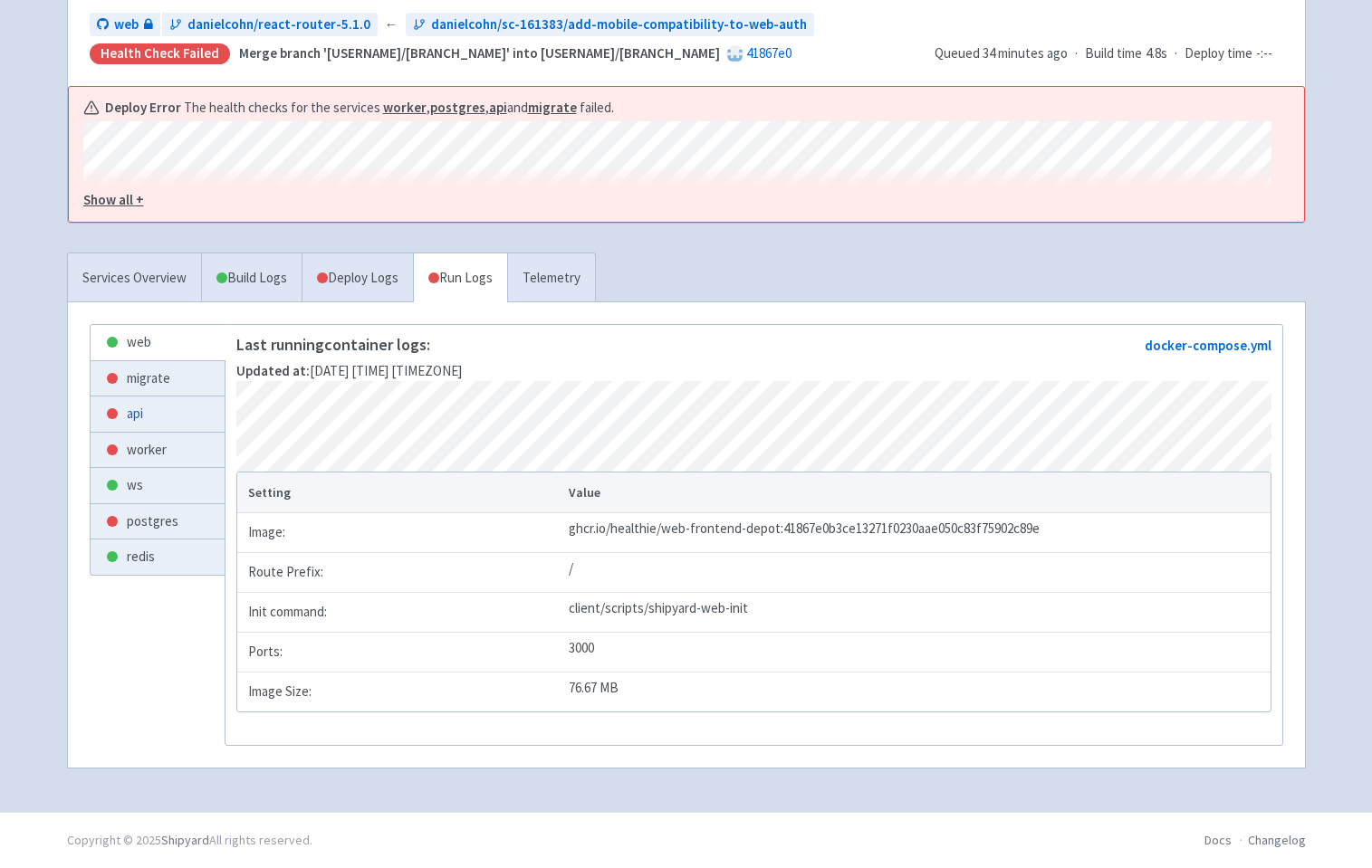click on "api" at bounding box center [158, 414] 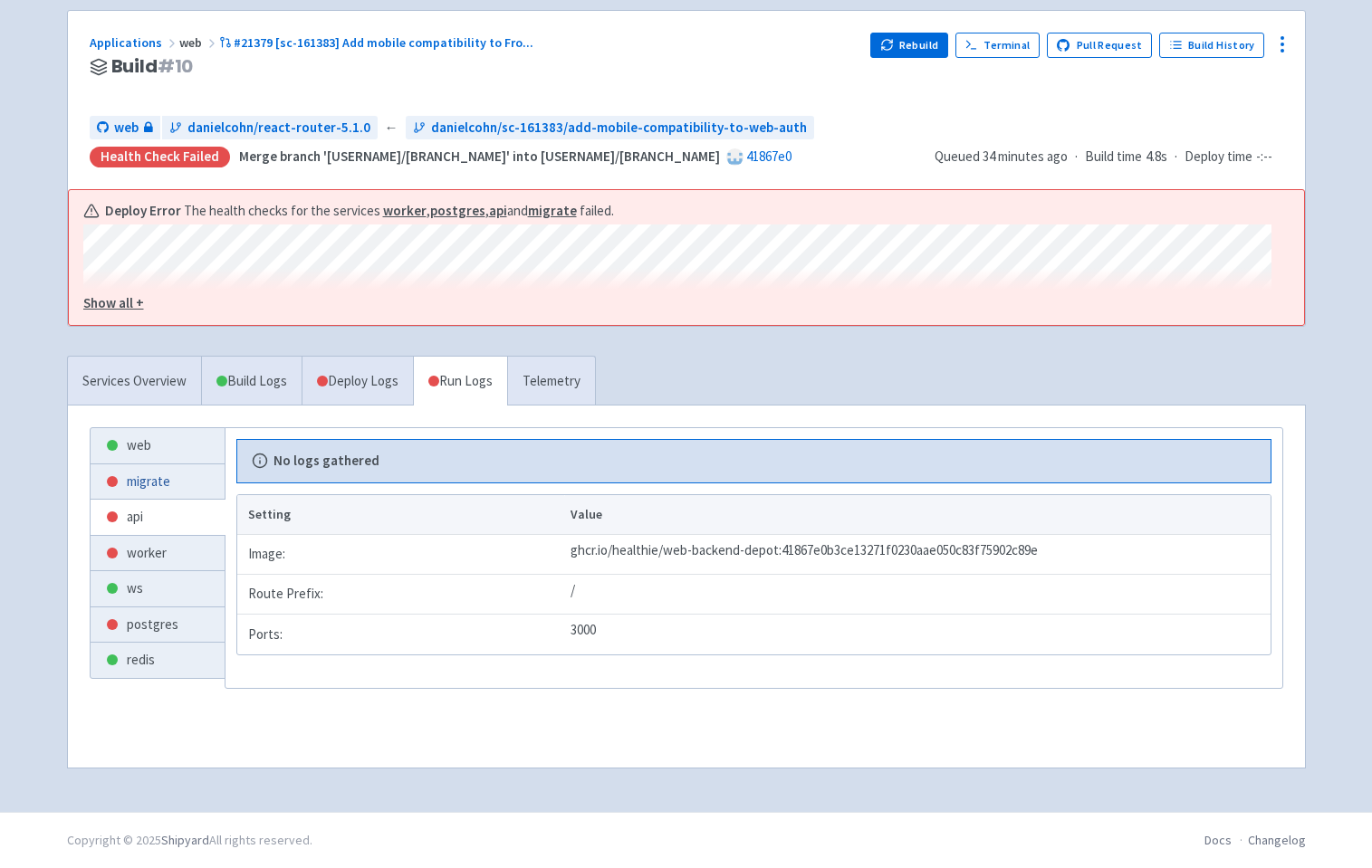 scroll, scrollTop: 146, scrollLeft: 0, axis: vertical 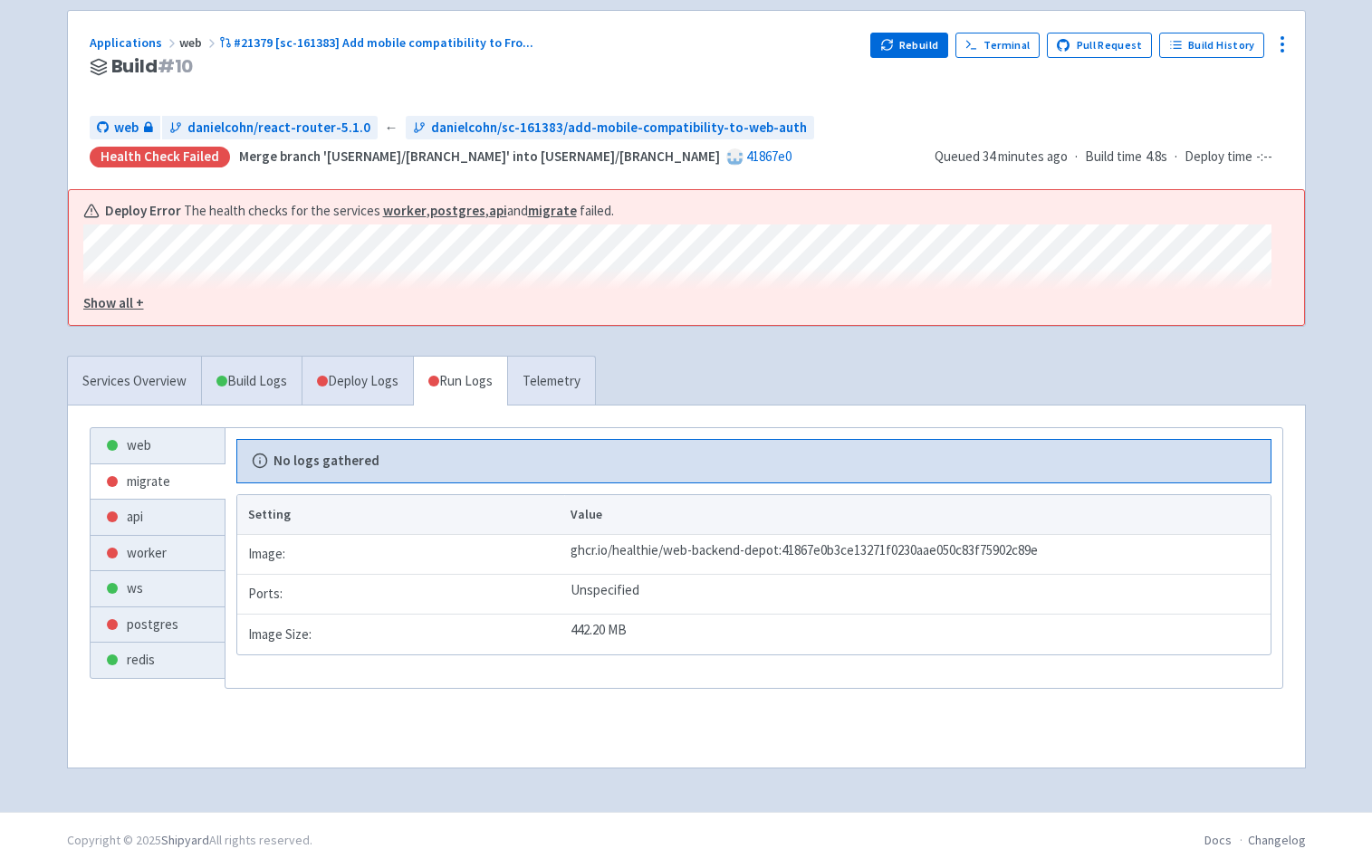 click on "Show all +" at bounding box center [113, 302] 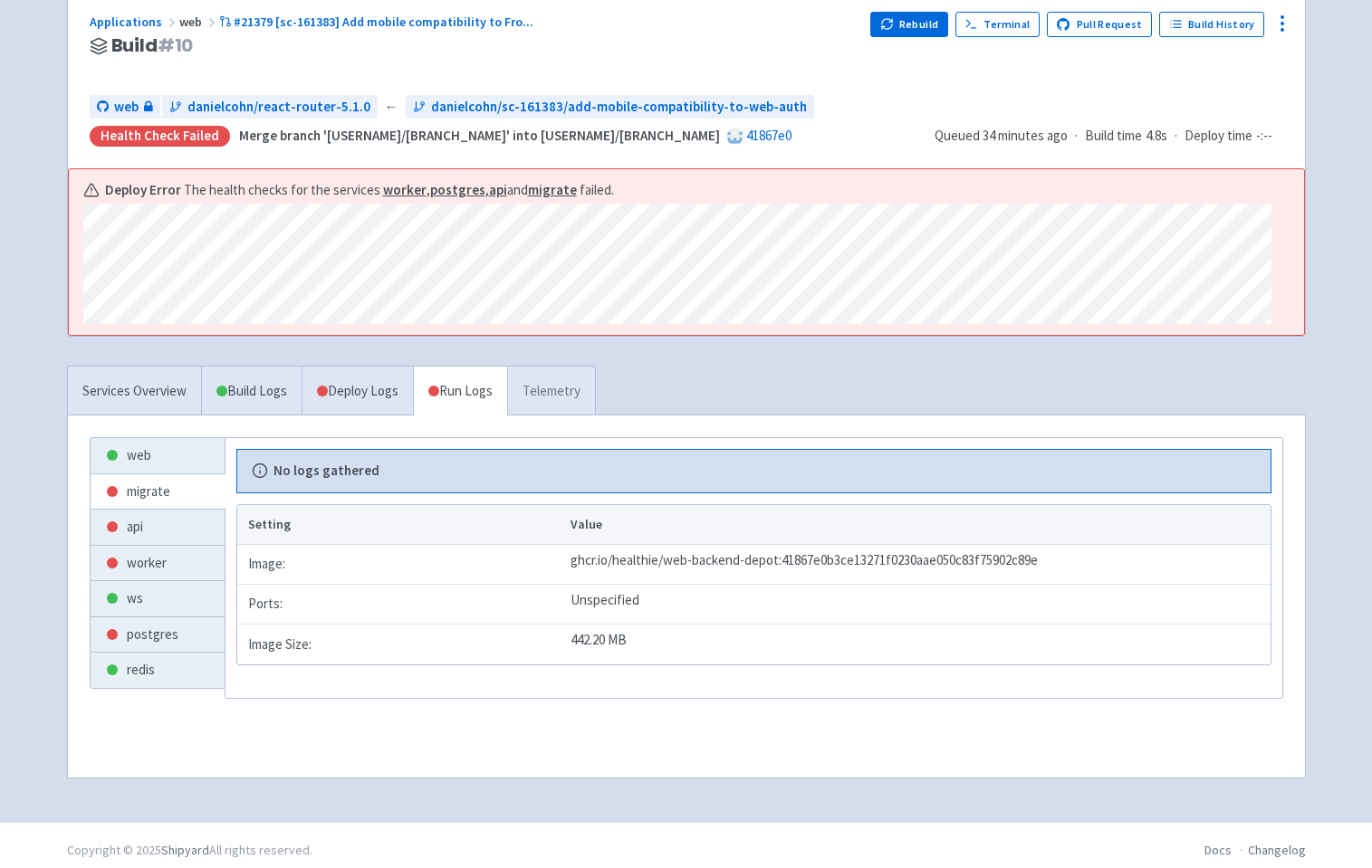 click on "Telemetry" at bounding box center [551, 391] 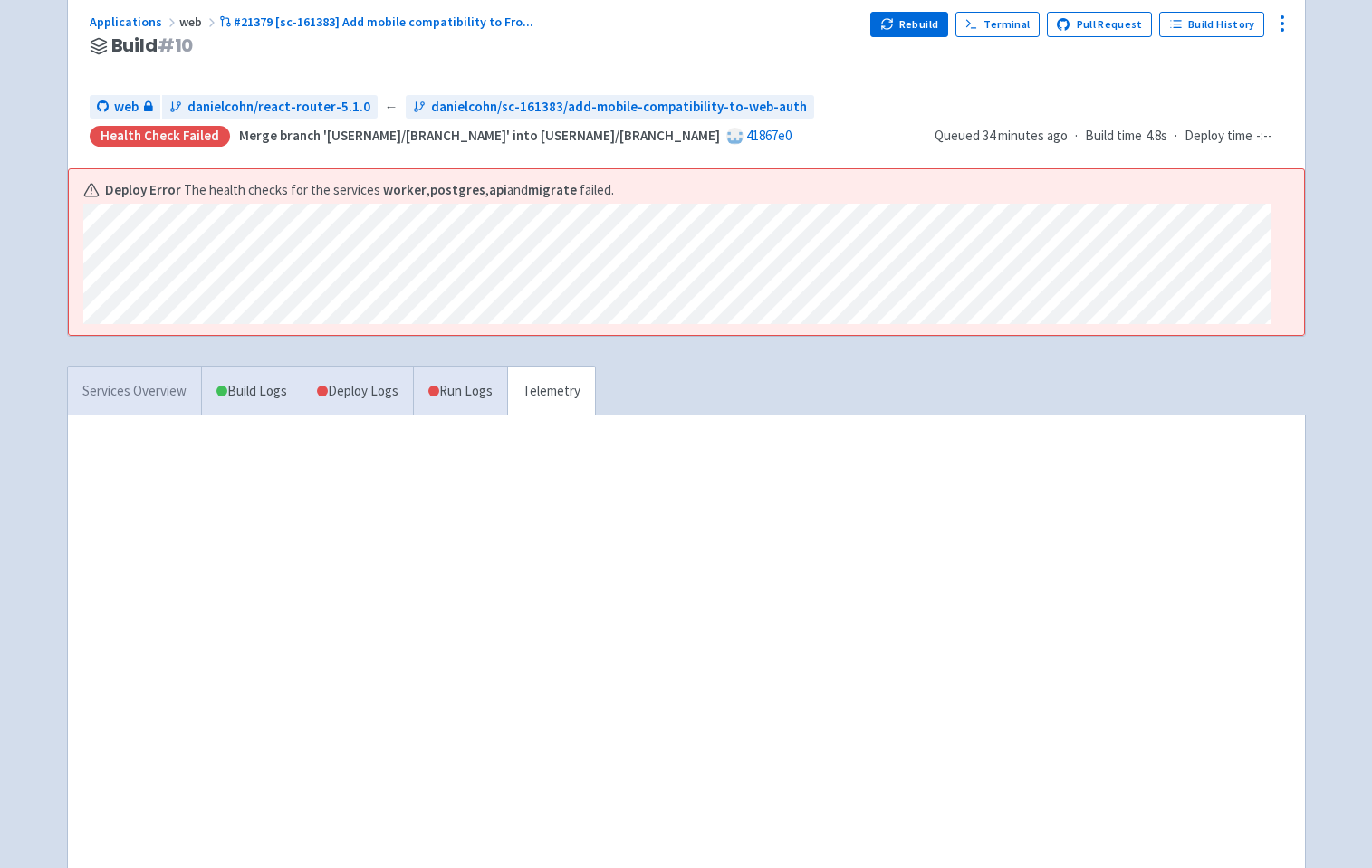 click on "Services Overview" at bounding box center [134, 391] 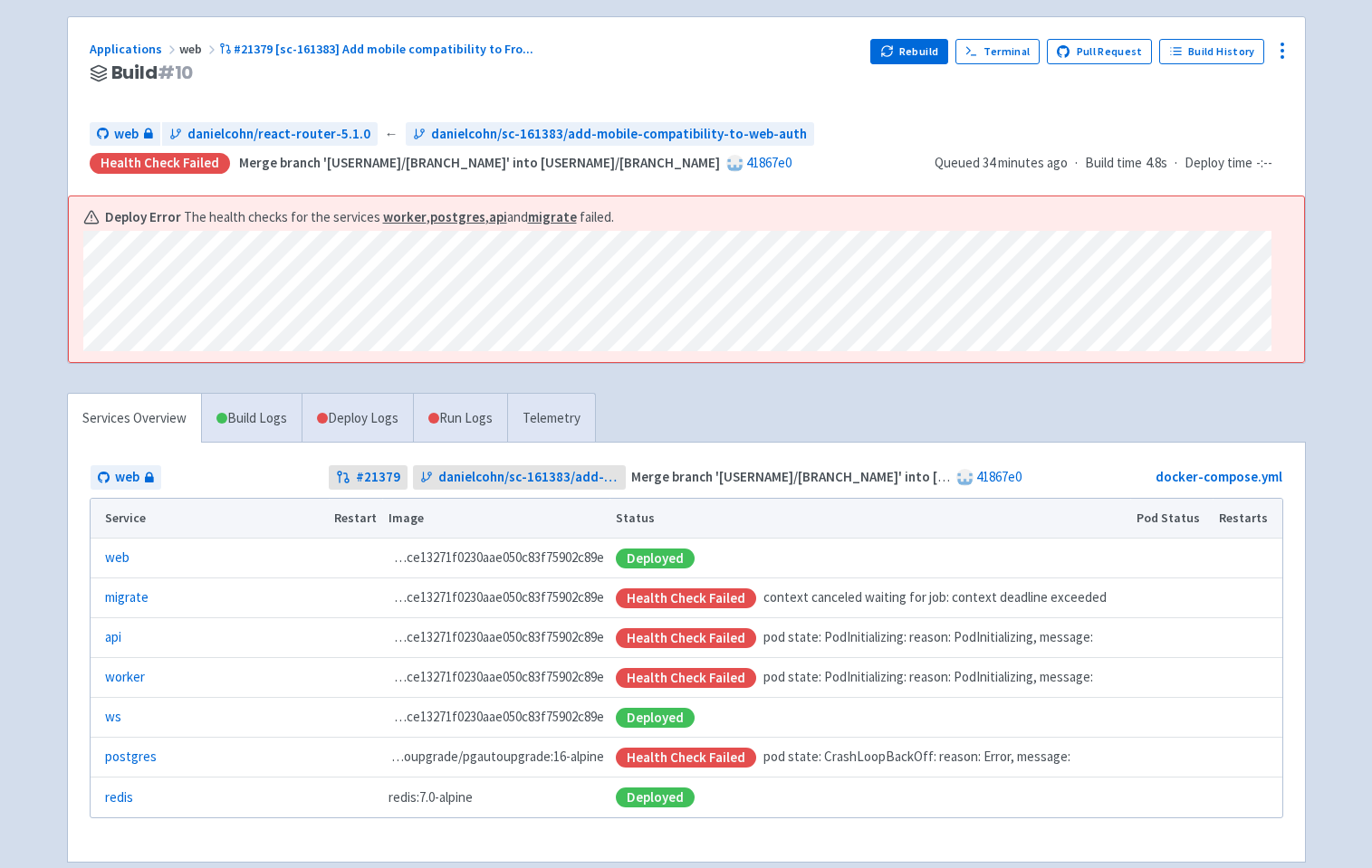 scroll, scrollTop: 117, scrollLeft: 0, axis: vertical 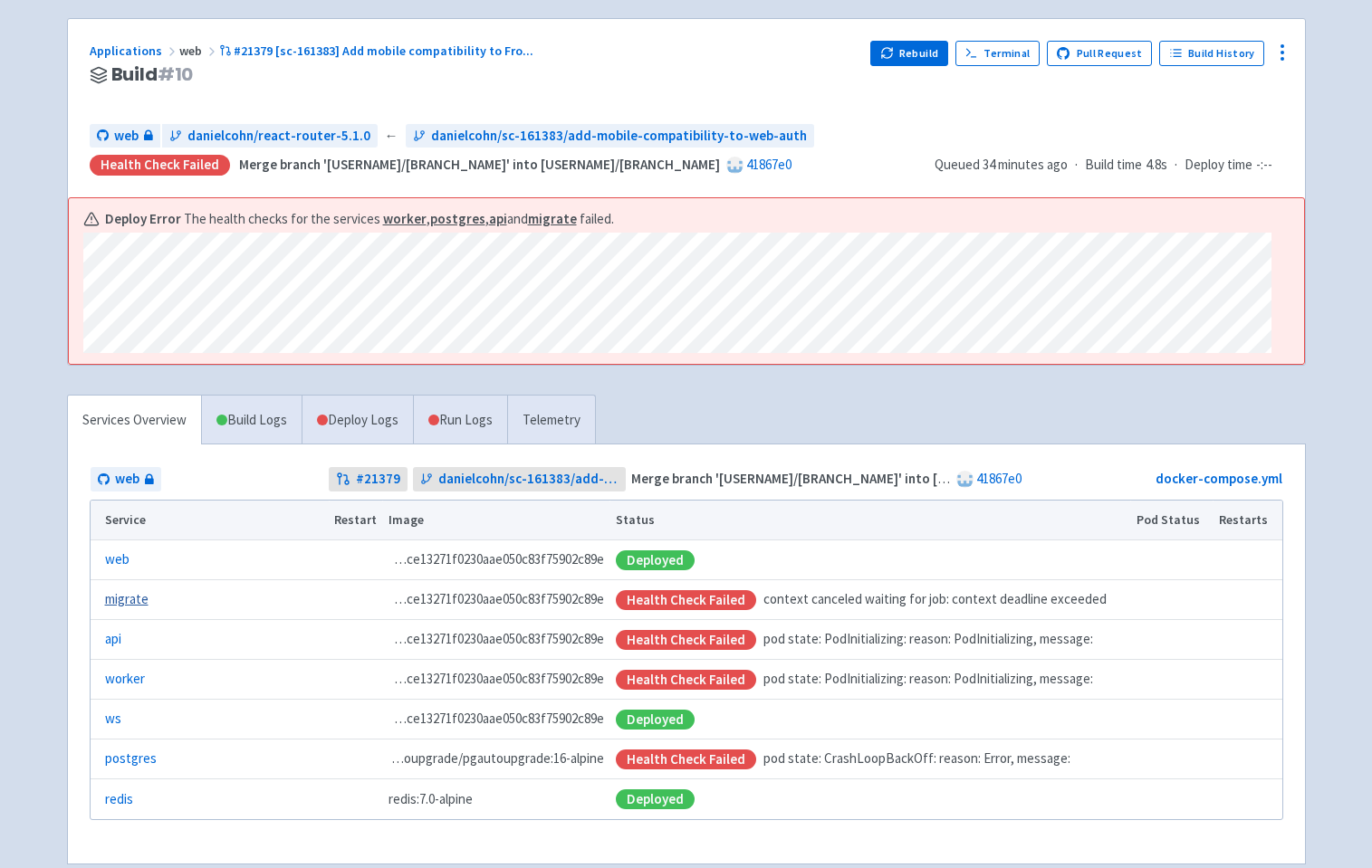 click on "migrate" at bounding box center (127, 599) 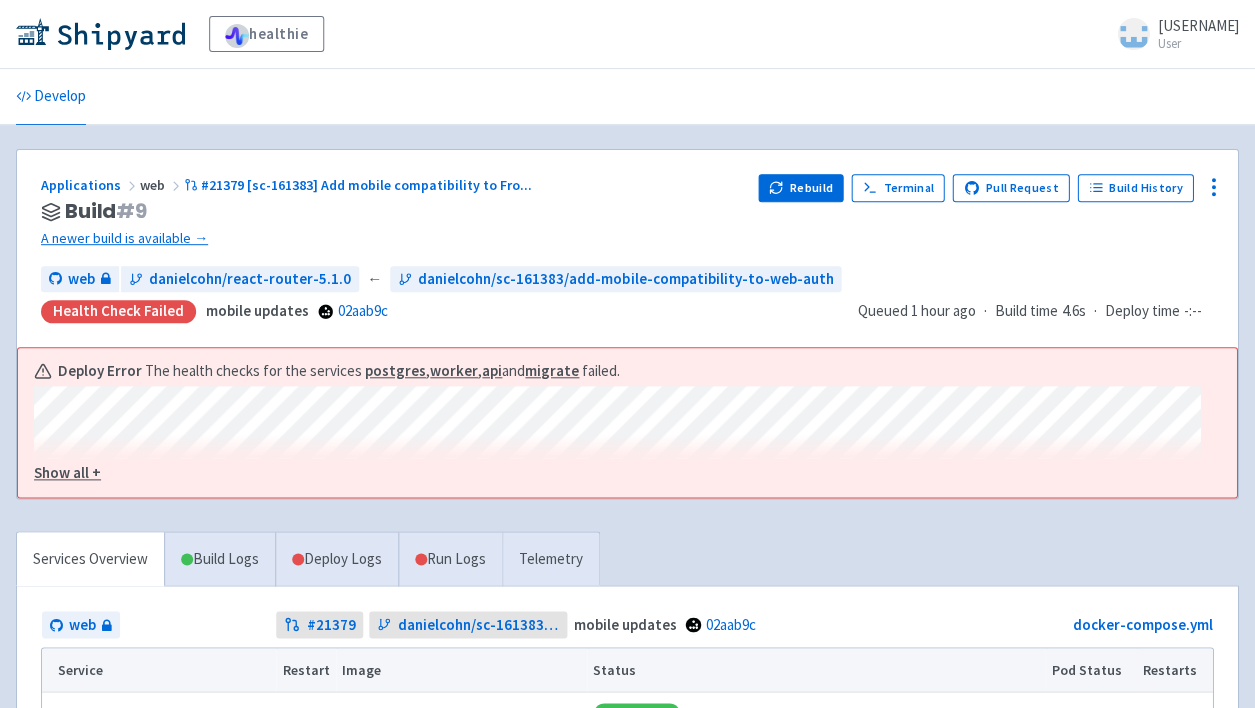 scroll, scrollTop: 16, scrollLeft: 0, axis: vertical 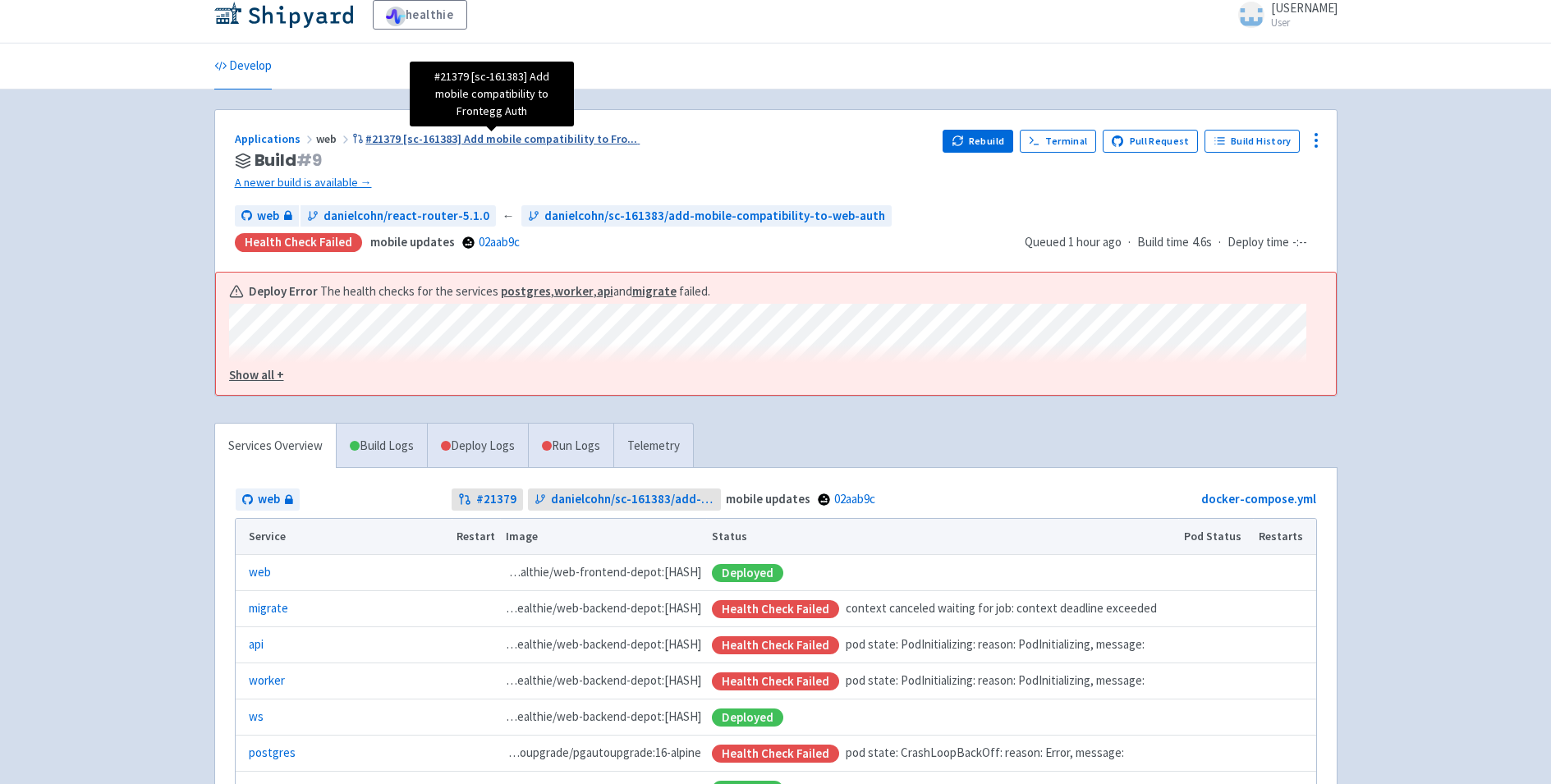 click on "#21379 [sc-161383] Add mobile compatibility to Fro ..." at bounding box center (501, 139) 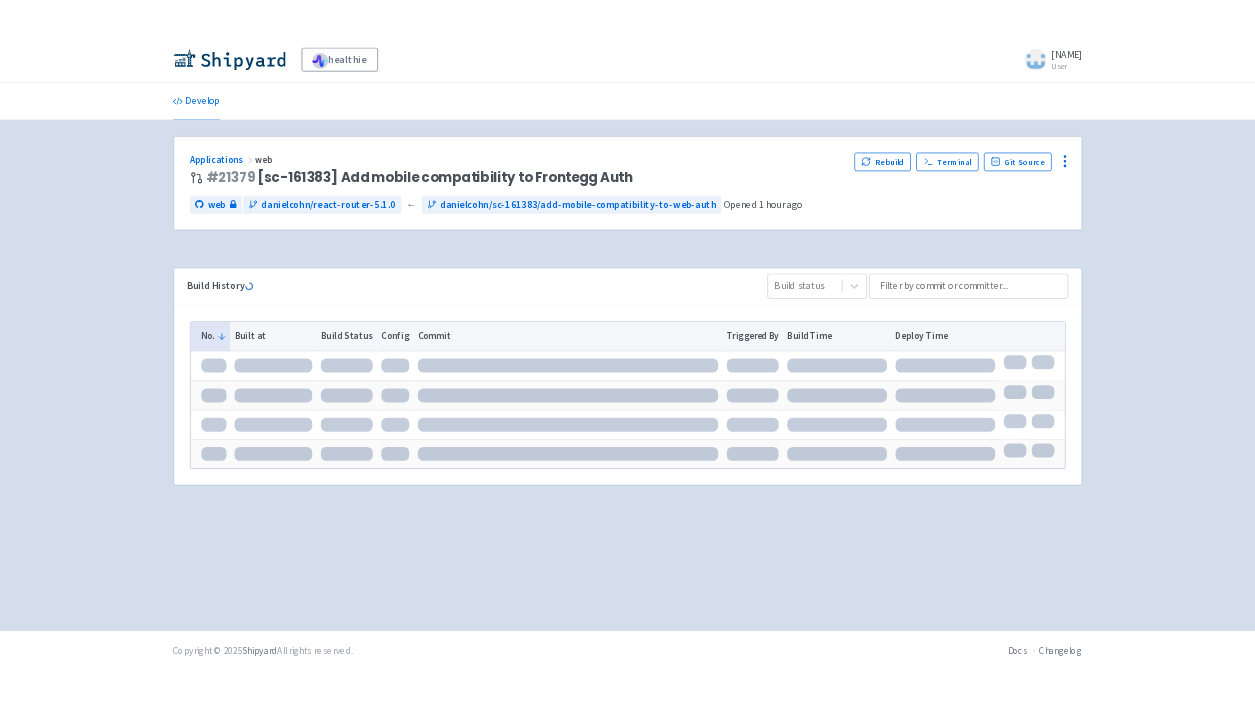 scroll, scrollTop: 0, scrollLeft: 0, axis: both 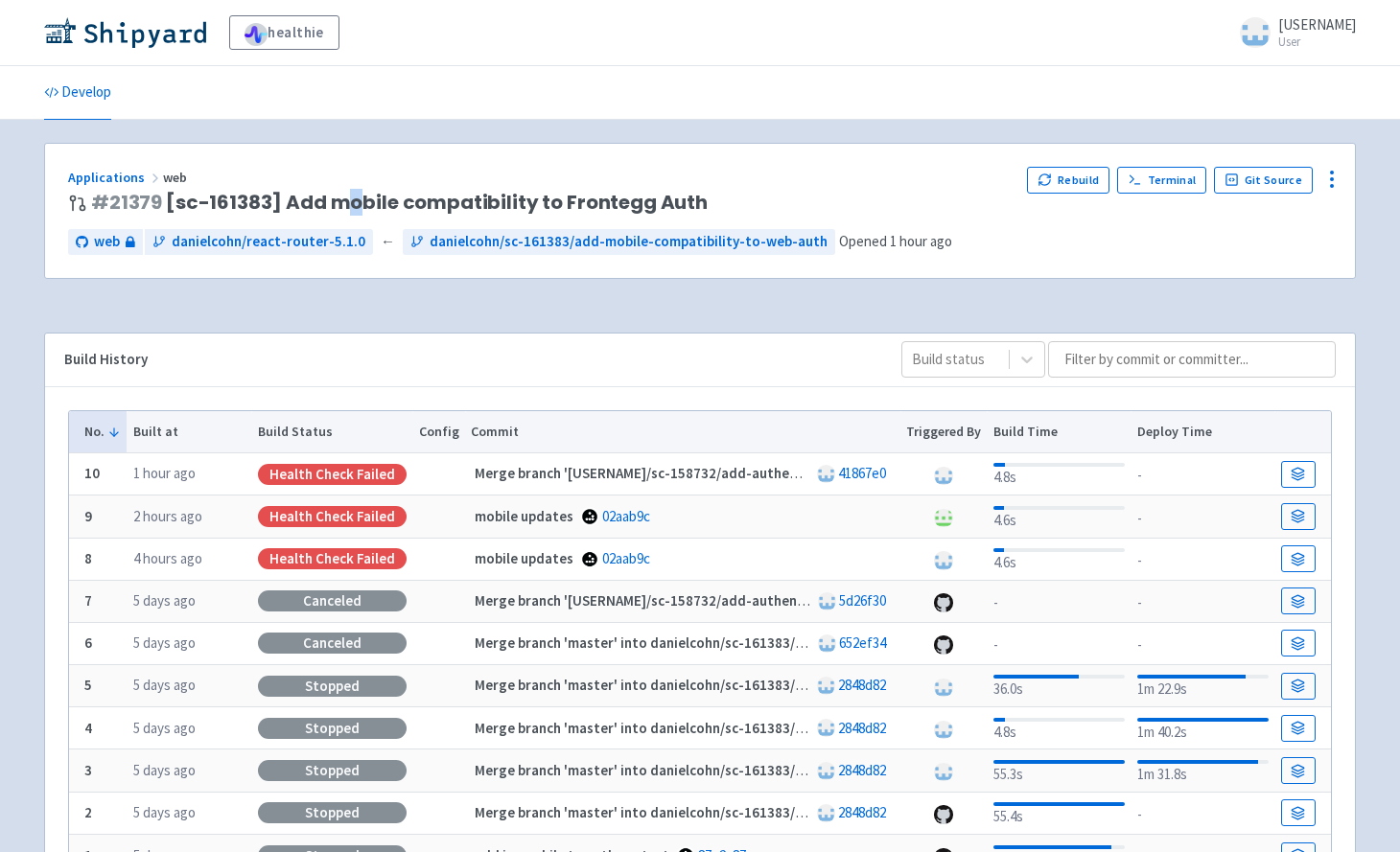 drag, startPoint x: 351, startPoint y: 200, endPoint x: 280, endPoint y: 182, distance: 73.24616 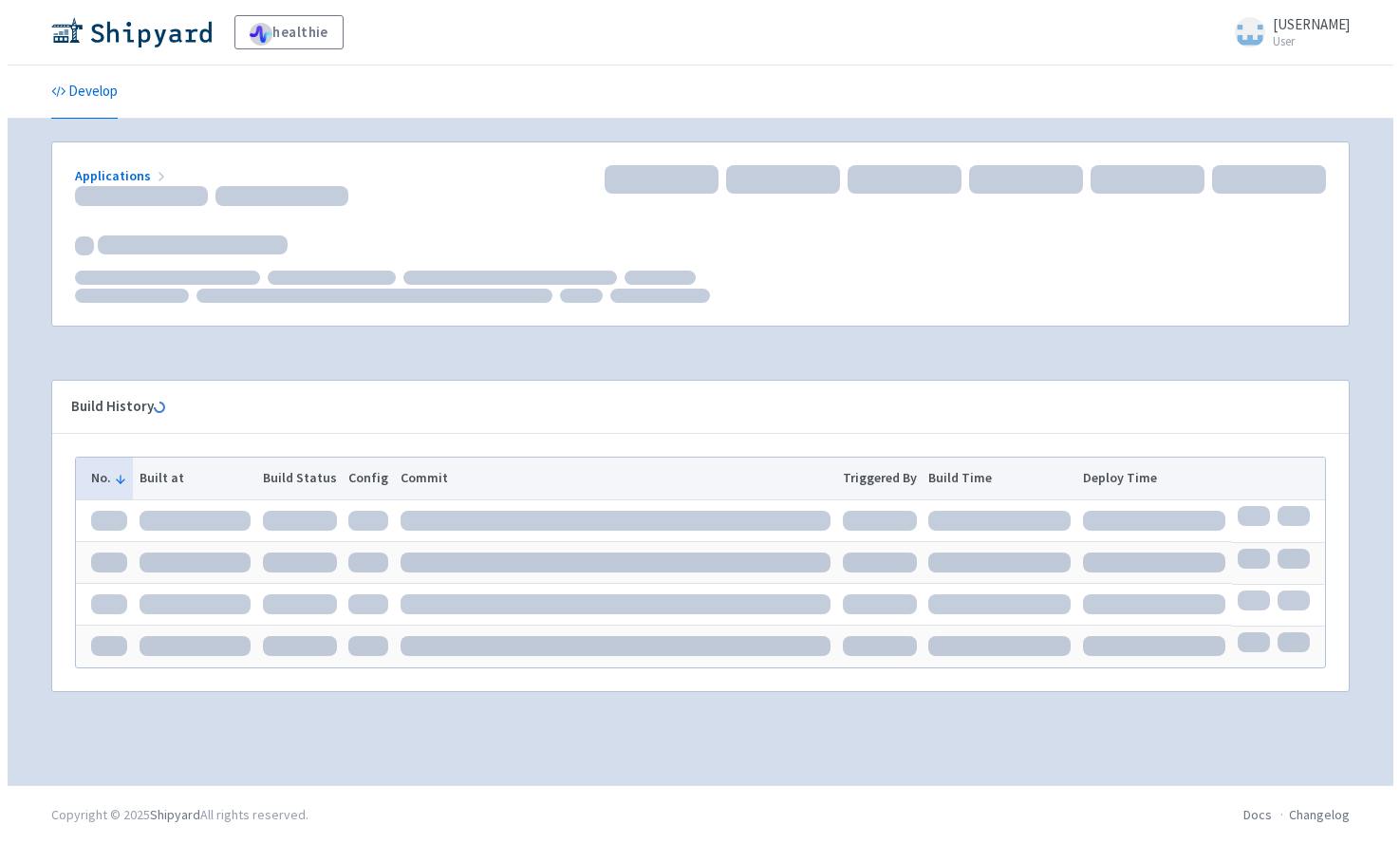 scroll, scrollTop: 0, scrollLeft: 0, axis: both 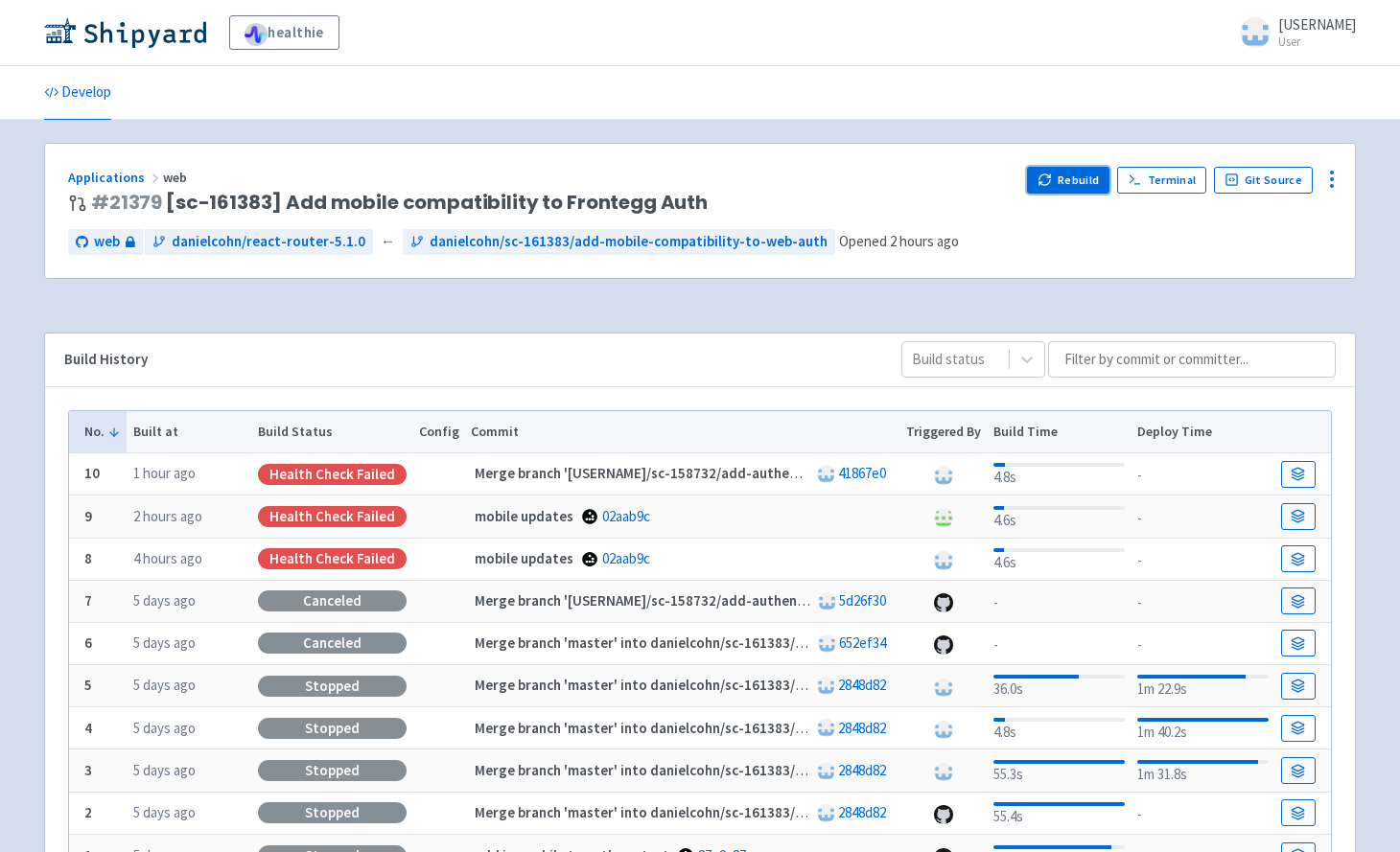click 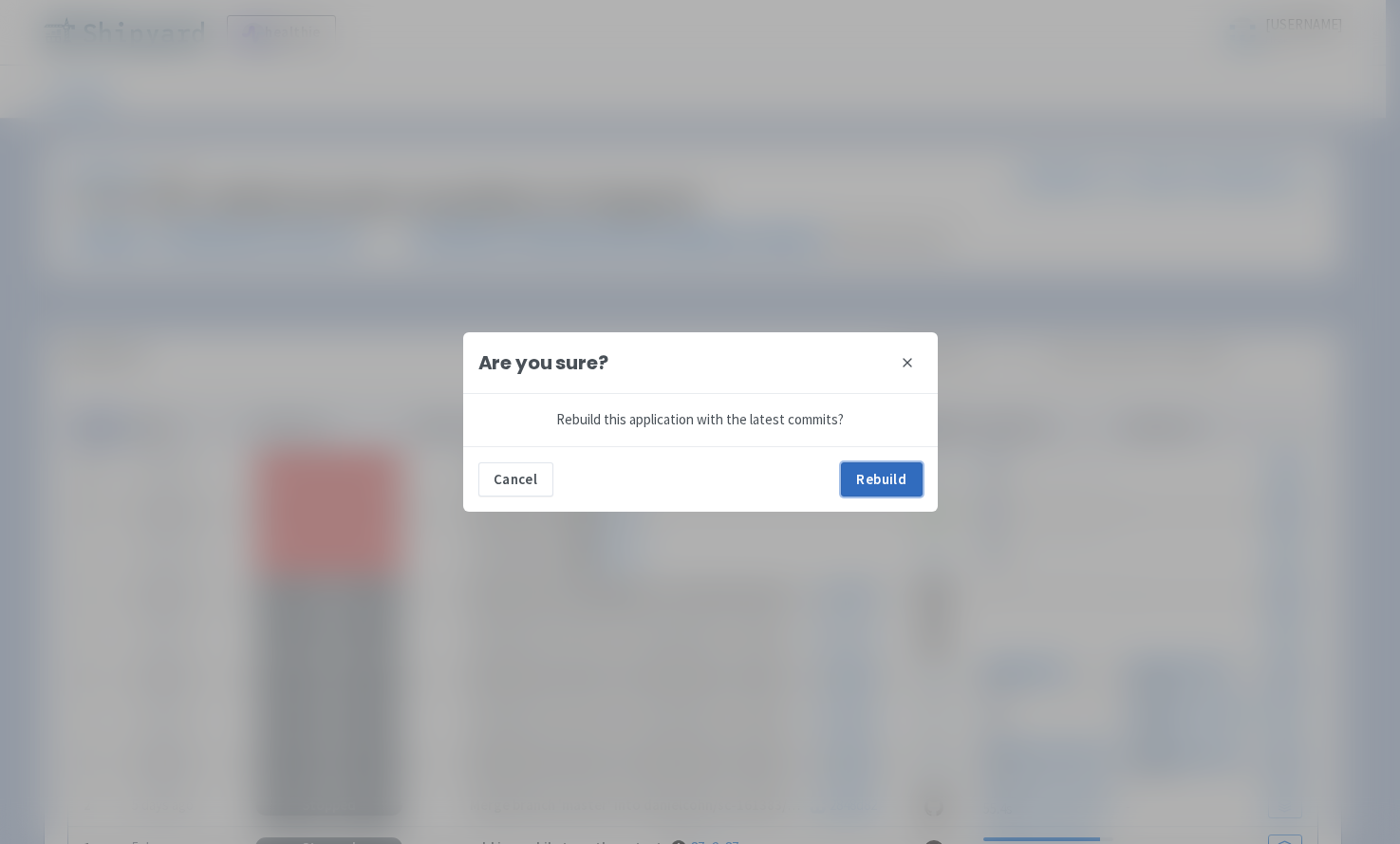 click on "Rebuild" at bounding box center (882, 479) 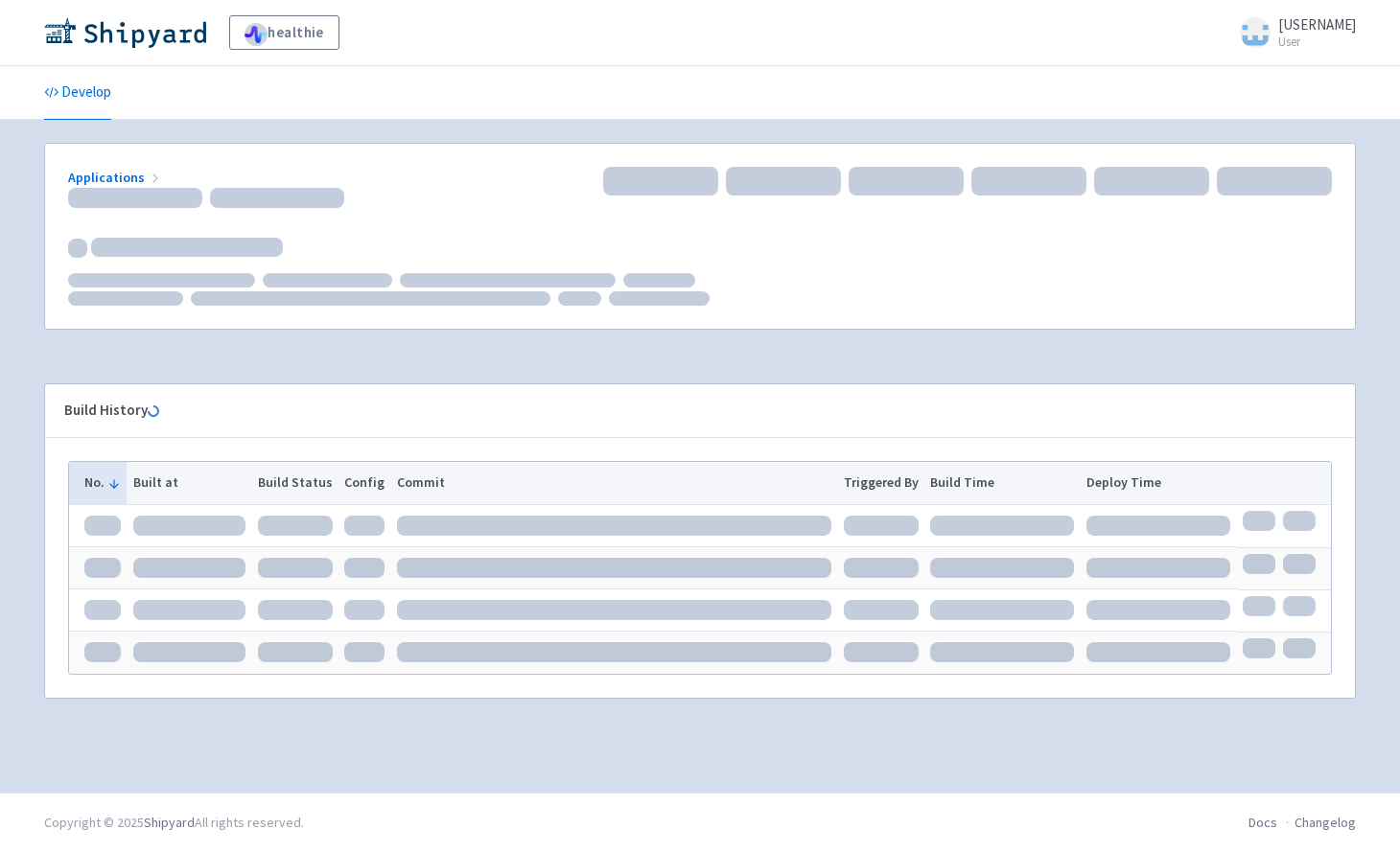 scroll, scrollTop: 0, scrollLeft: 0, axis: both 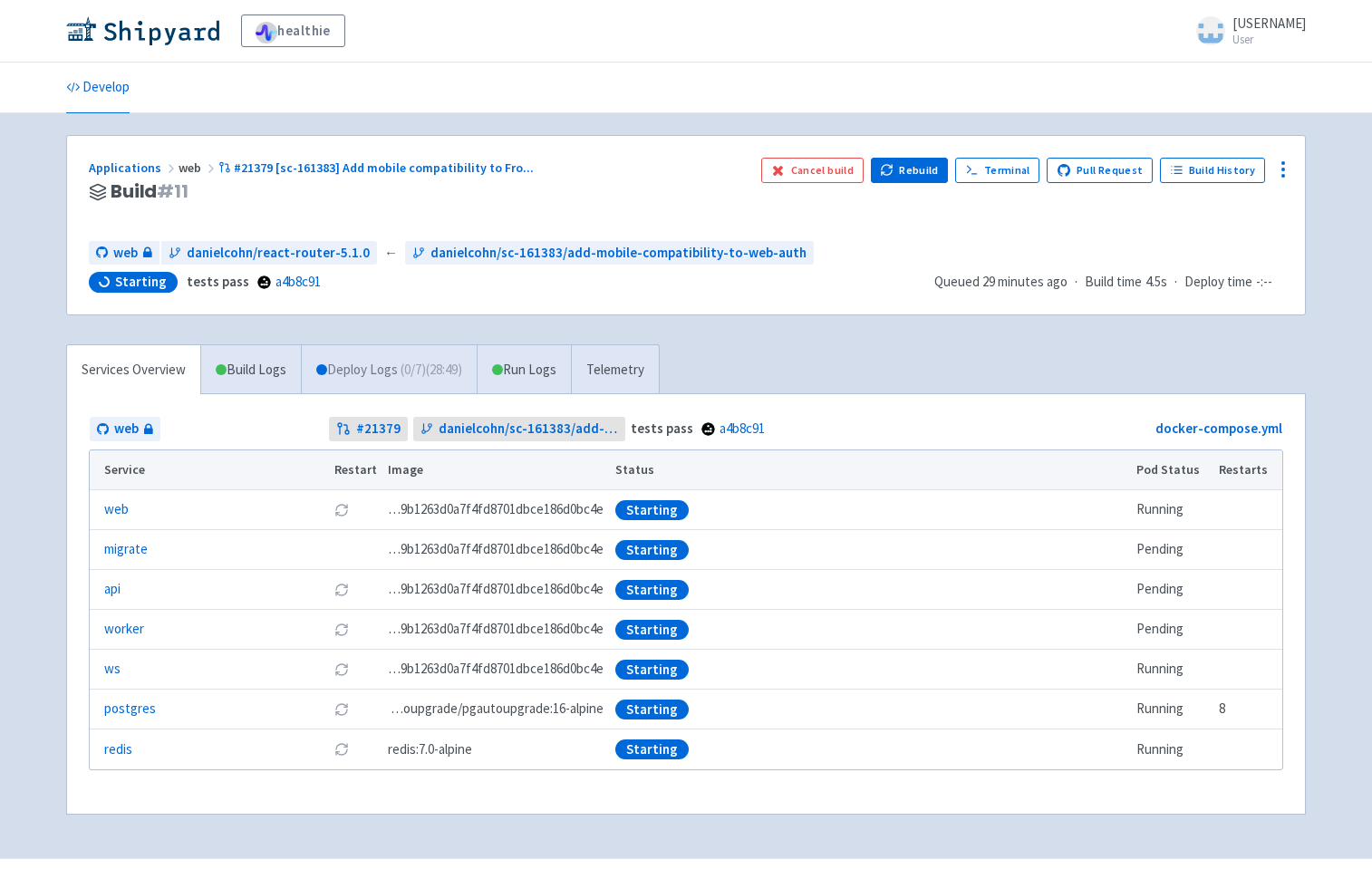 click on "( 0 / 7 )  (28:49)" at bounding box center [431, 370] 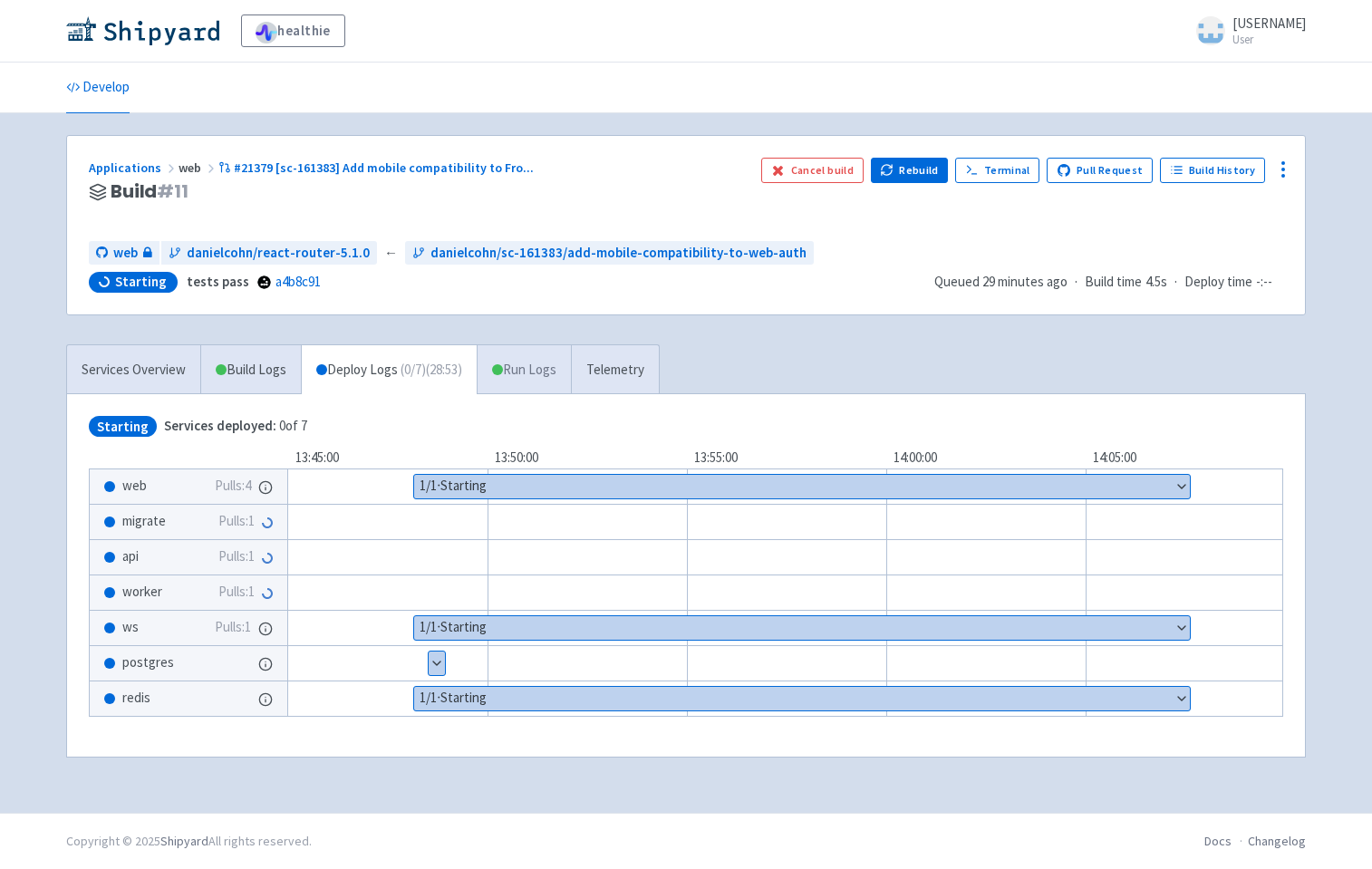 click on "Run Logs" at bounding box center (524, 370) 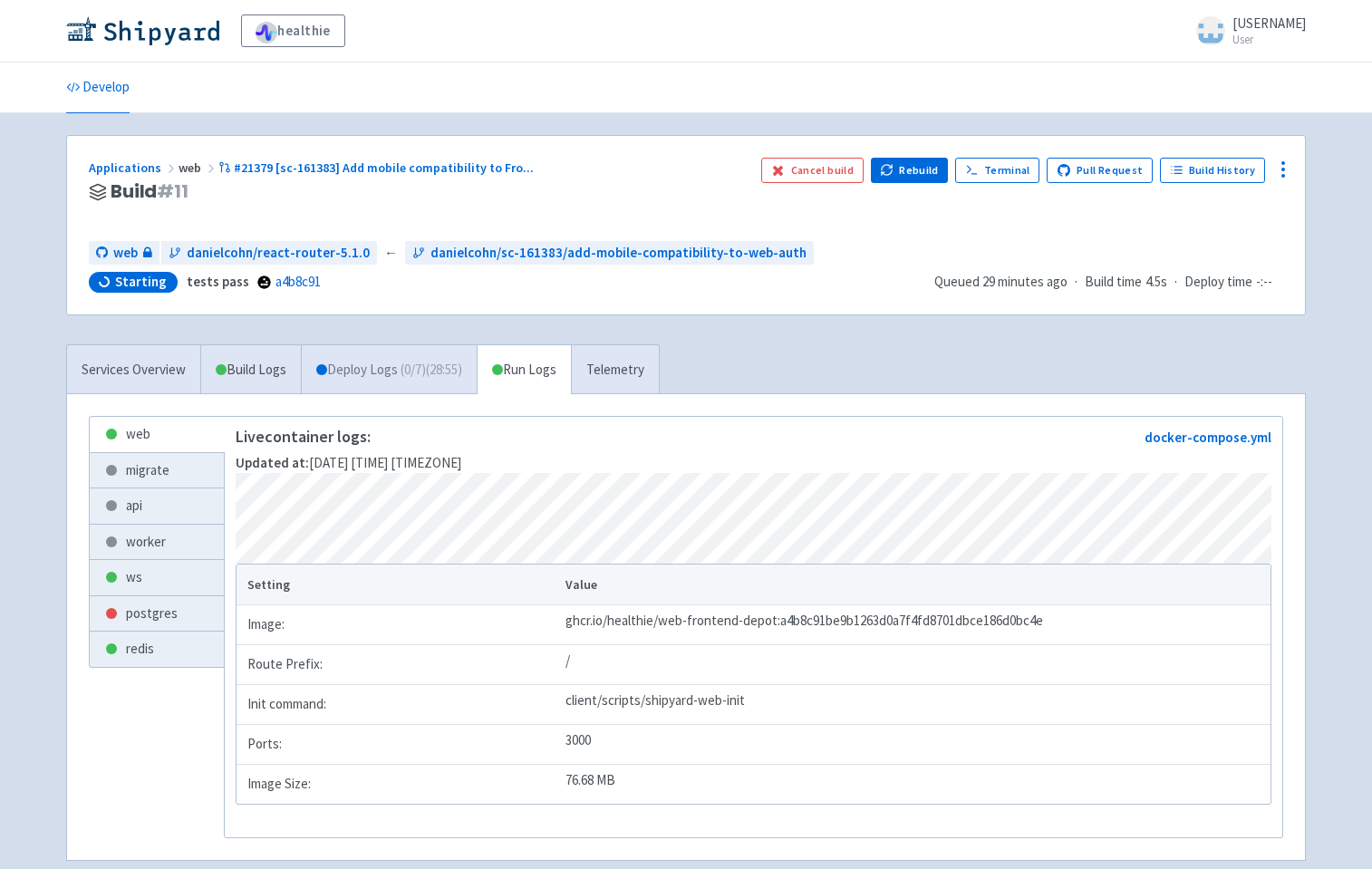 click on "Deploy Logs   ( 0 / 7 )  (28:55)" at bounding box center [389, 370] 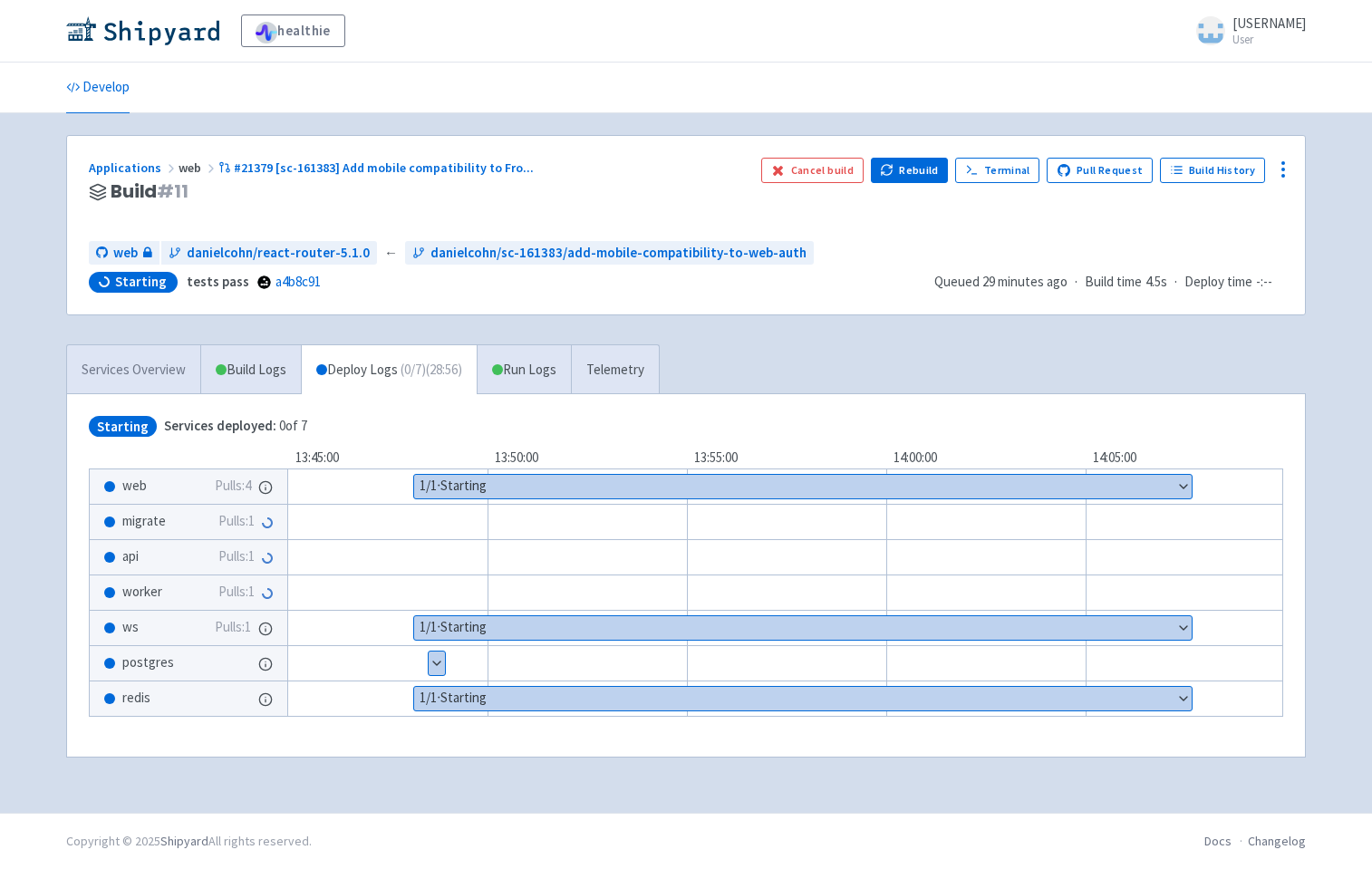 click on "Services Overview" at bounding box center [133, 370] 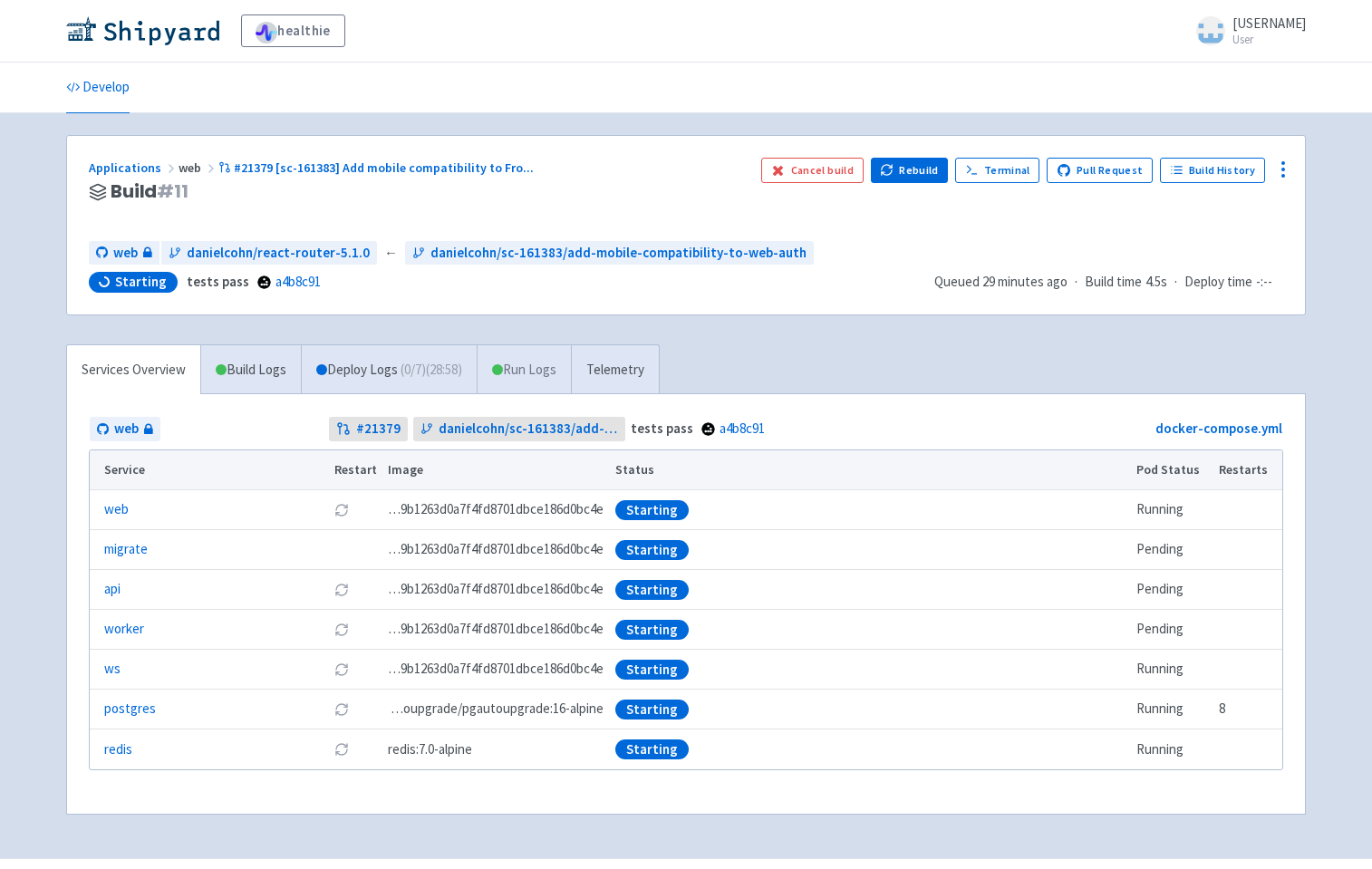 click on "Run Logs" at bounding box center [524, 370] 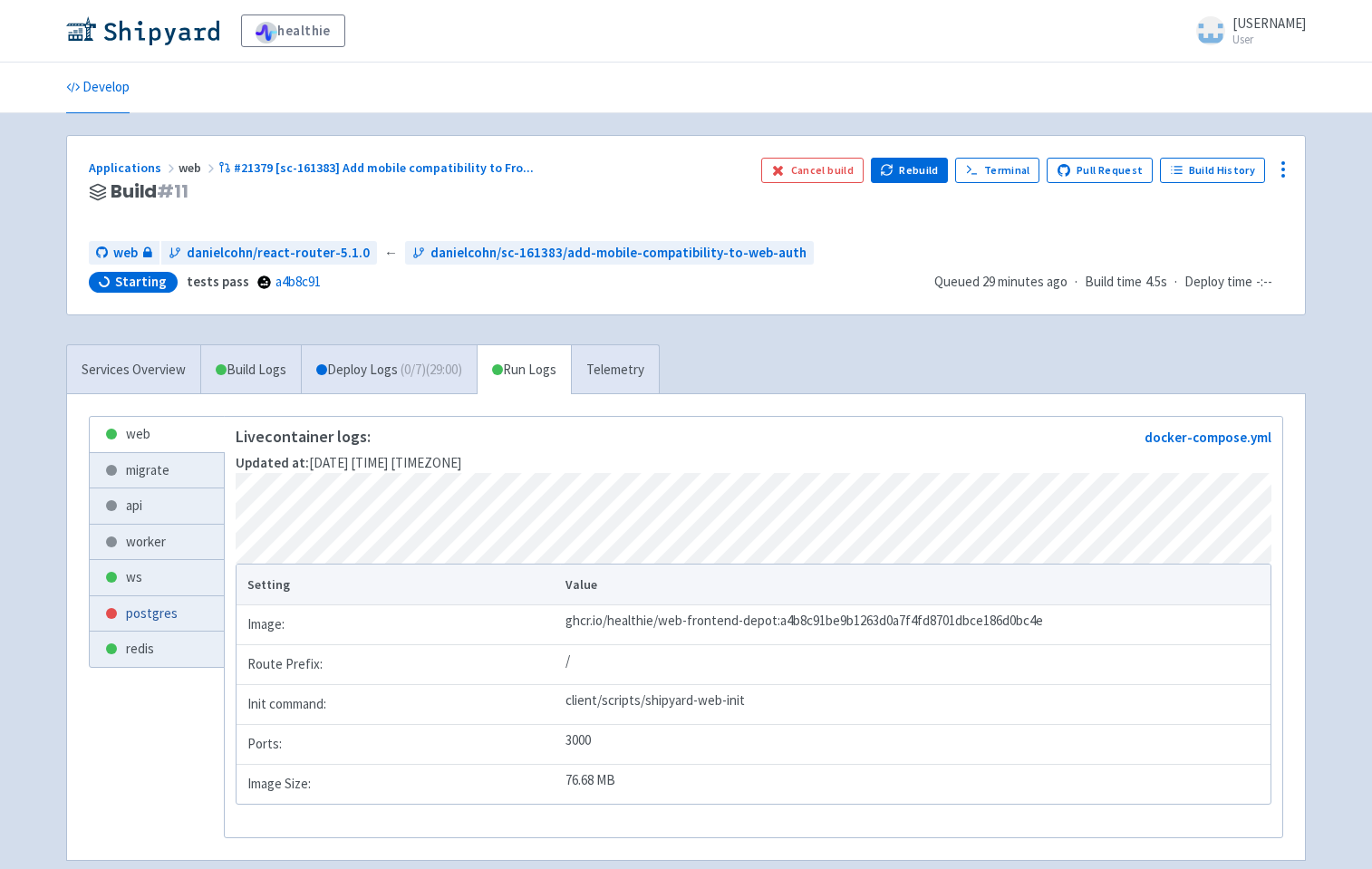 click on "postgres" at bounding box center (157, 613) 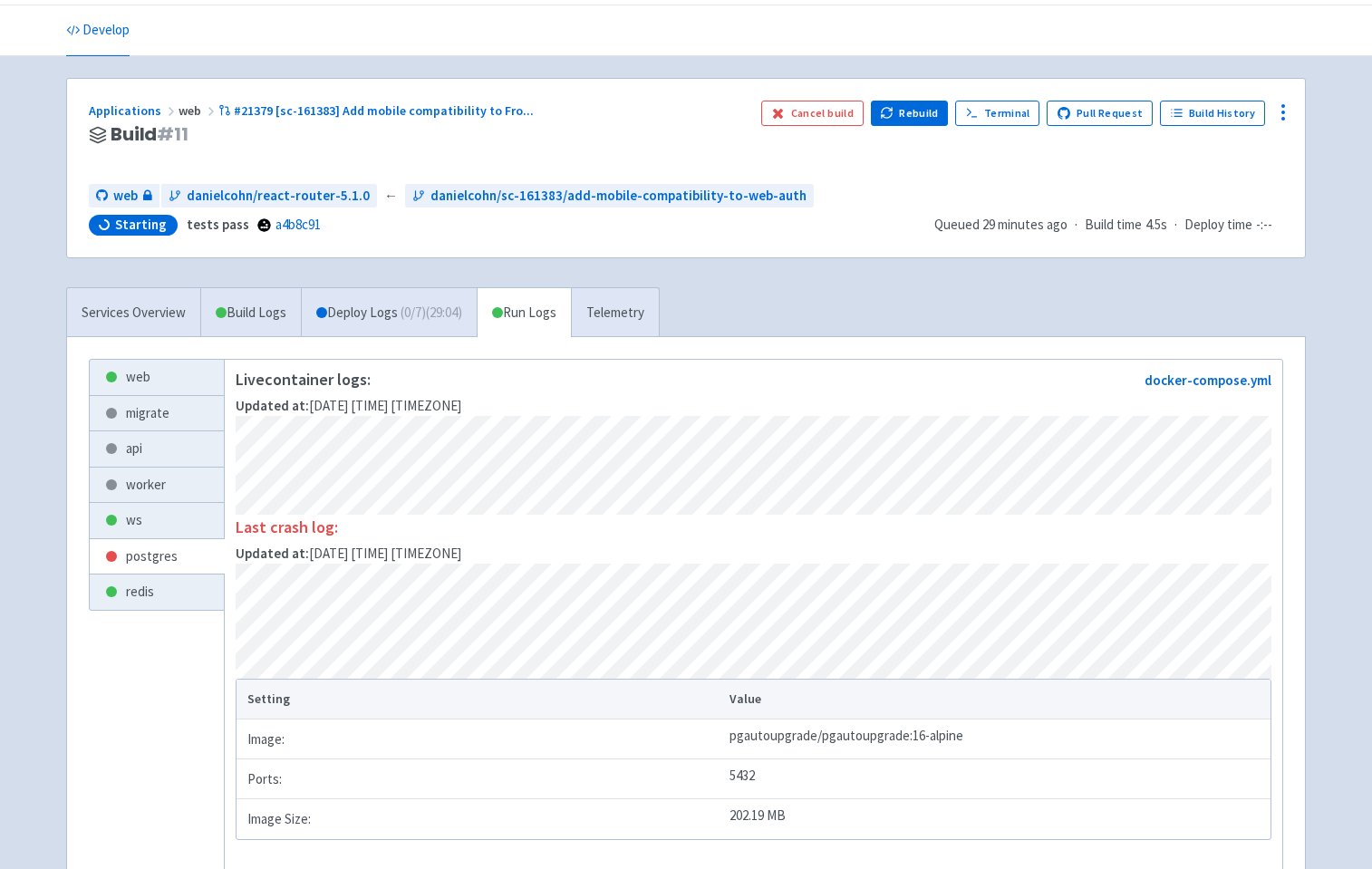 scroll, scrollTop: 0, scrollLeft: 0, axis: both 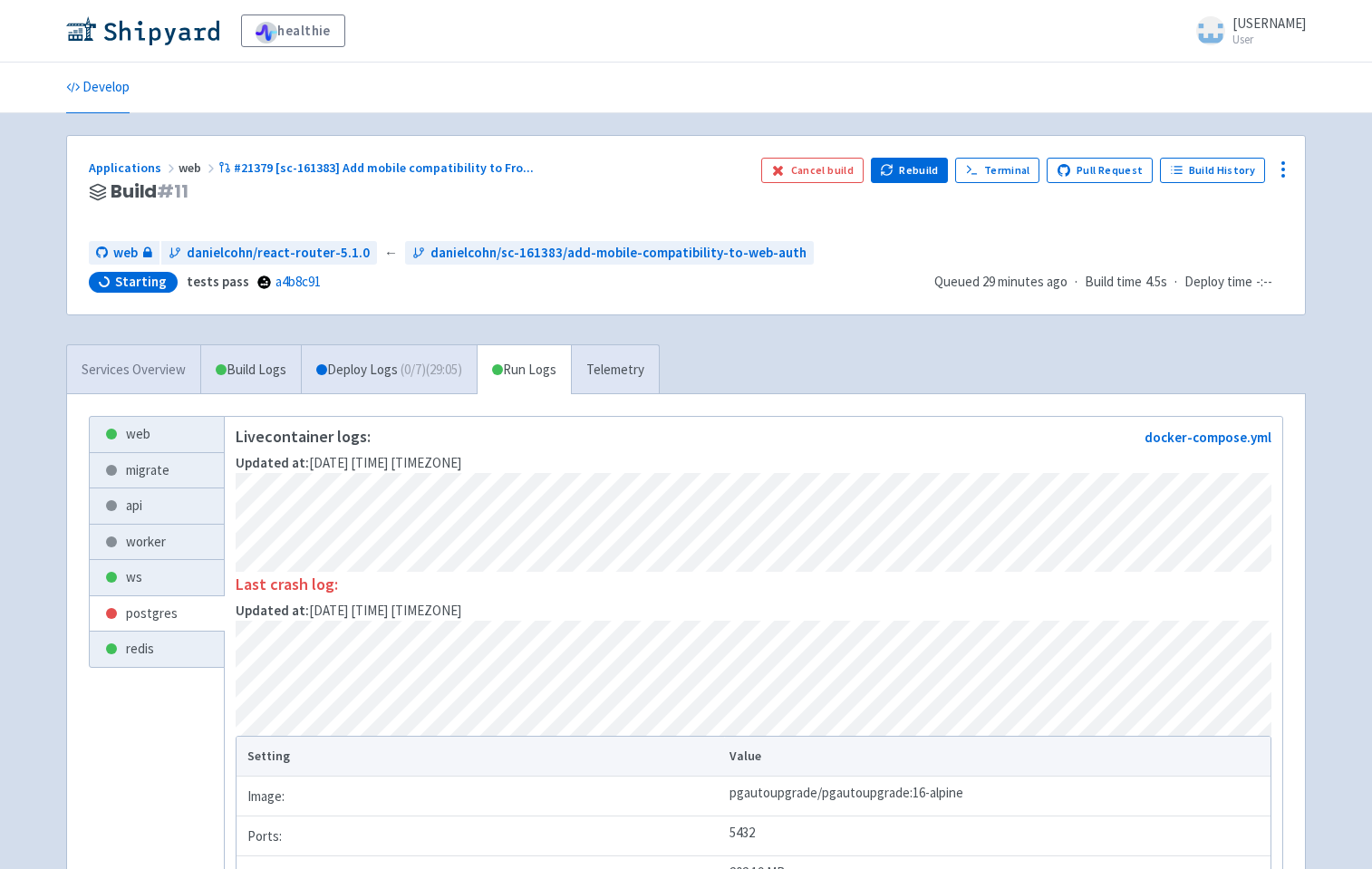 click on "Services Overview" at bounding box center (133, 370) 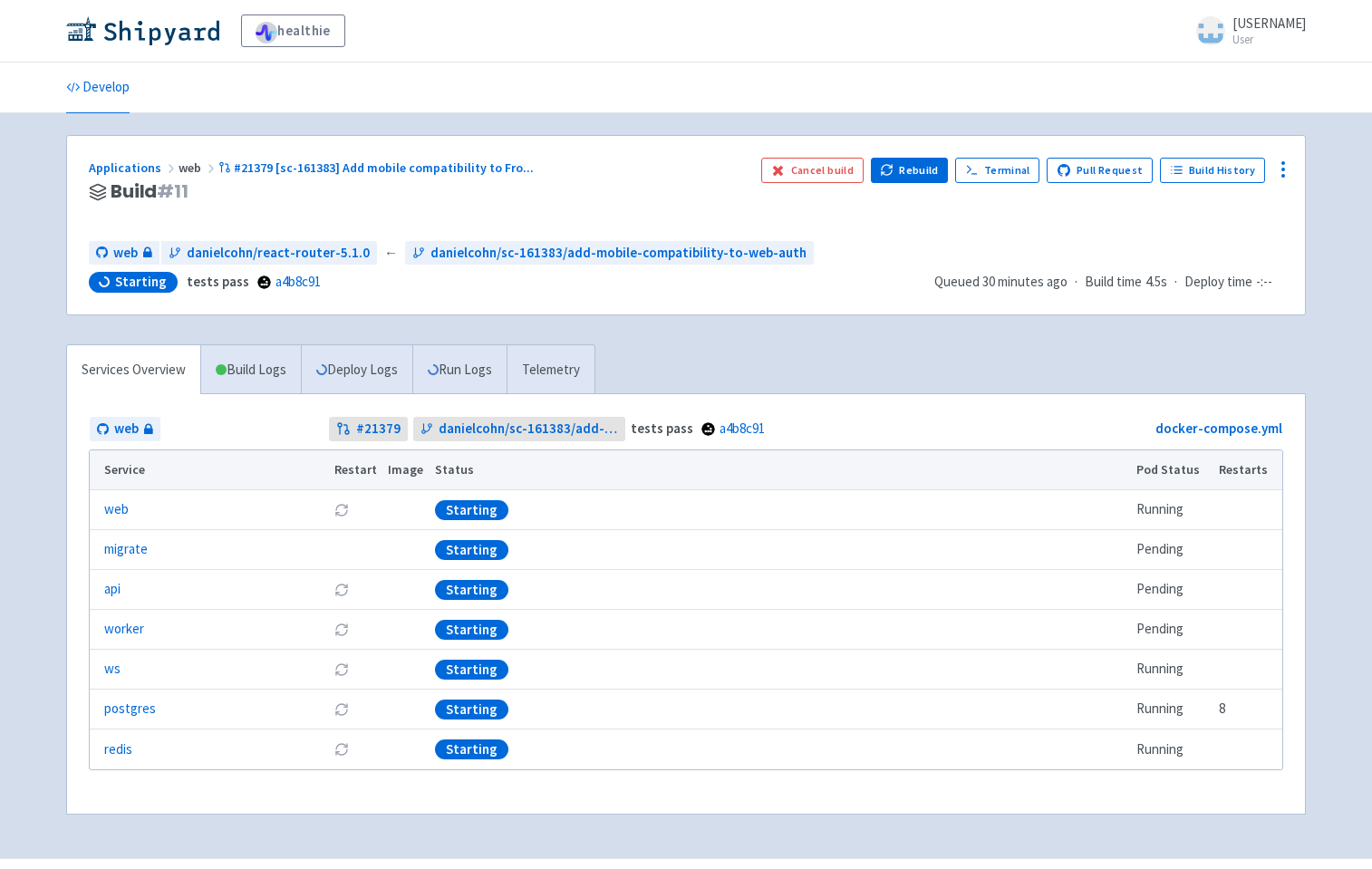 scroll, scrollTop: 0, scrollLeft: 0, axis: both 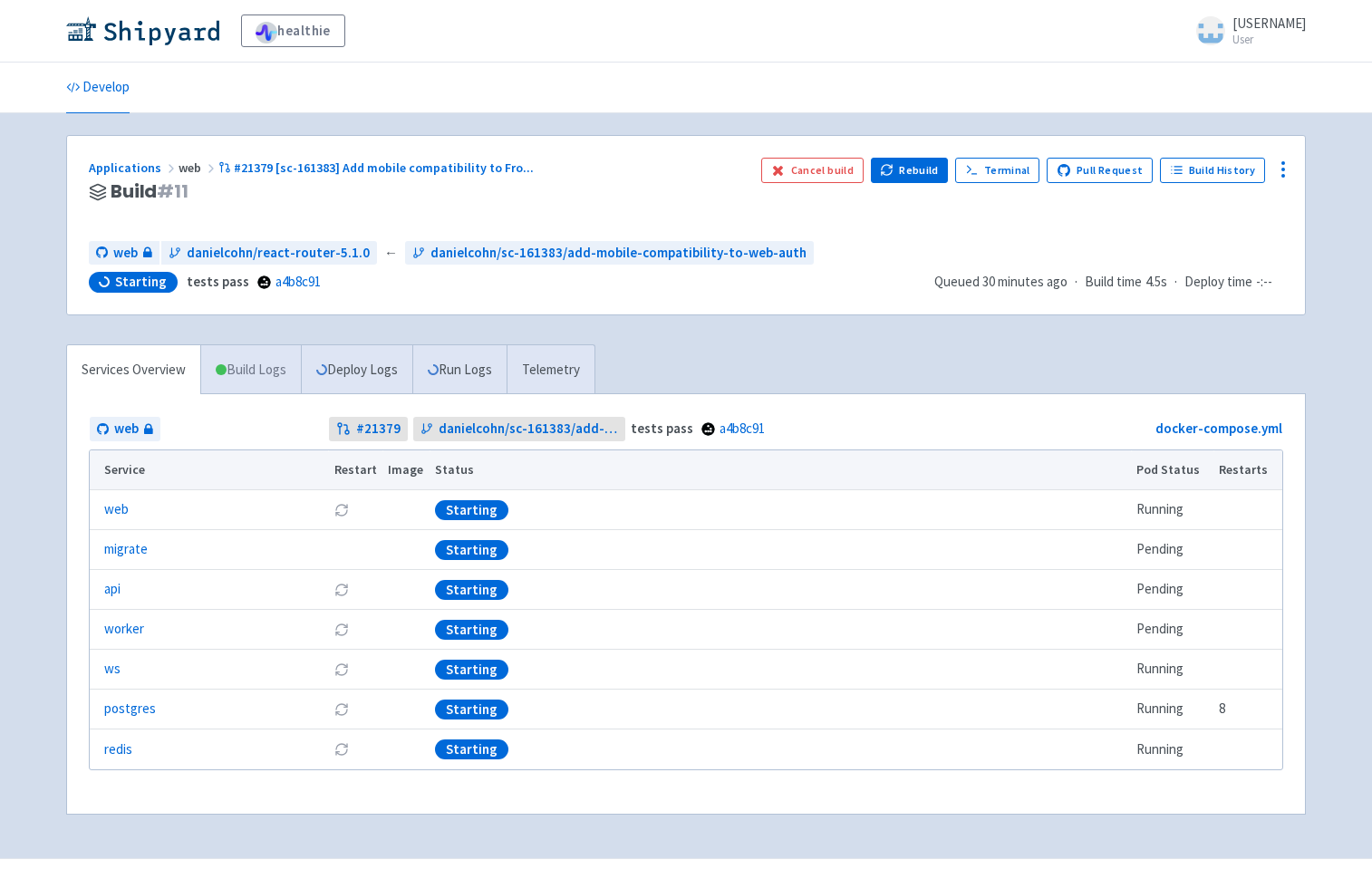click on "Build Logs" at bounding box center [251, 370] 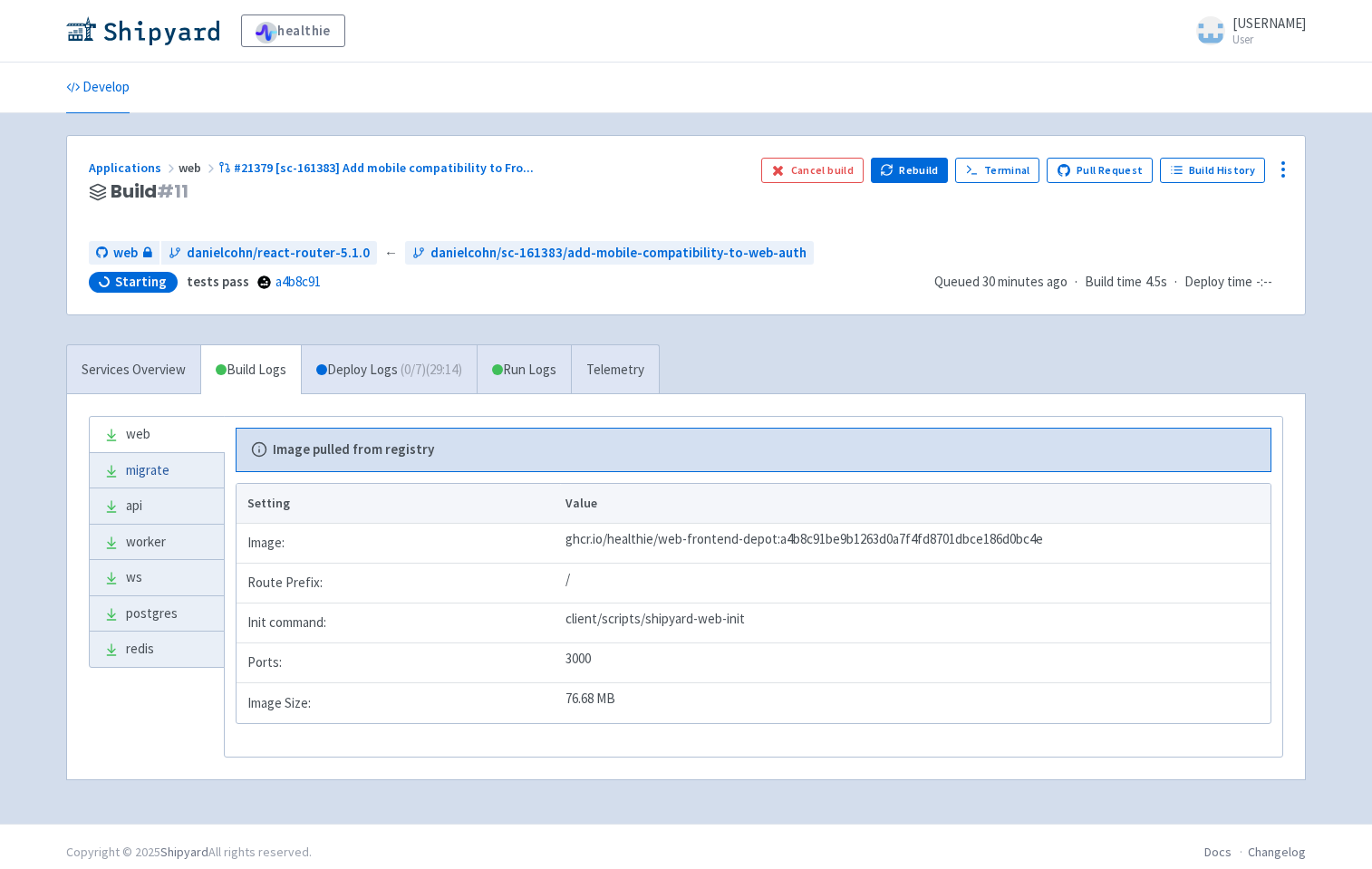 click on "migrate" at bounding box center [157, 470] 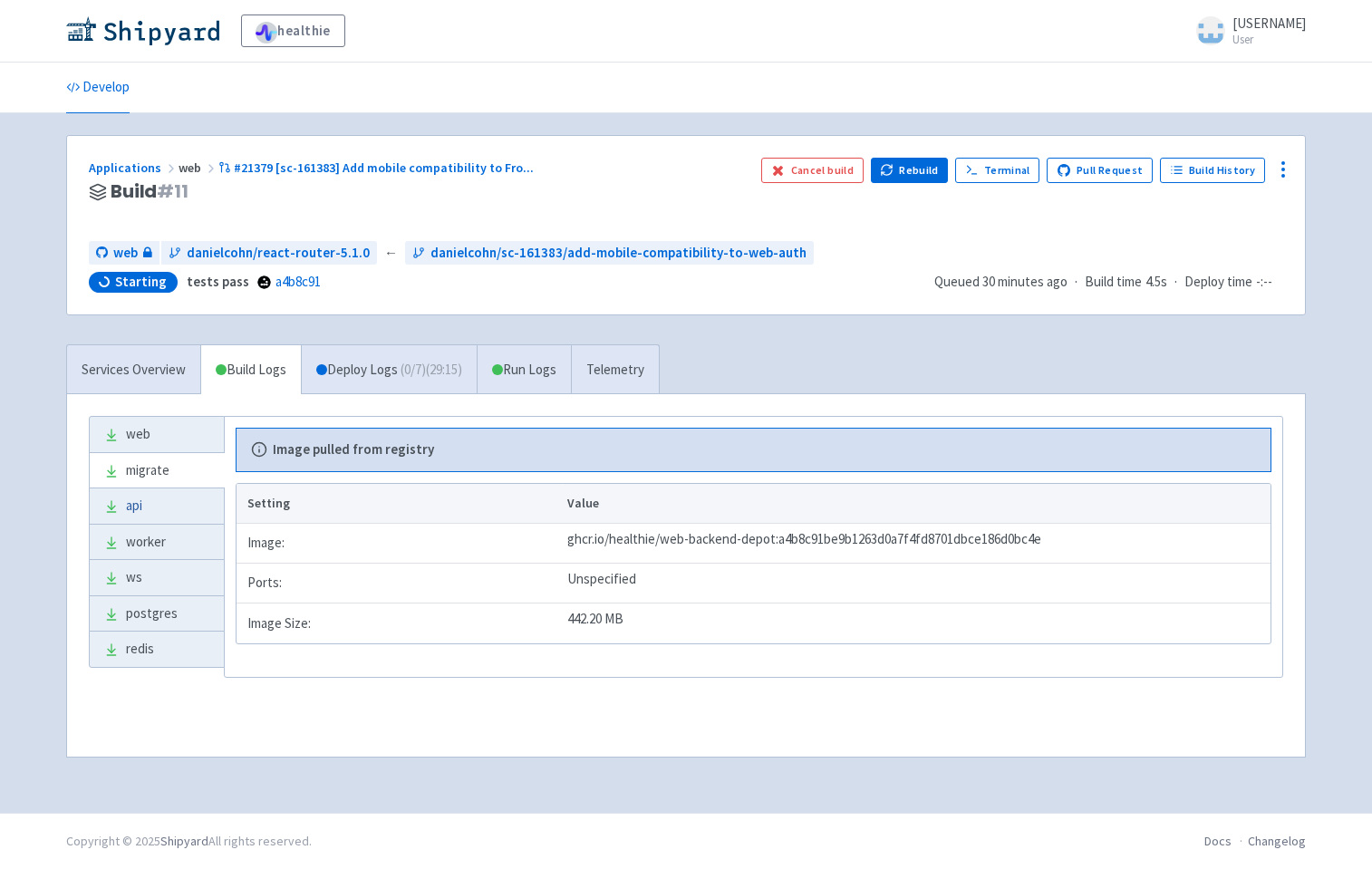 click on "api" at bounding box center [157, 506] 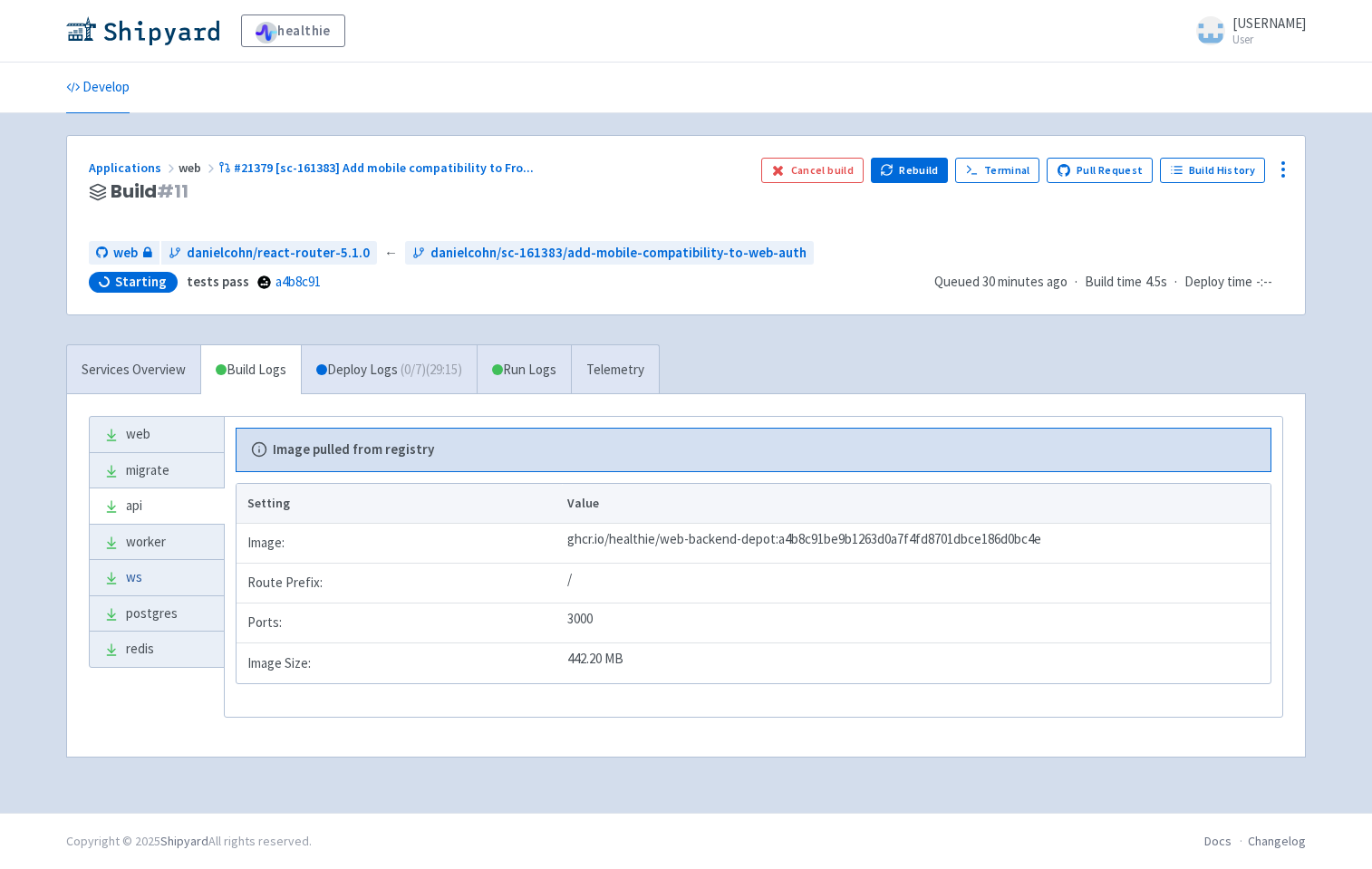 click on "ws" at bounding box center [157, 577] 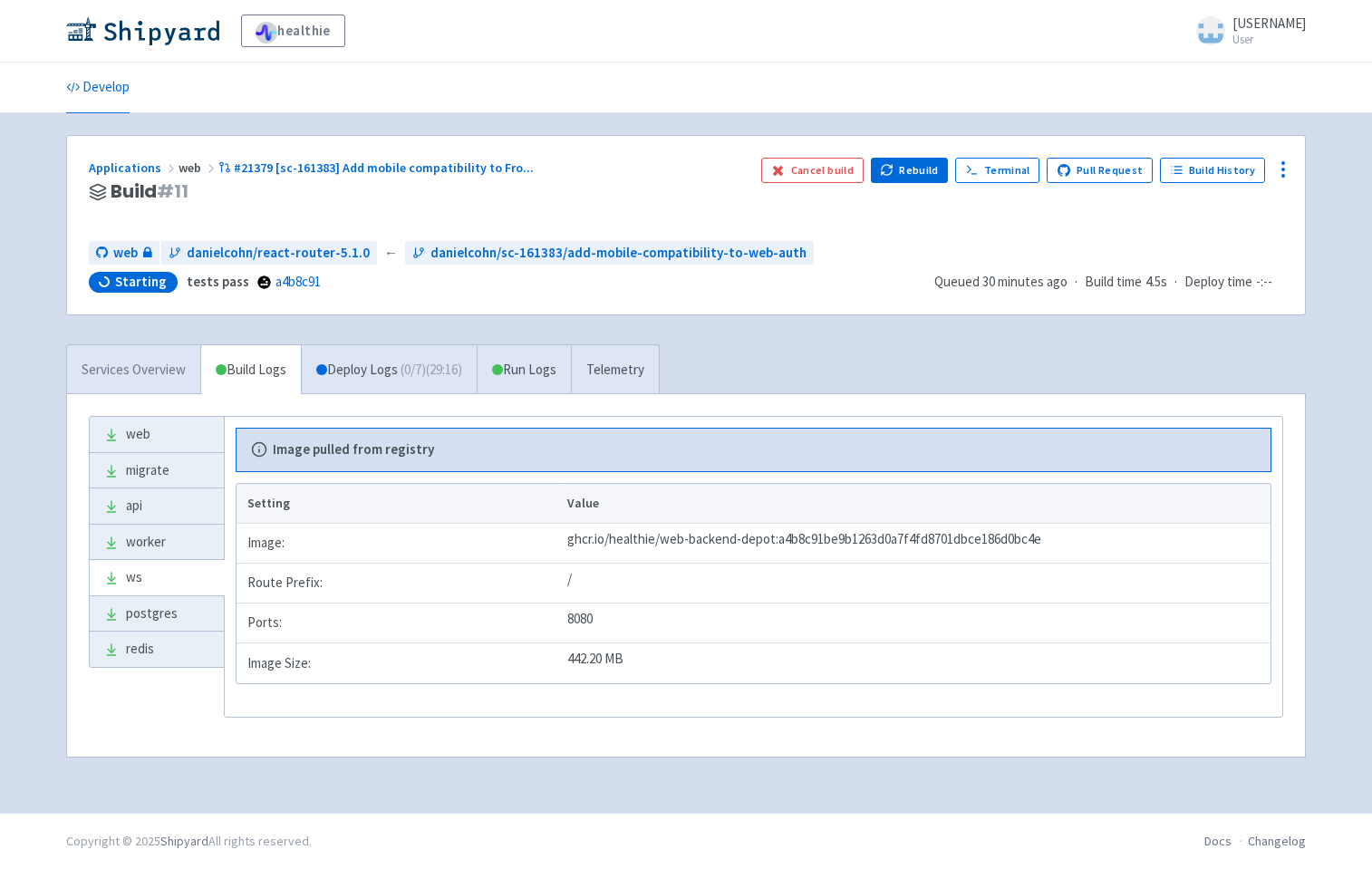 click on "Services Overview" at bounding box center (133, 370) 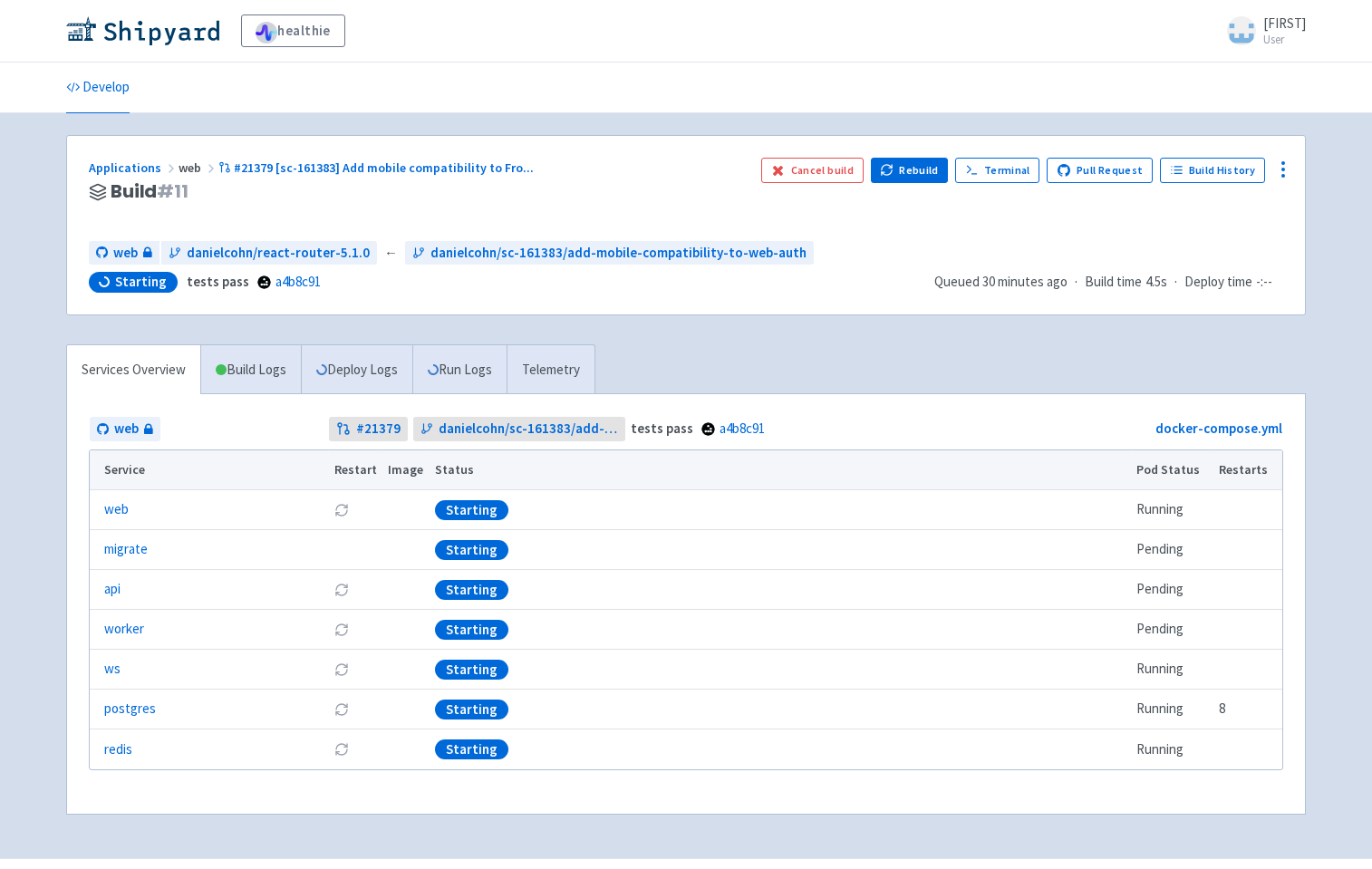 scroll, scrollTop: 0, scrollLeft: 0, axis: both 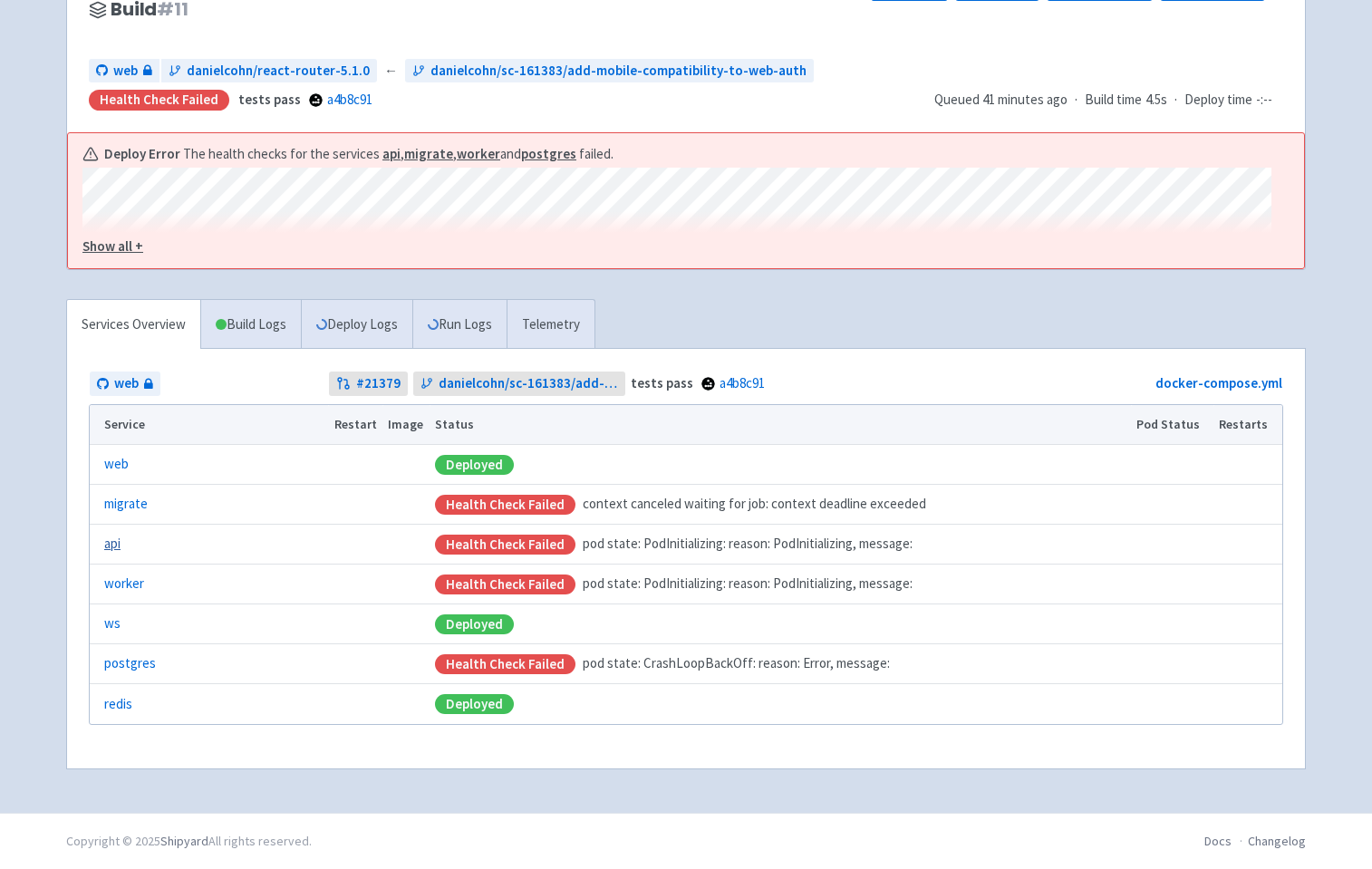 click on "api" at bounding box center [112, 544] 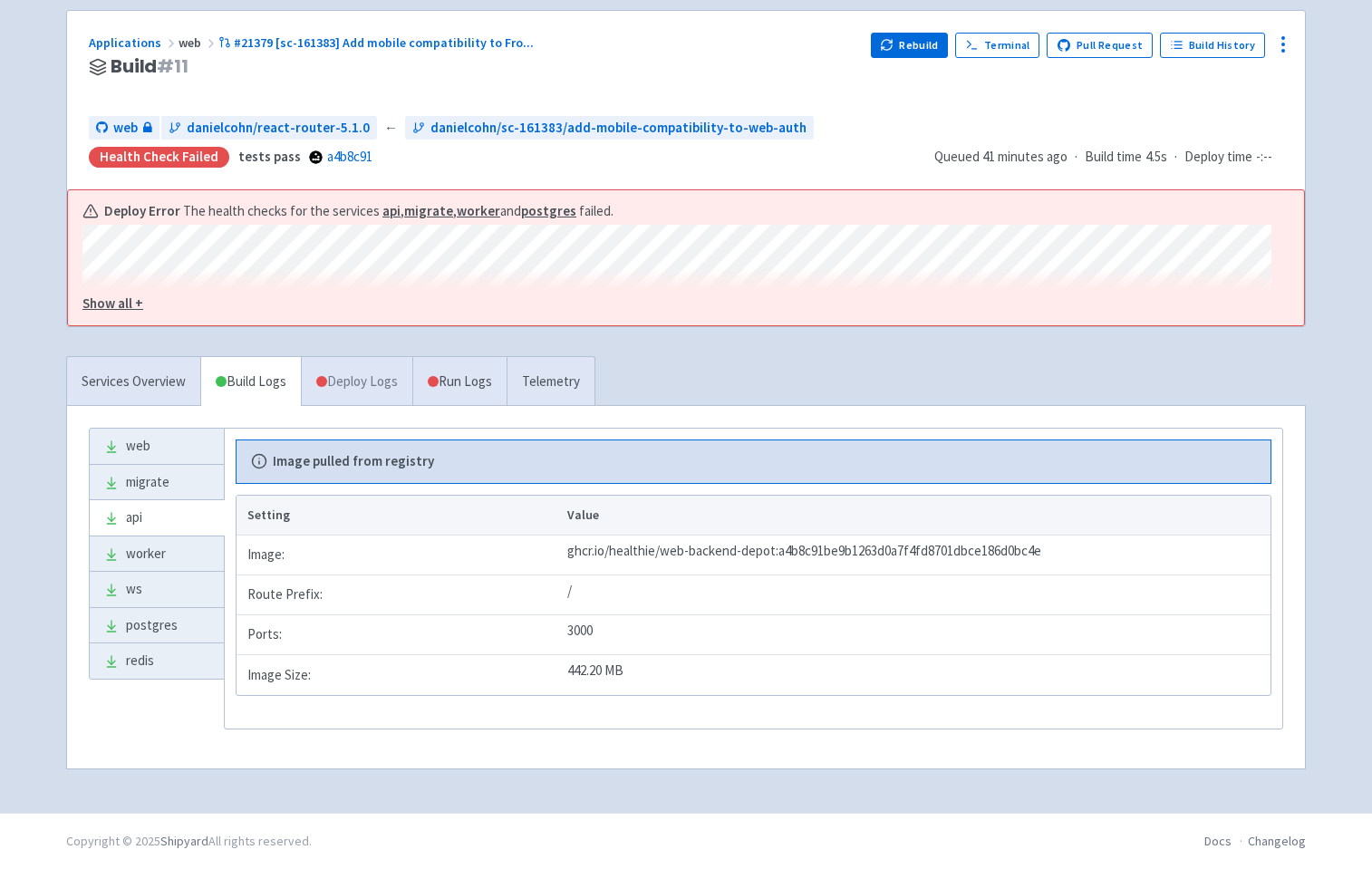 click on "Deploy Logs" at bounding box center [356, 381] 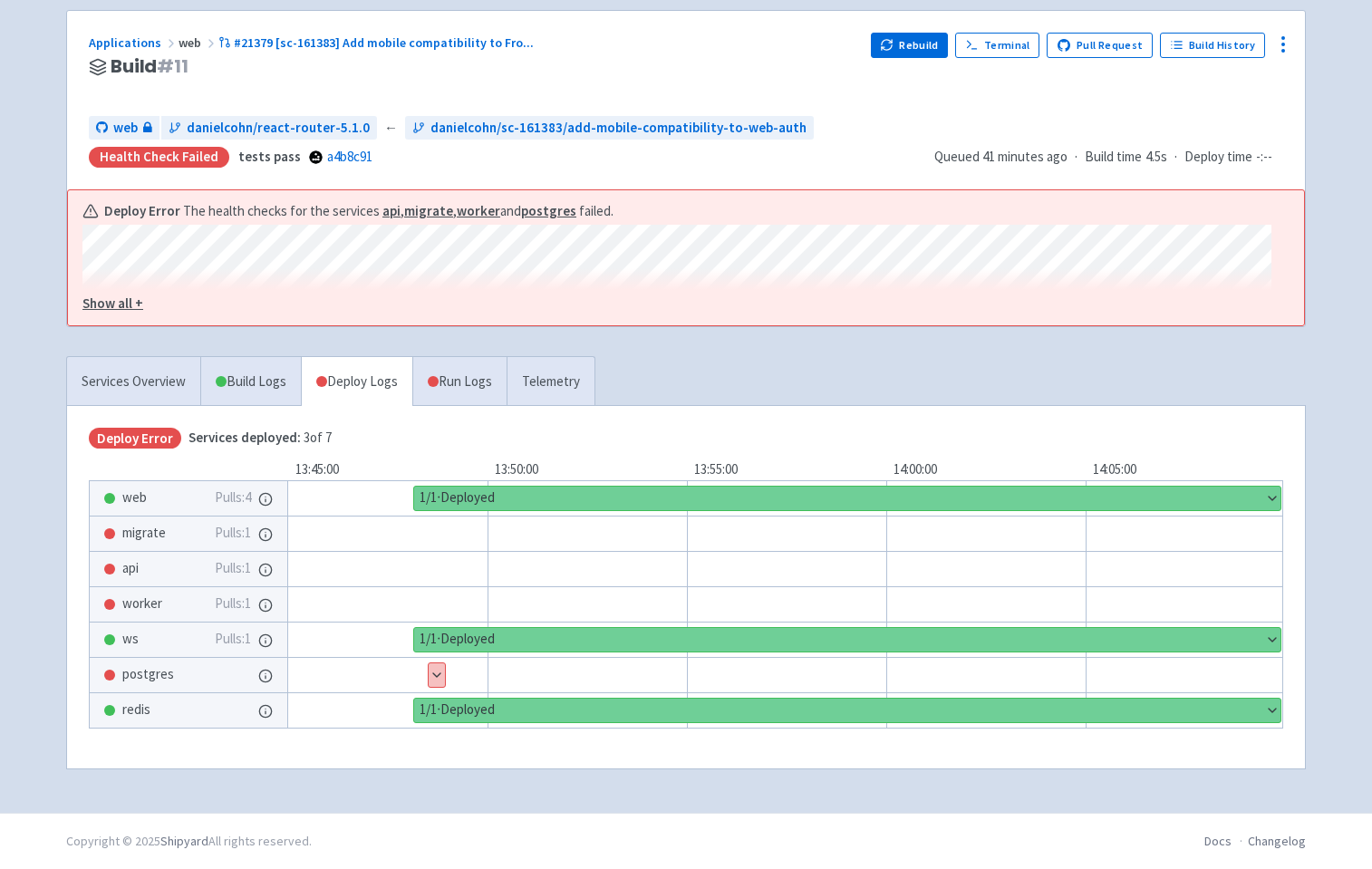 click on "Show details    1 / 1  ⋅  Deploy Error" at bounding box center [811, 675] 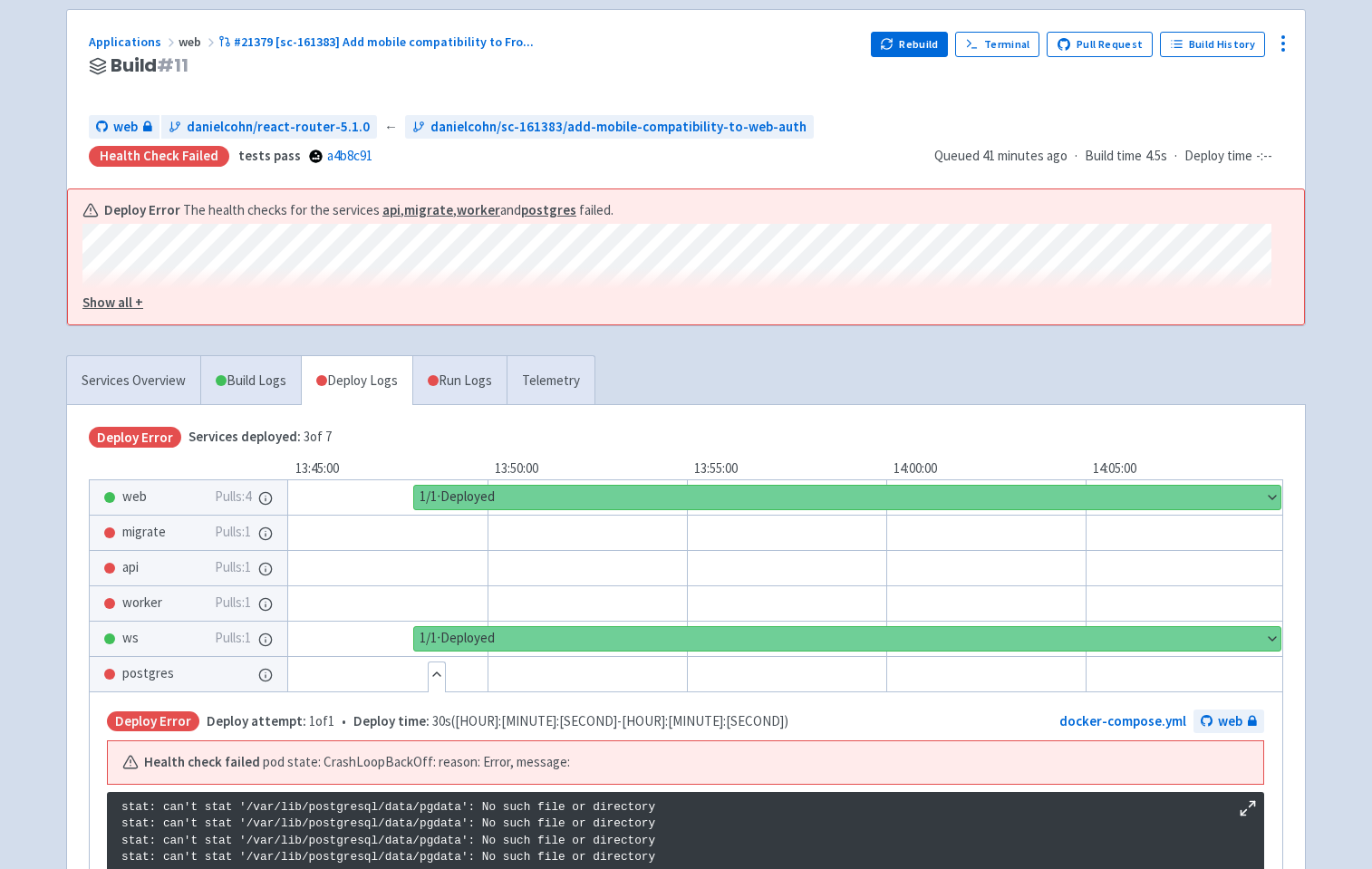 scroll, scrollTop: 345, scrollLeft: 0, axis: vertical 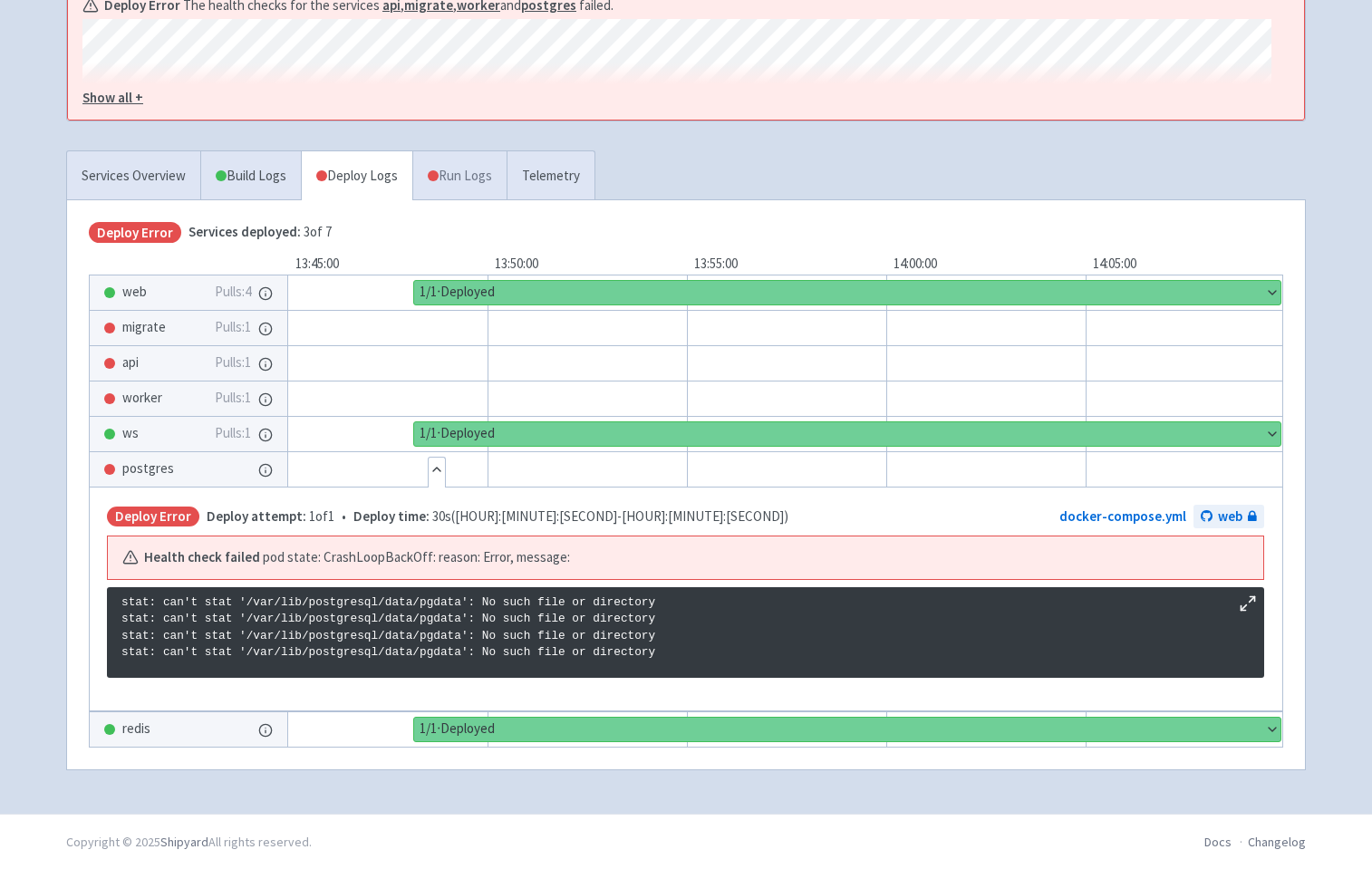 click on "Run Logs" at bounding box center (459, 176) 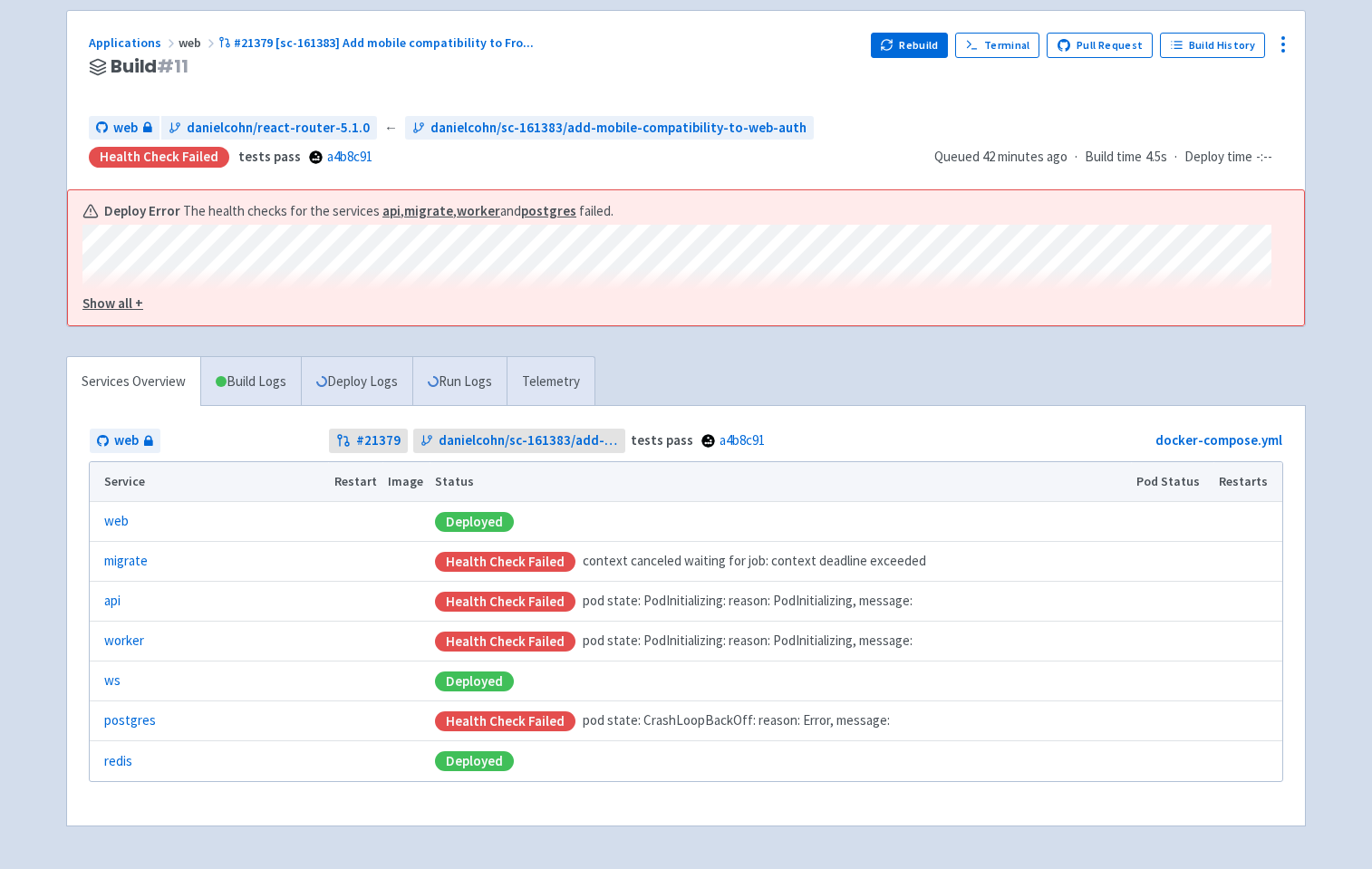 scroll, scrollTop: 182, scrollLeft: 0, axis: vertical 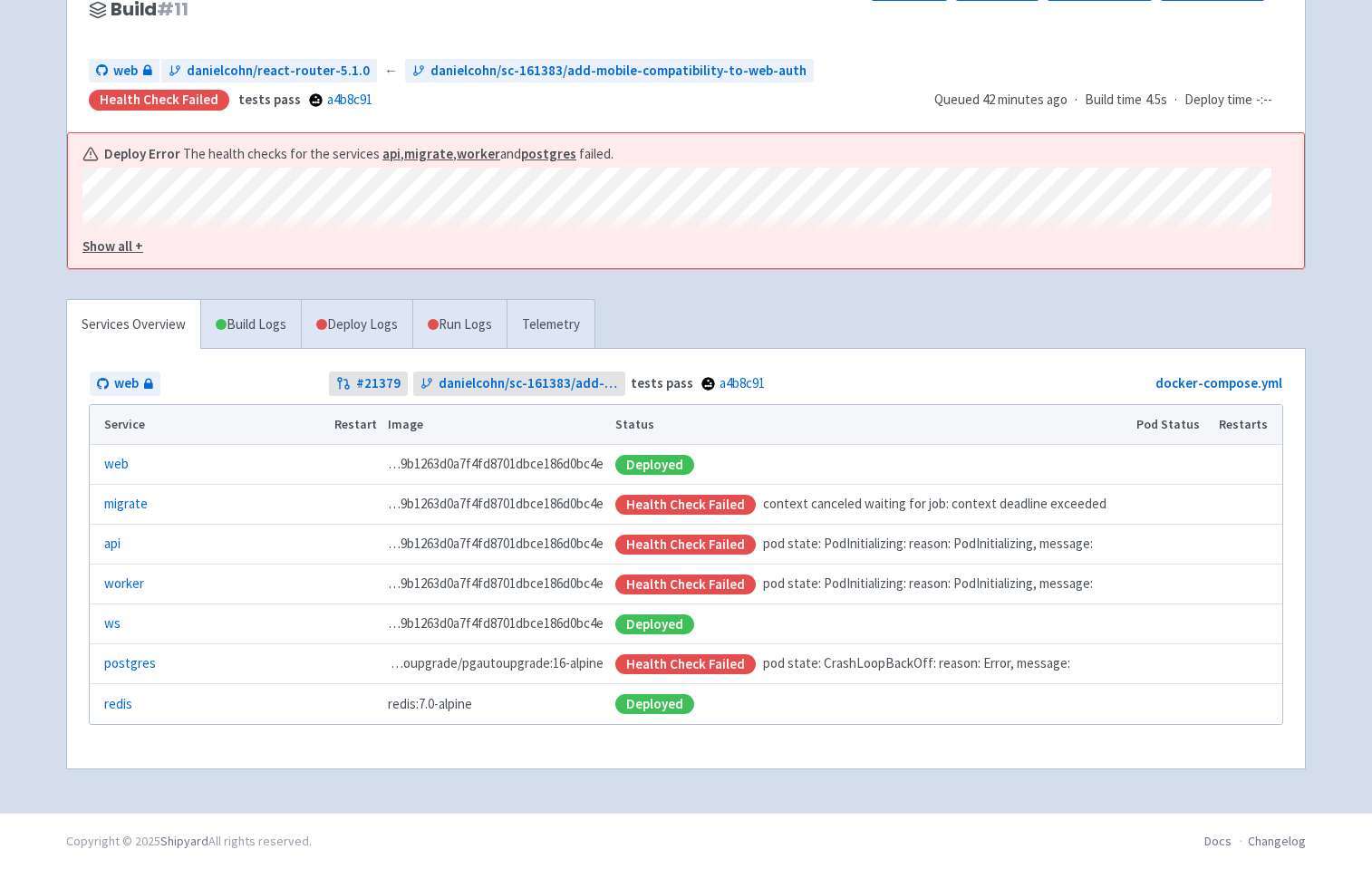 click on "Show all +" at bounding box center [112, 246] 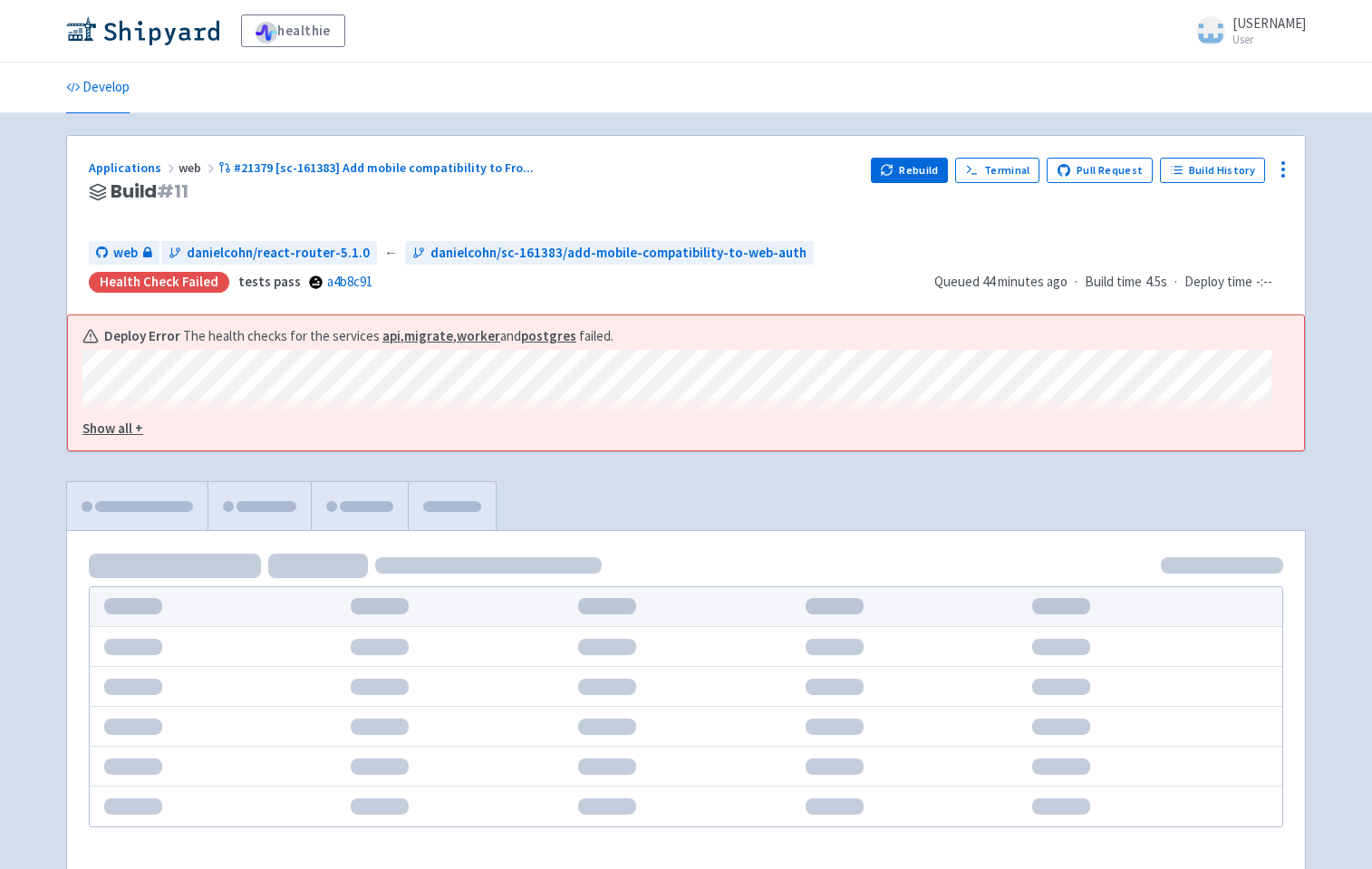scroll, scrollTop: 182, scrollLeft: 0, axis: vertical 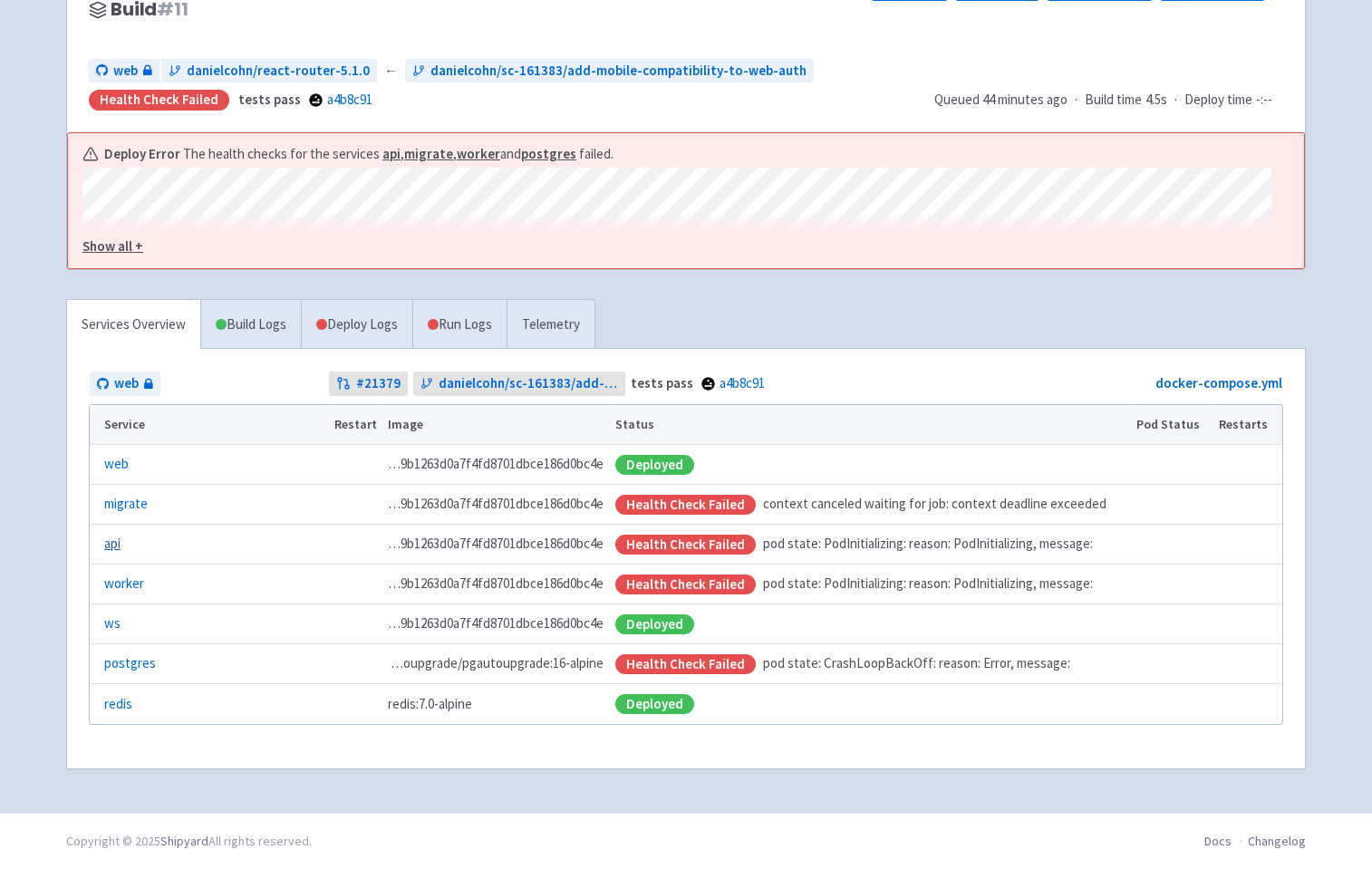 click on "api" at bounding box center (112, 544) 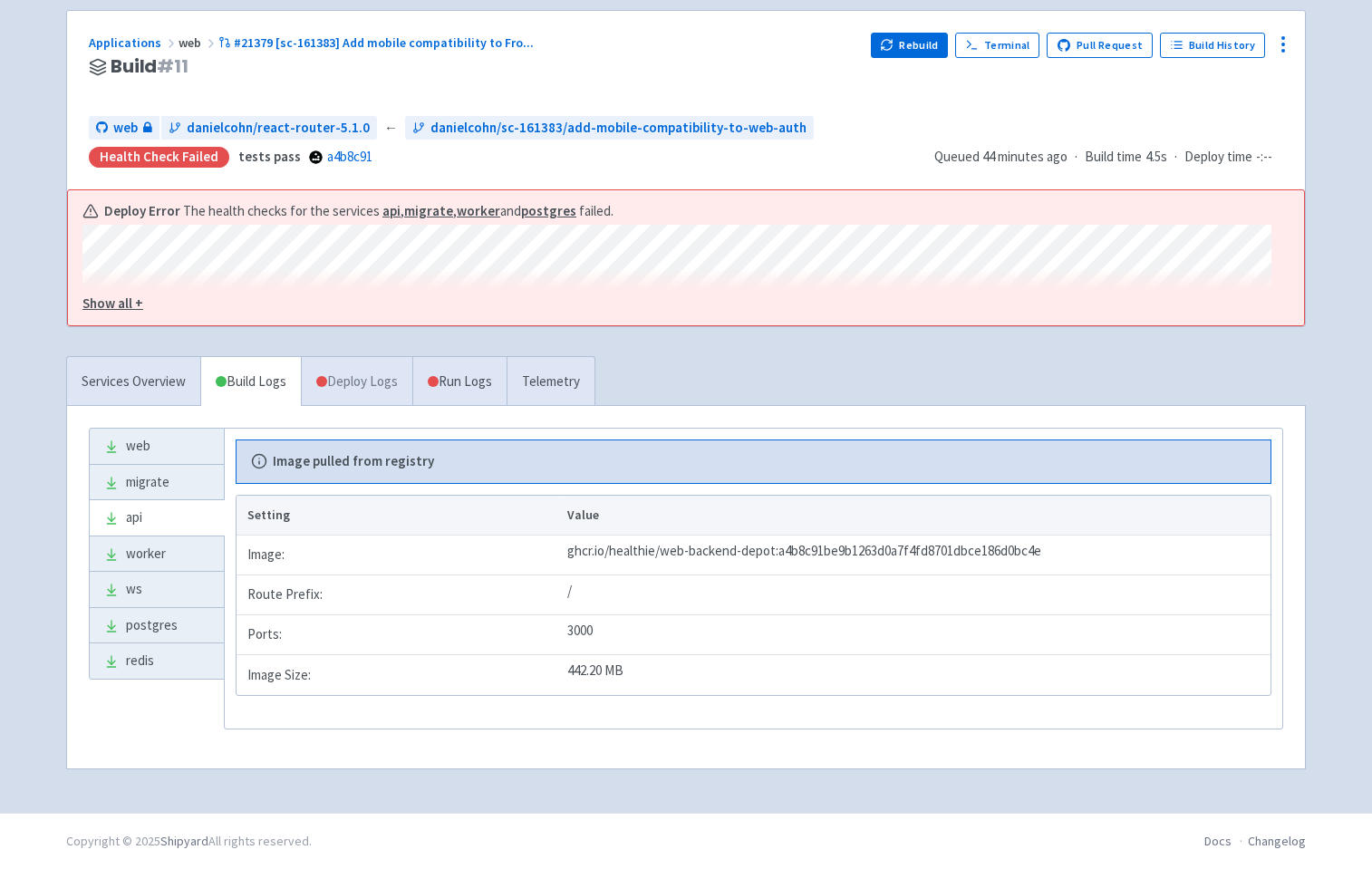 click on "Deploy Logs" at bounding box center (356, 381) 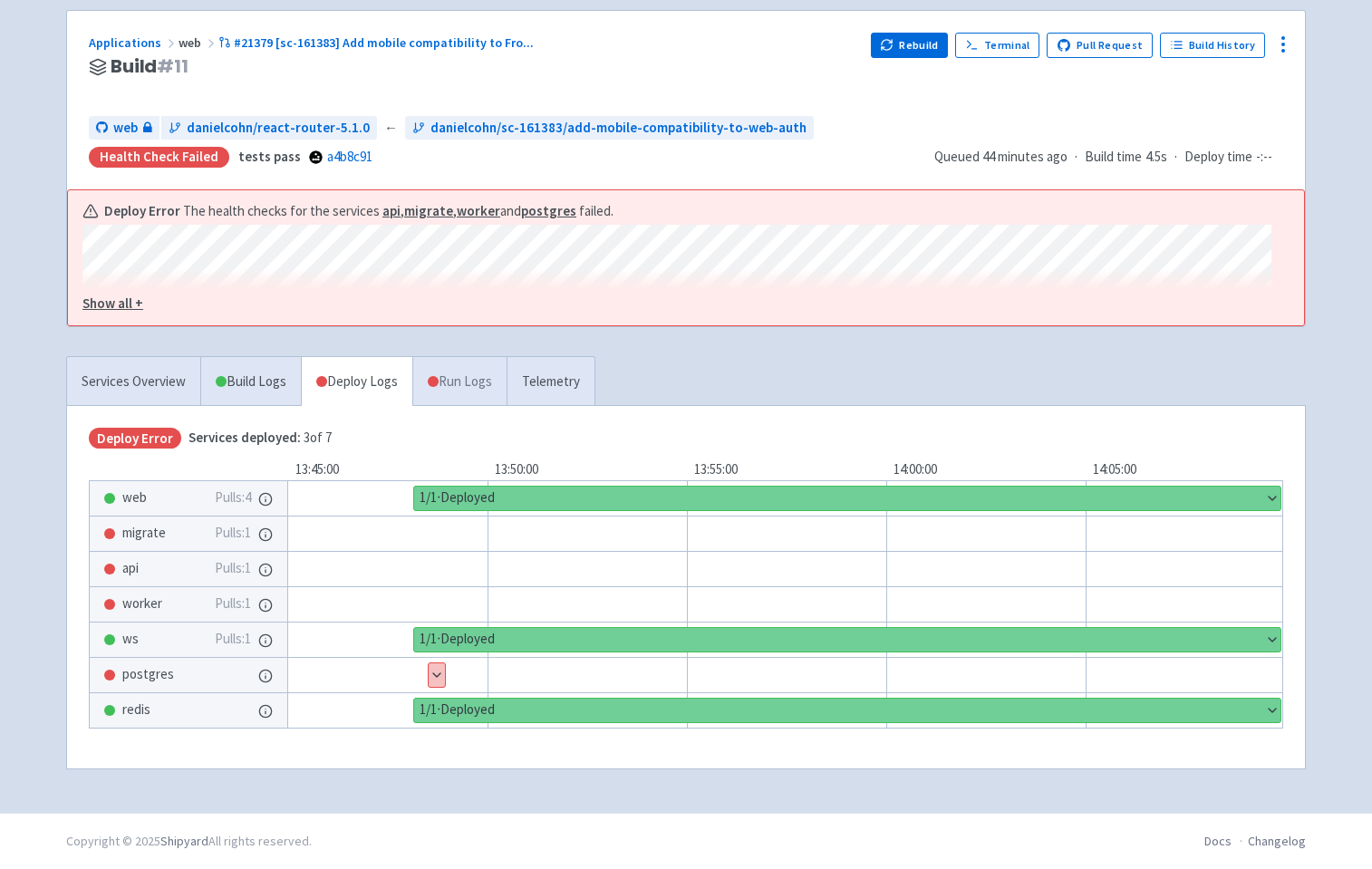 click on "Run Logs" at bounding box center (459, 381) 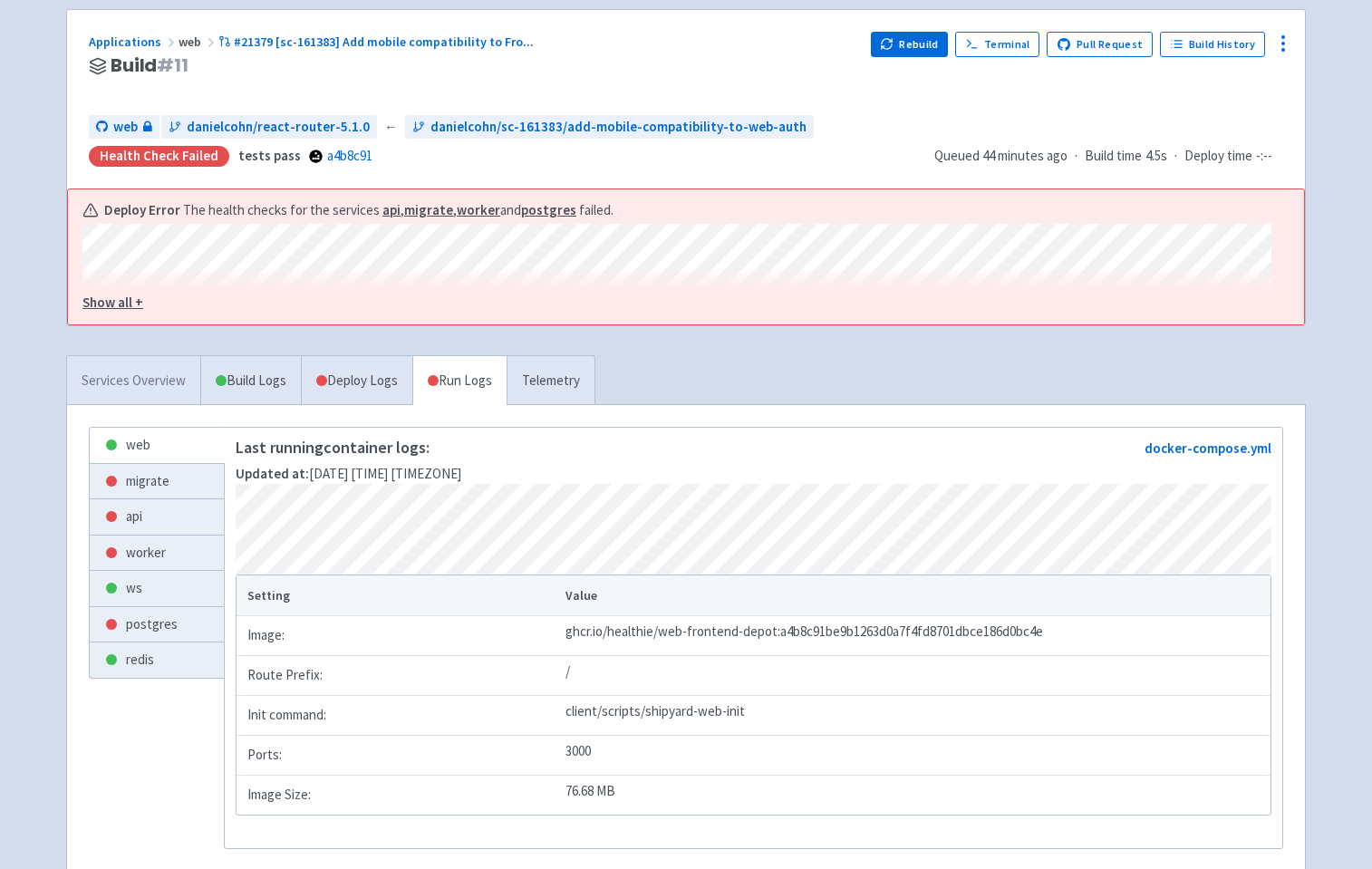click on "Services Overview" at bounding box center (133, 381) 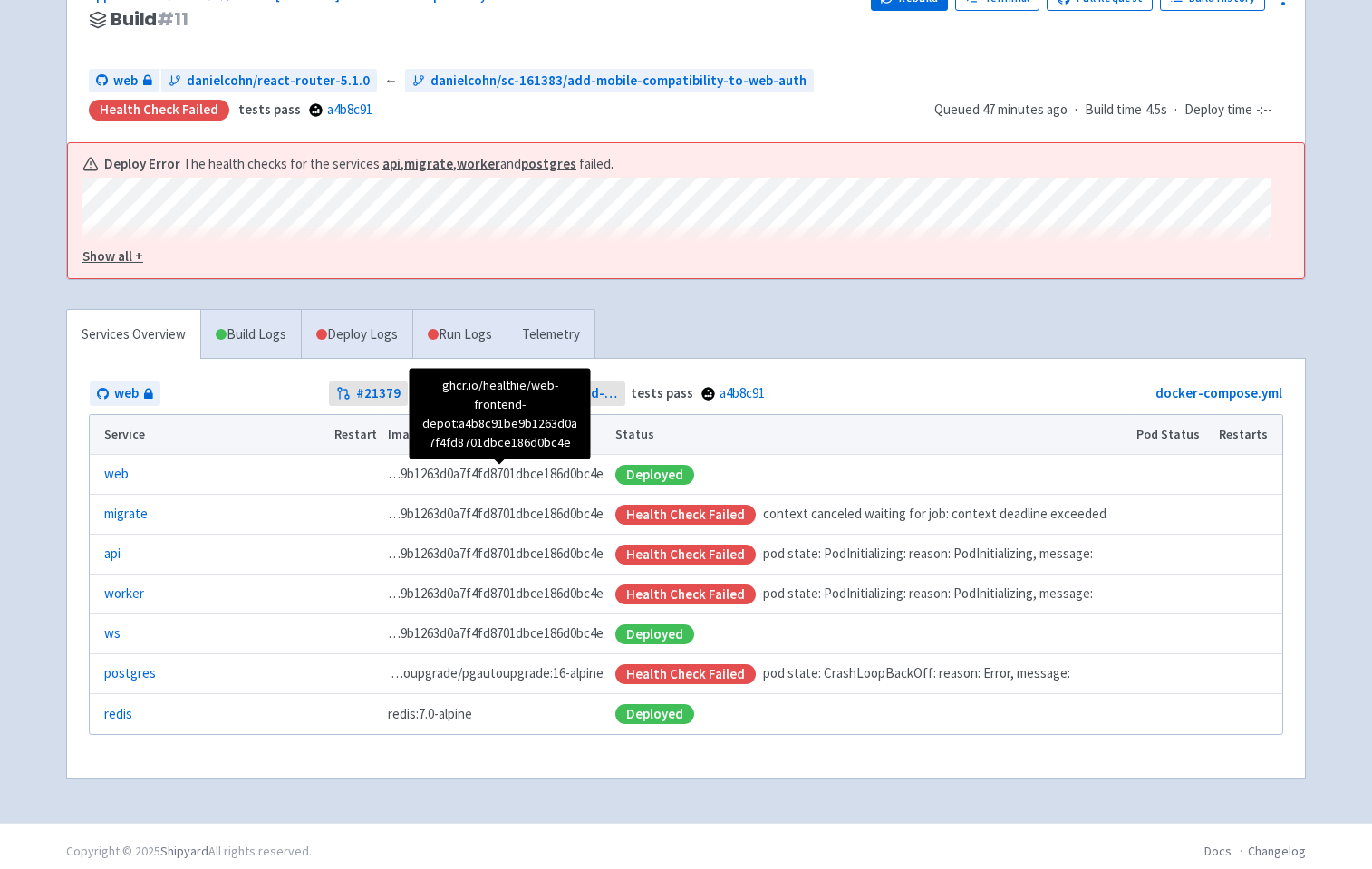 scroll, scrollTop: 168, scrollLeft: 0, axis: vertical 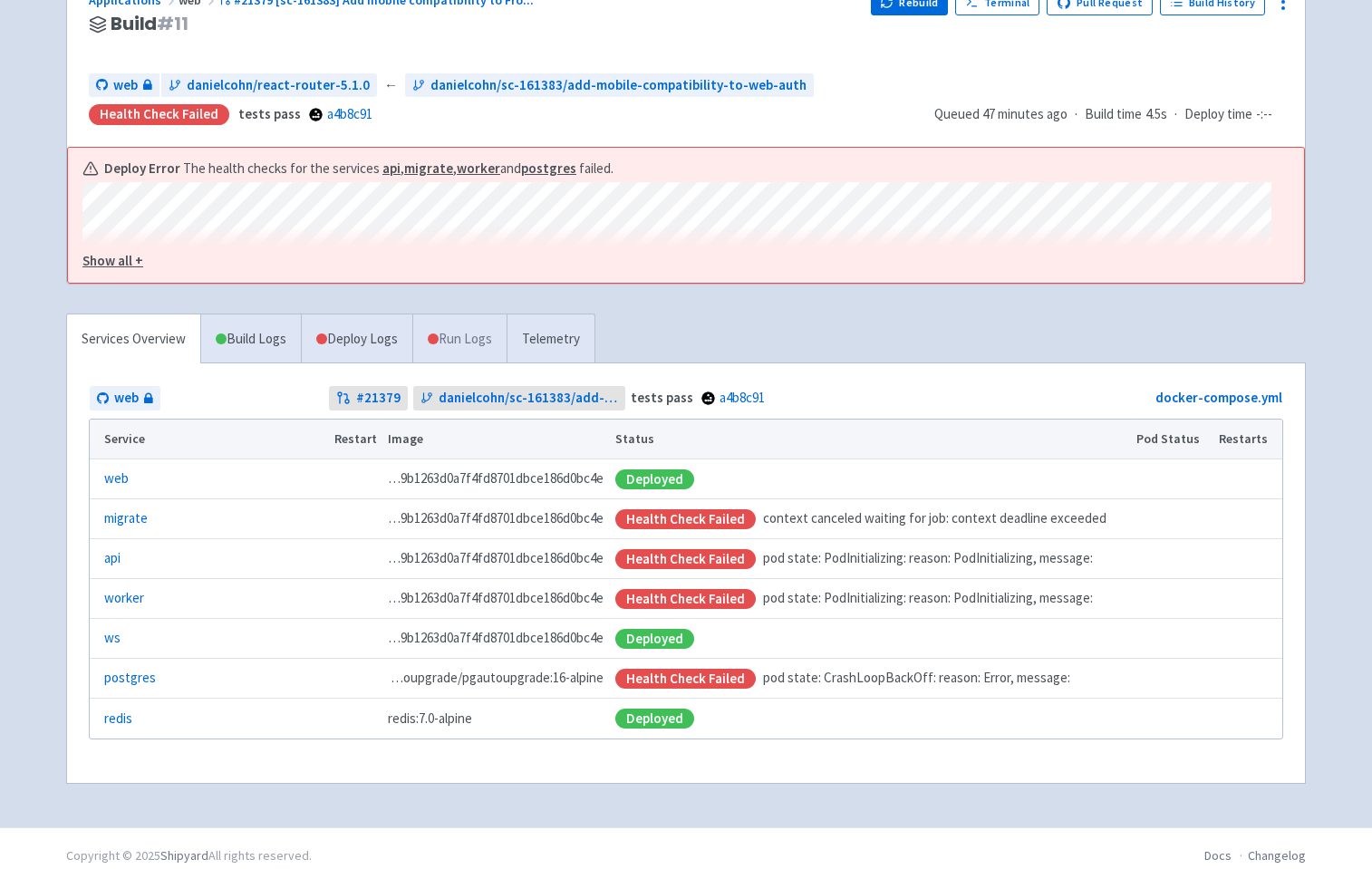 click on "Run Logs" at bounding box center [459, 339] 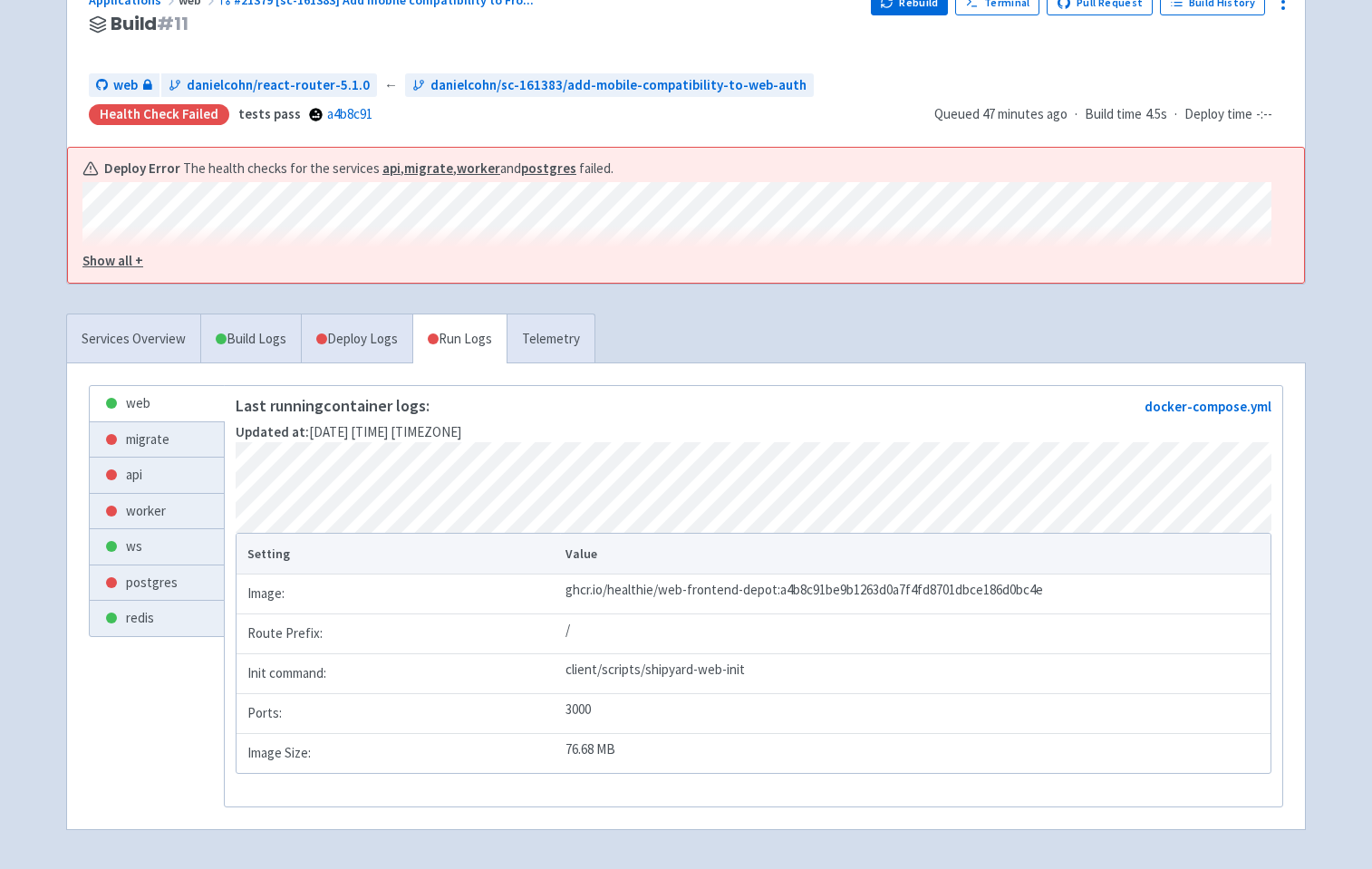 click on "Deploy Logs" at bounding box center [356, 339] 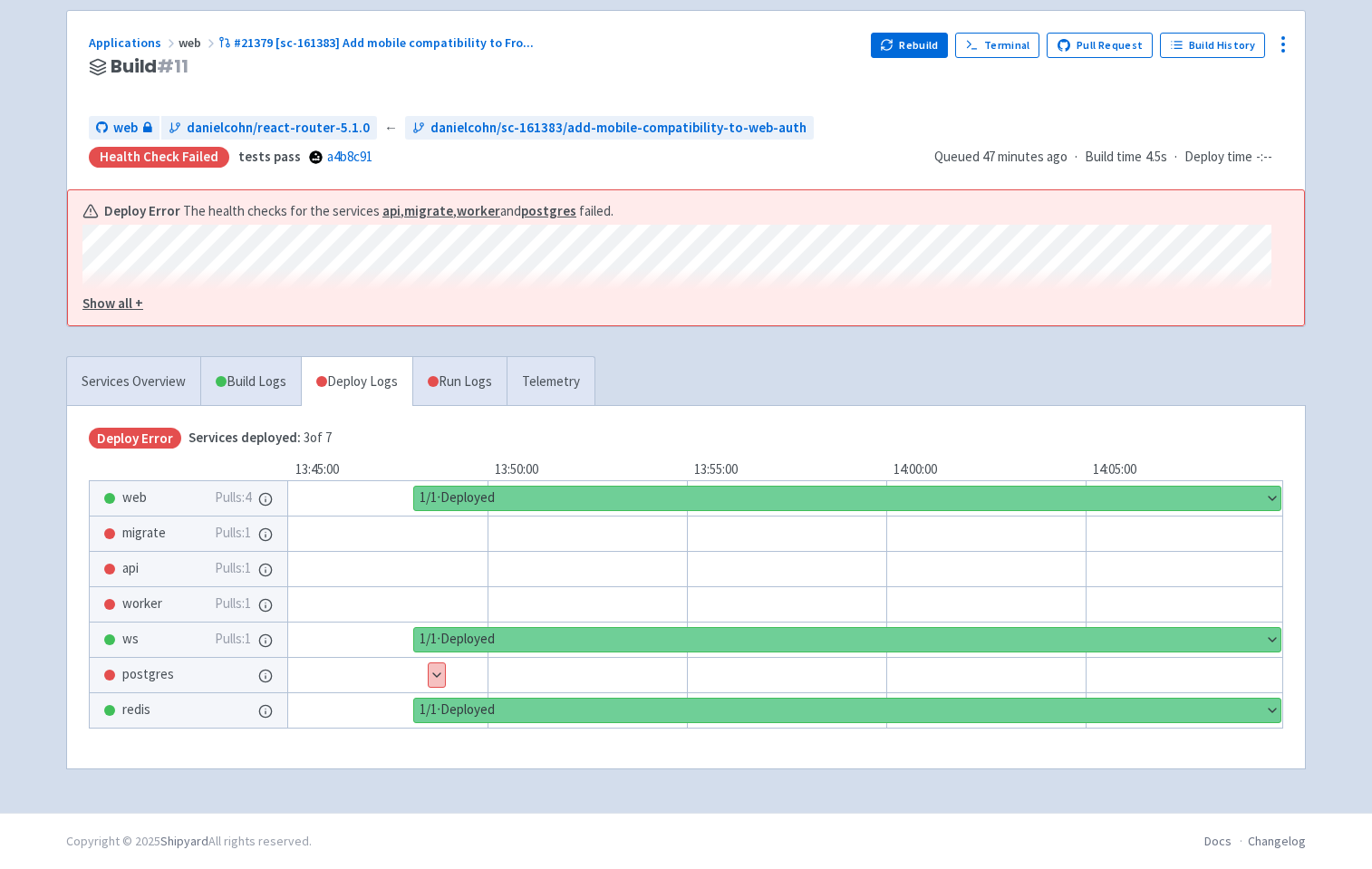 scroll, scrollTop: 126, scrollLeft: 0, axis: vertical 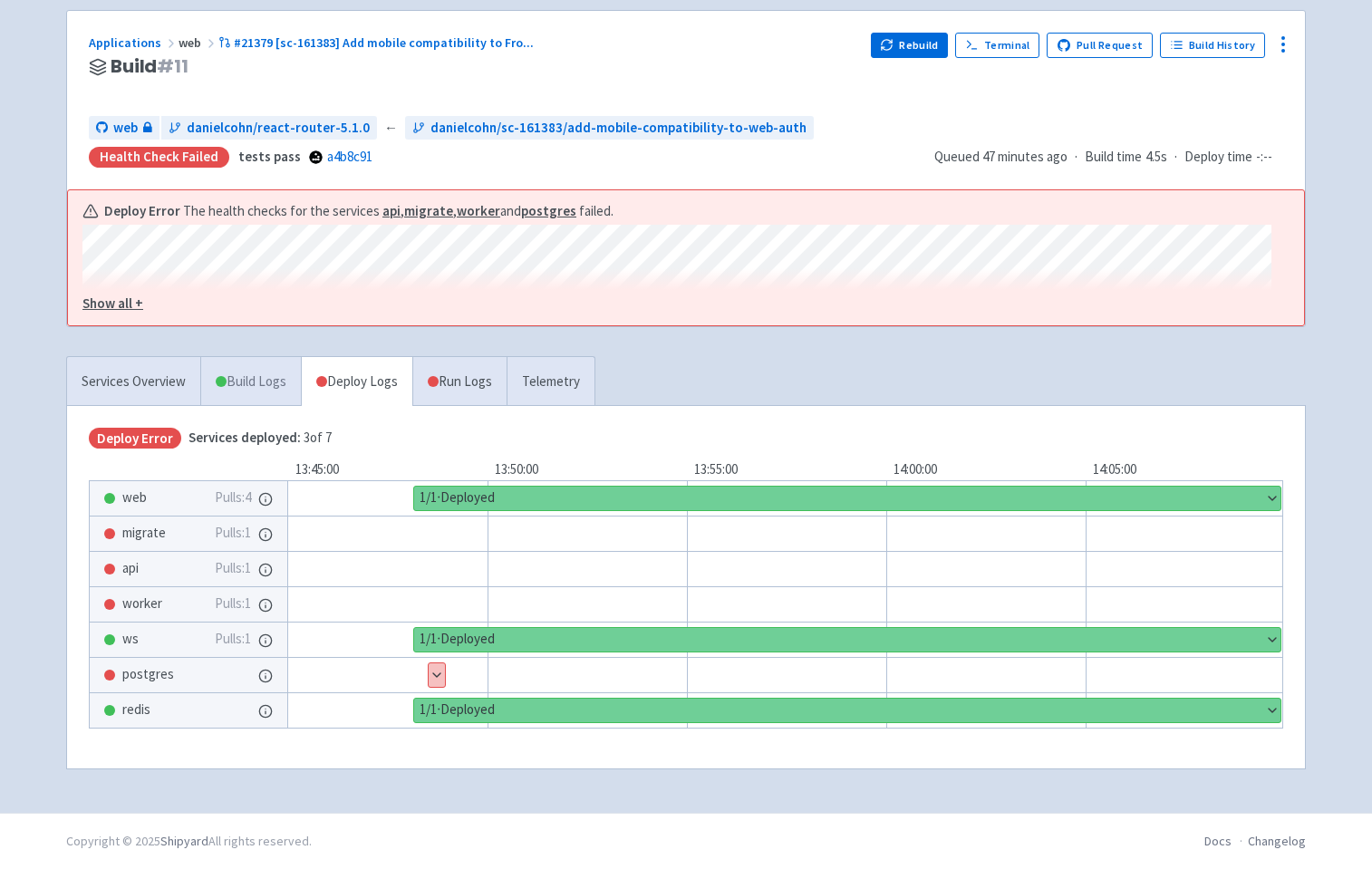 click on "Build Logs" at bounding box center (251, 381) 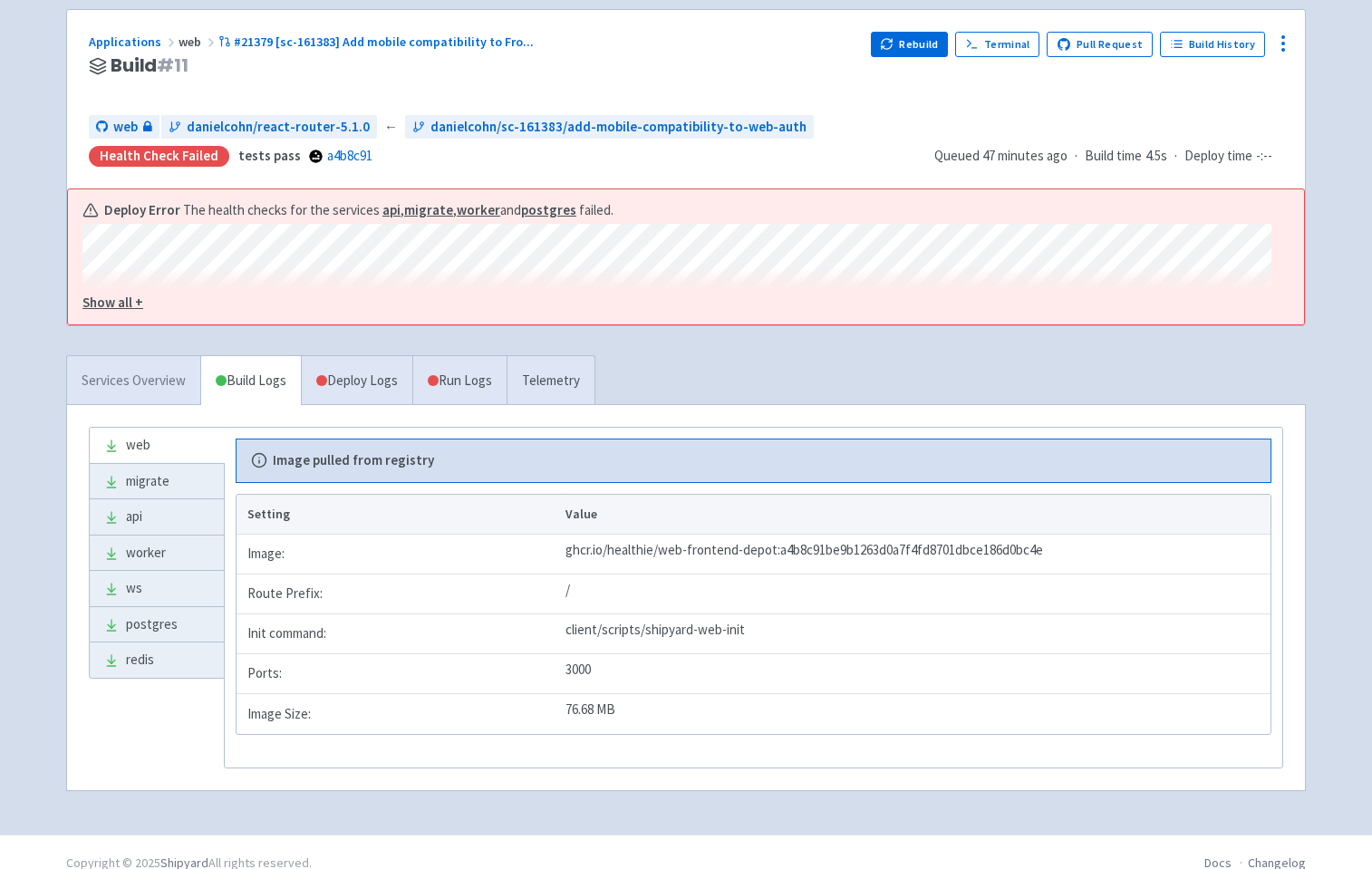 click on "Services Overview" at bounding box center [133, 381] 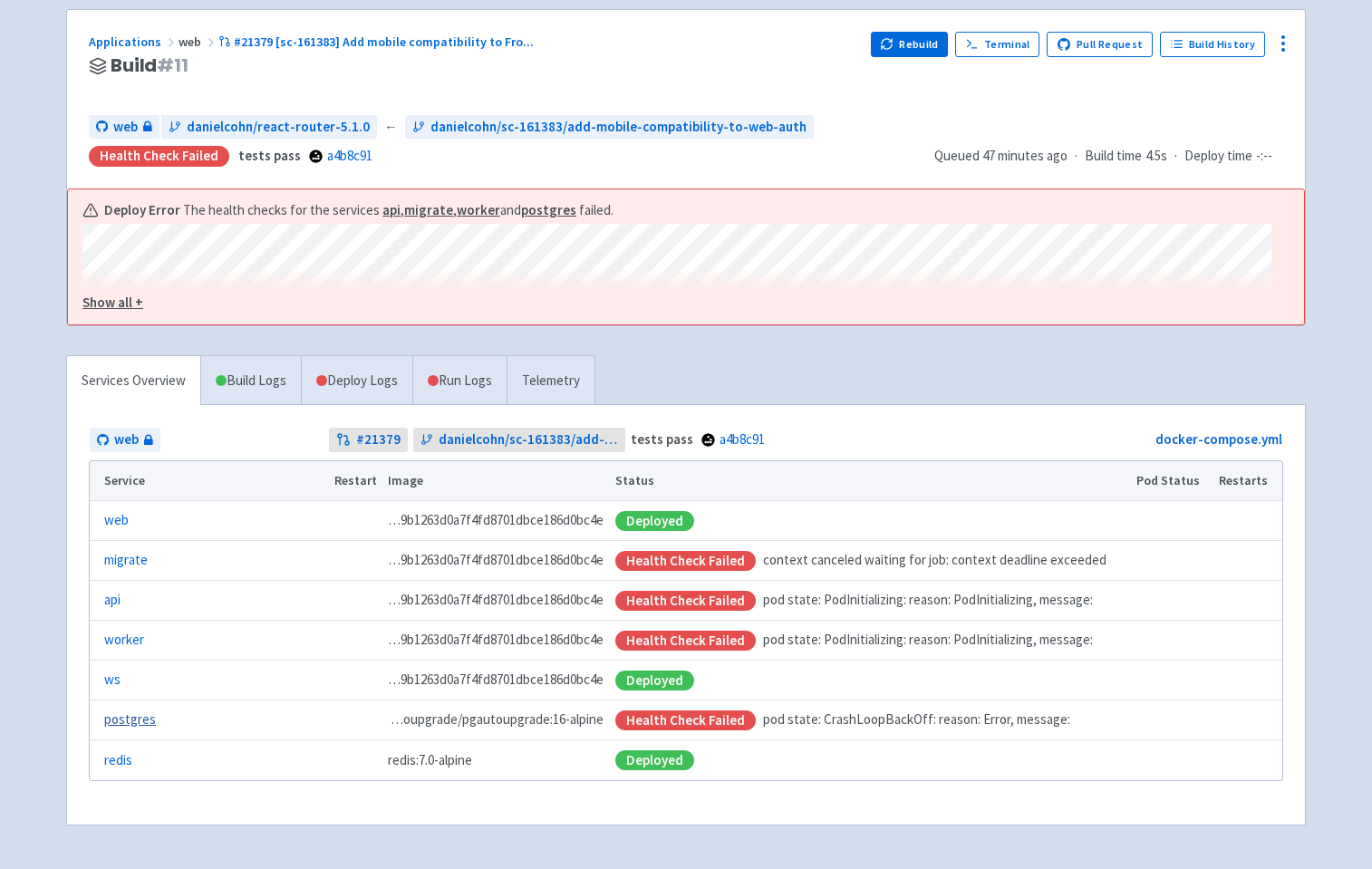 click on "postgres" at bounding box center [130, 719] 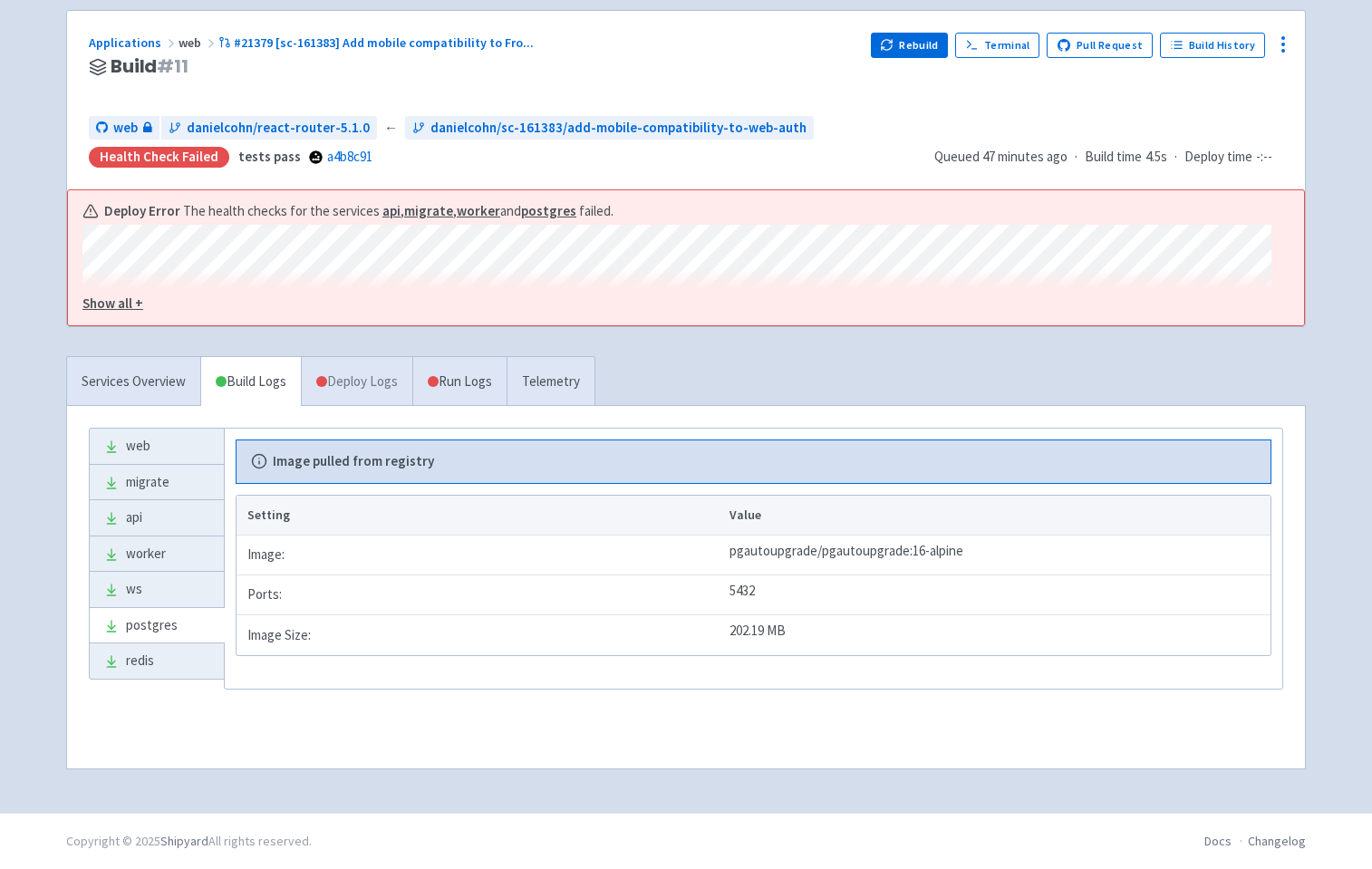click on "Deploy Logs" at bounding box center [356, 381] 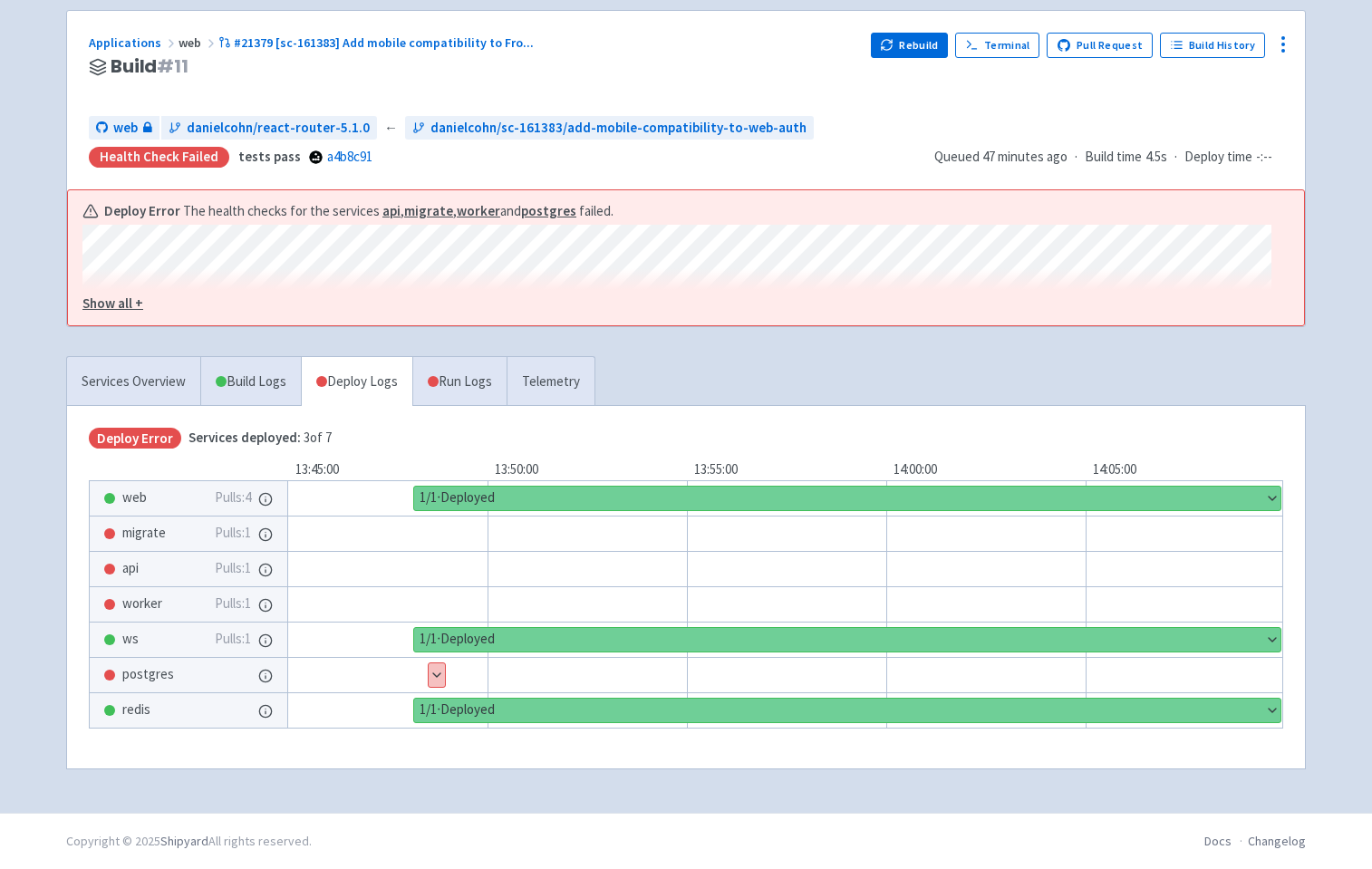 click on "Show details" at bounding box center [437, 675] 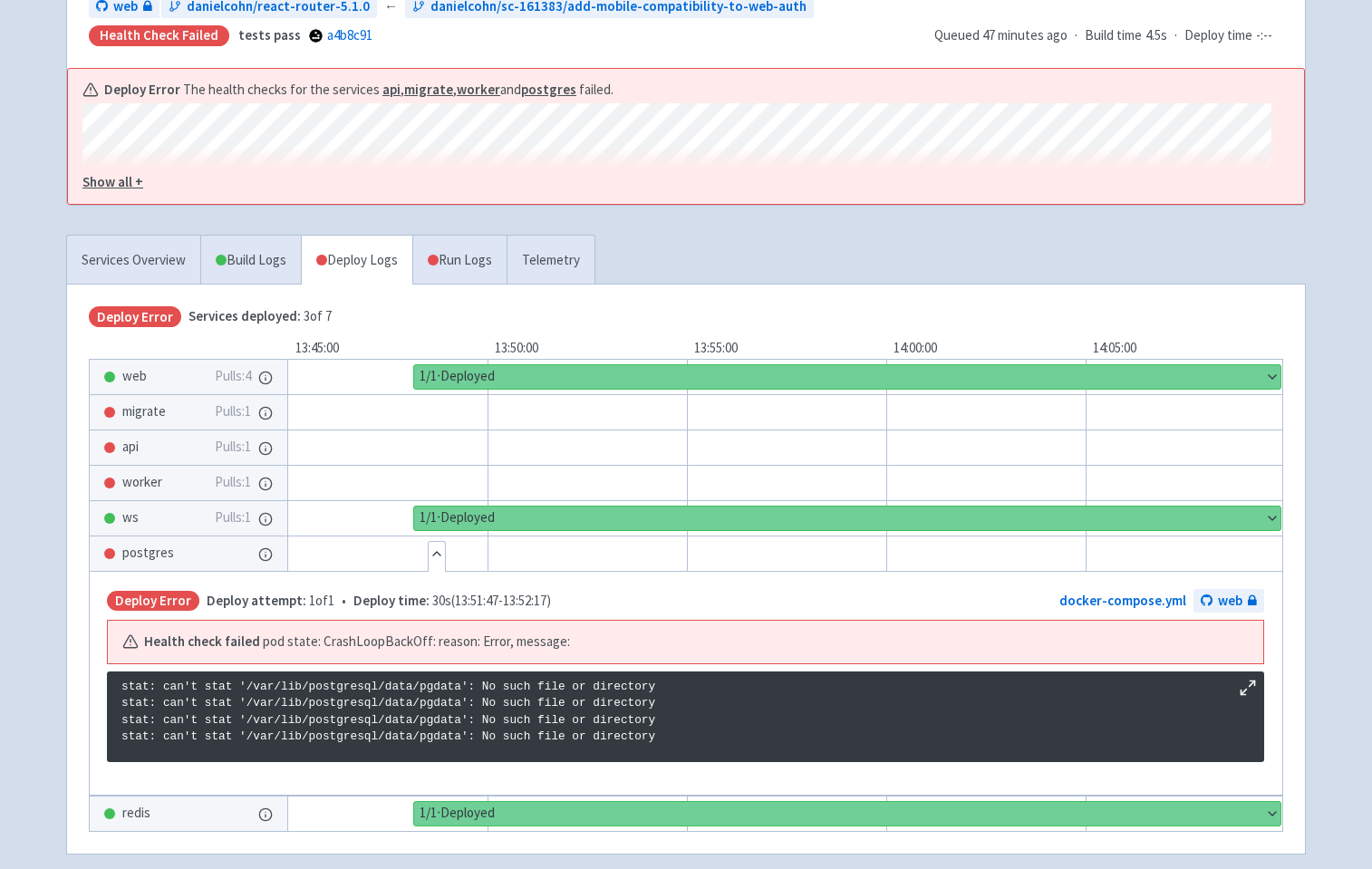 scroll, scrollTop: 242, scrollLeft: 0, axis: vertical 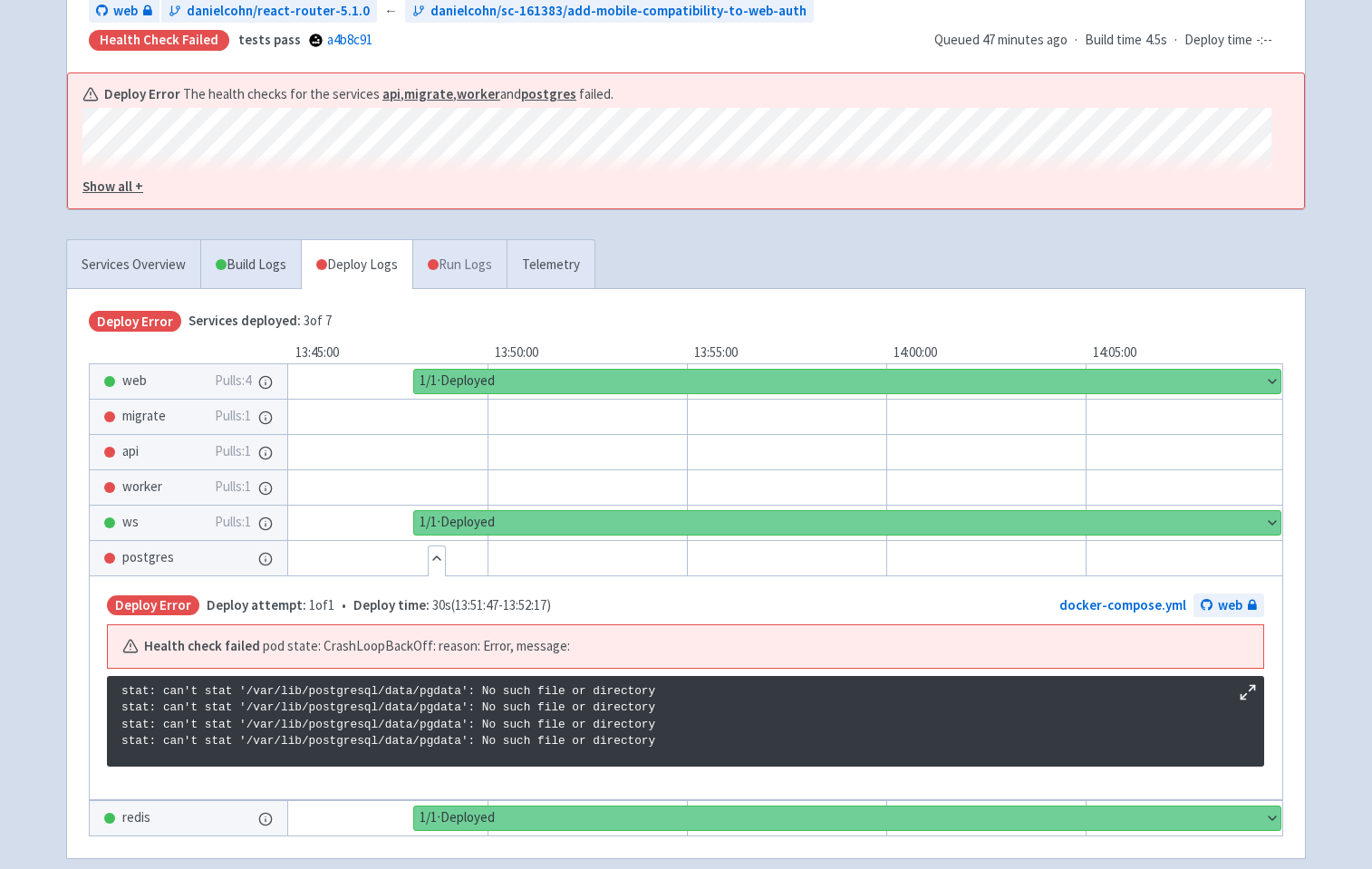 click on "Run Logs" at bounding box center (459, 265) 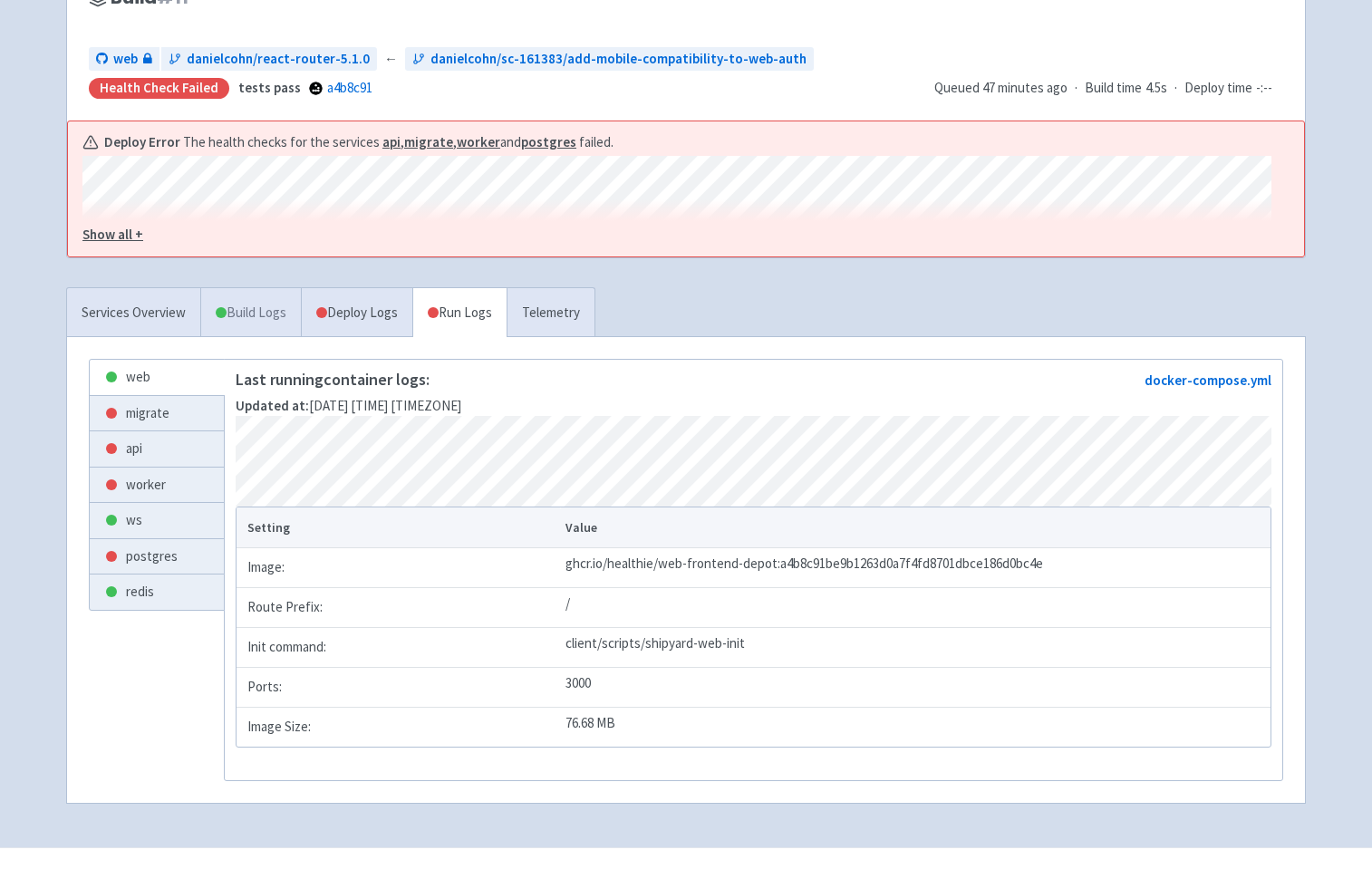 scroll, scrollTop: 184, scrollLeft: 0, axis: vertical 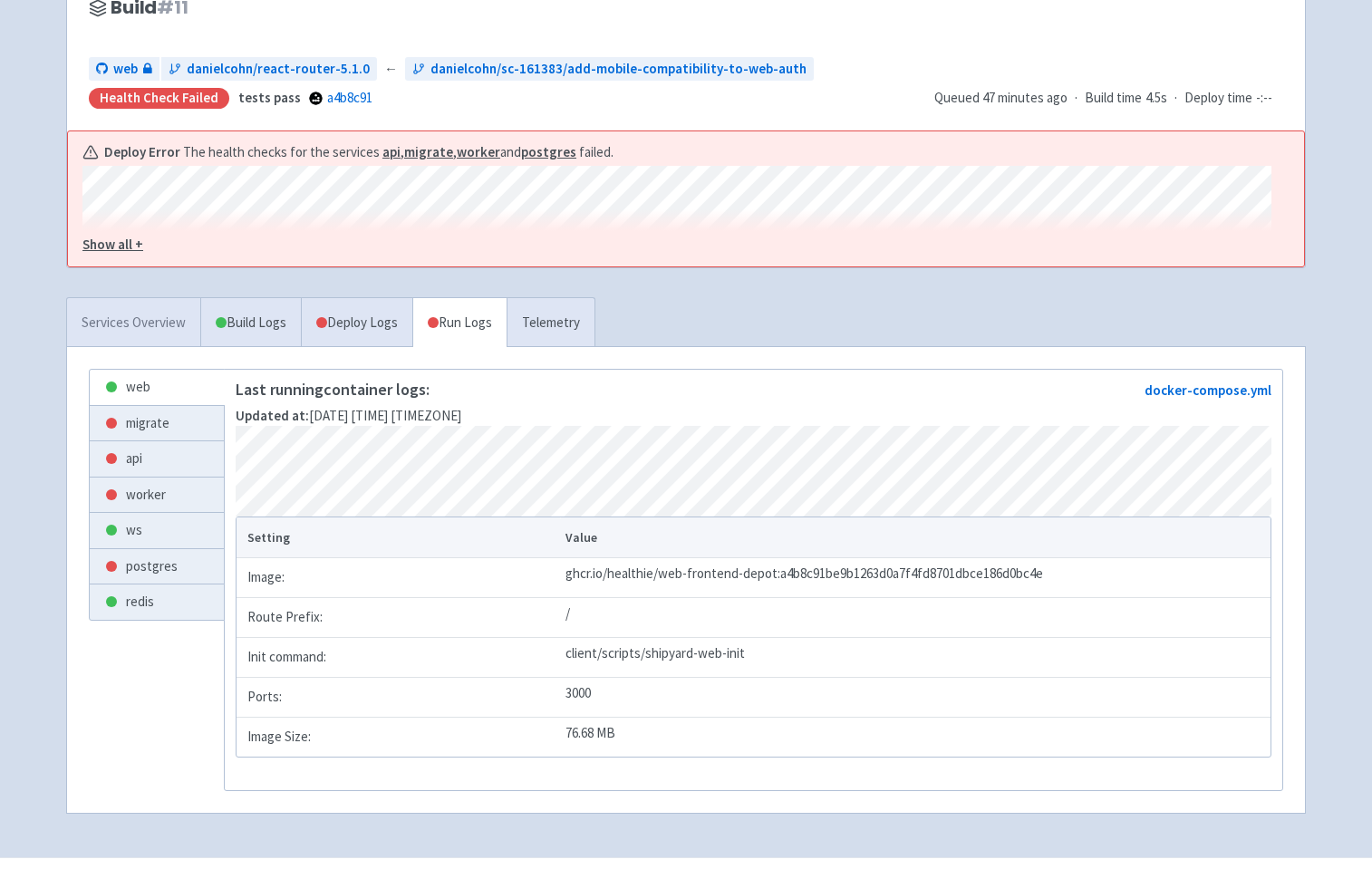 click on "Services Overview" at bounding box center [133, 323] 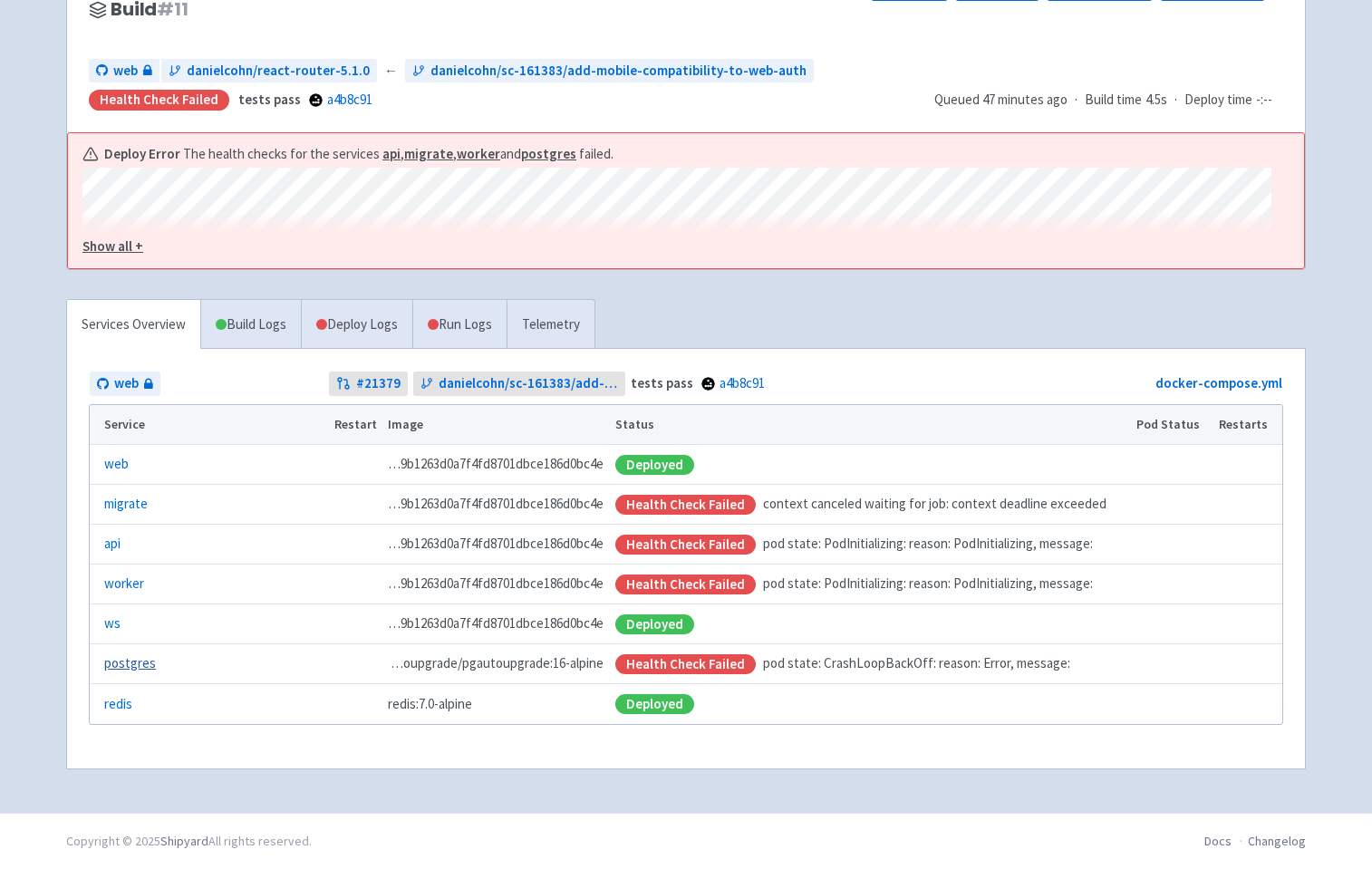 click on "postgres" at bounding box center [130, 663] 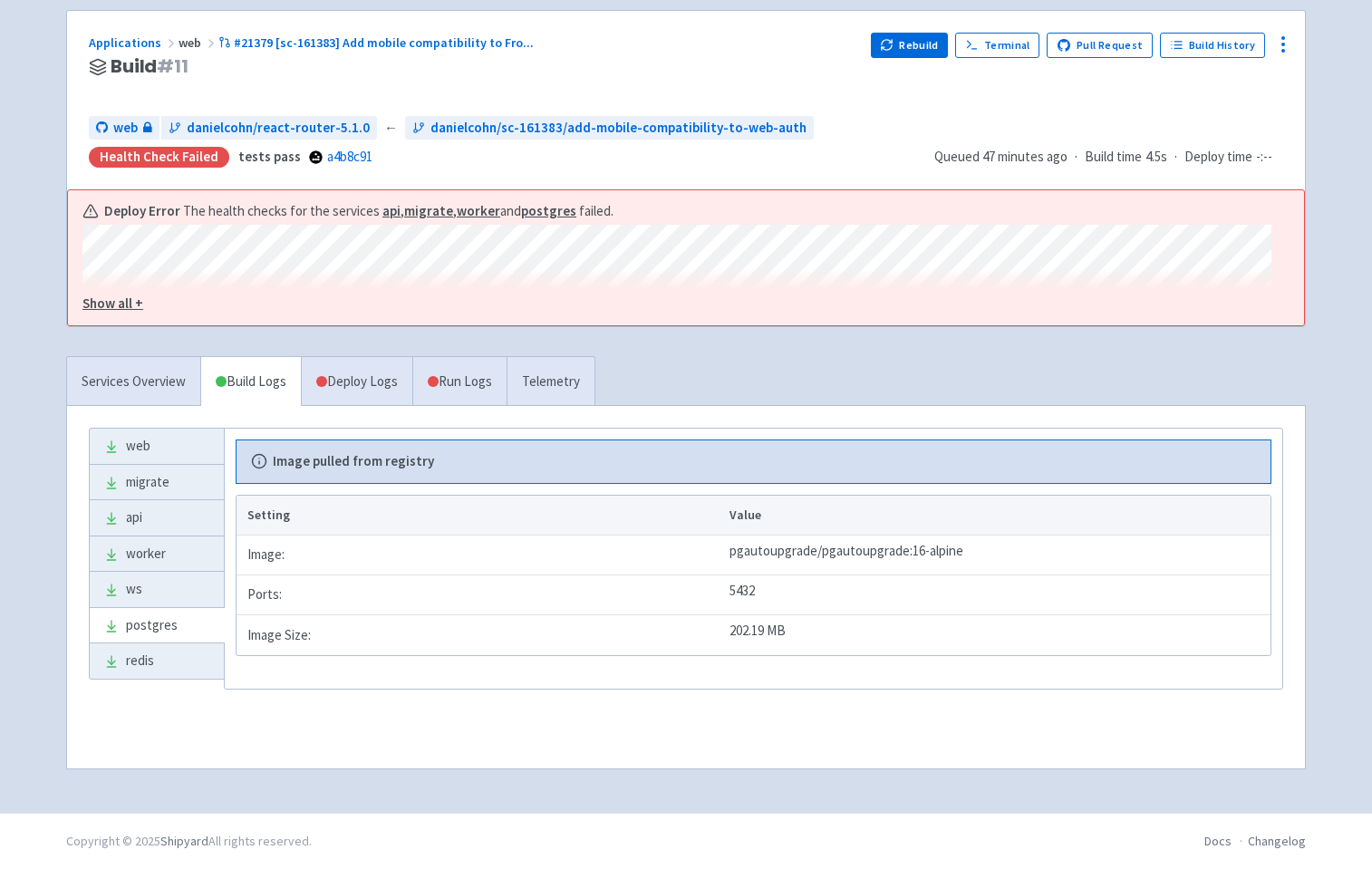 scroll, scrollTop: 126, scrollLeft: 0, axis: vertical 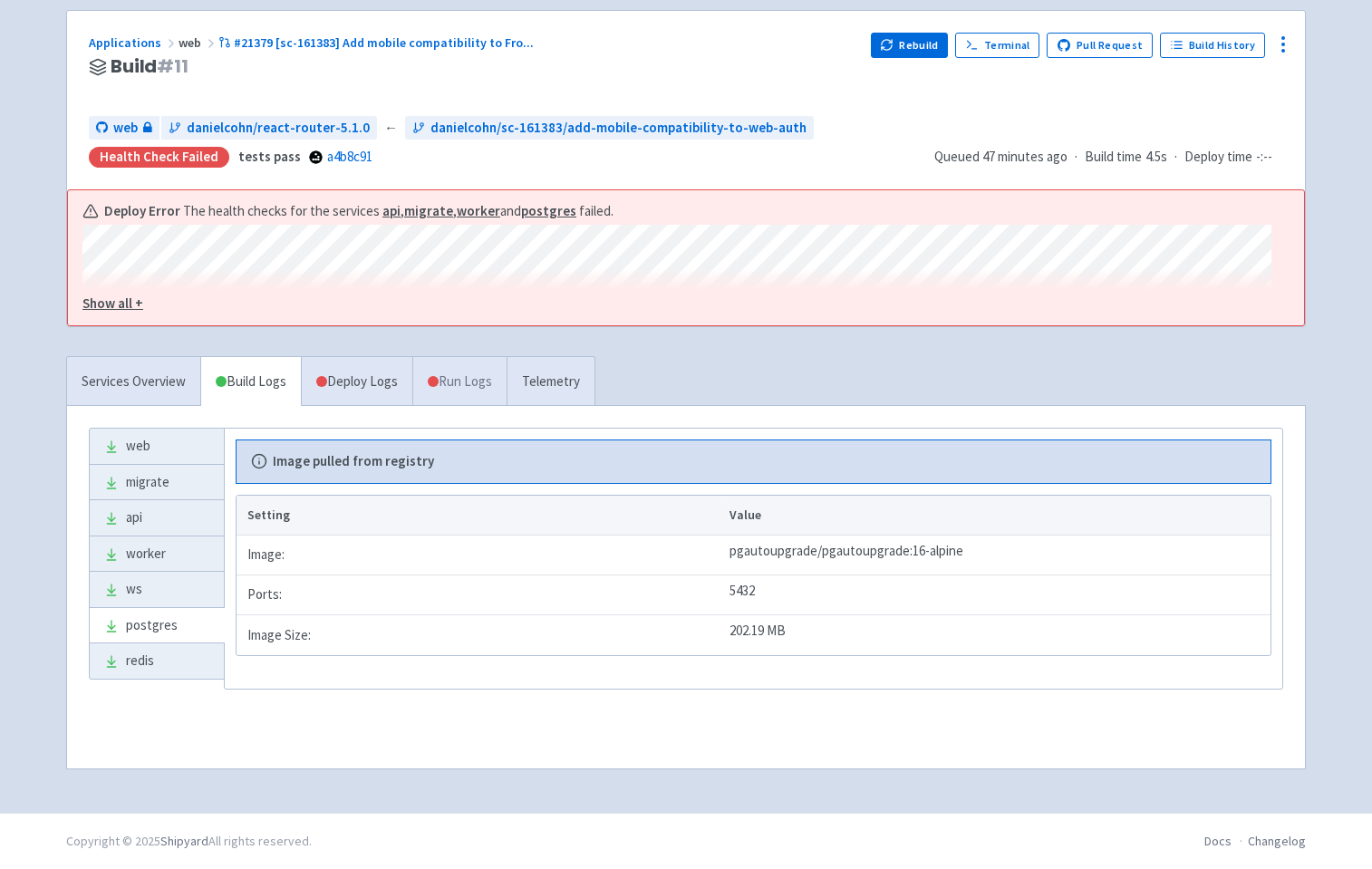 click on "Run Logs" at bounding box center (459, 381) 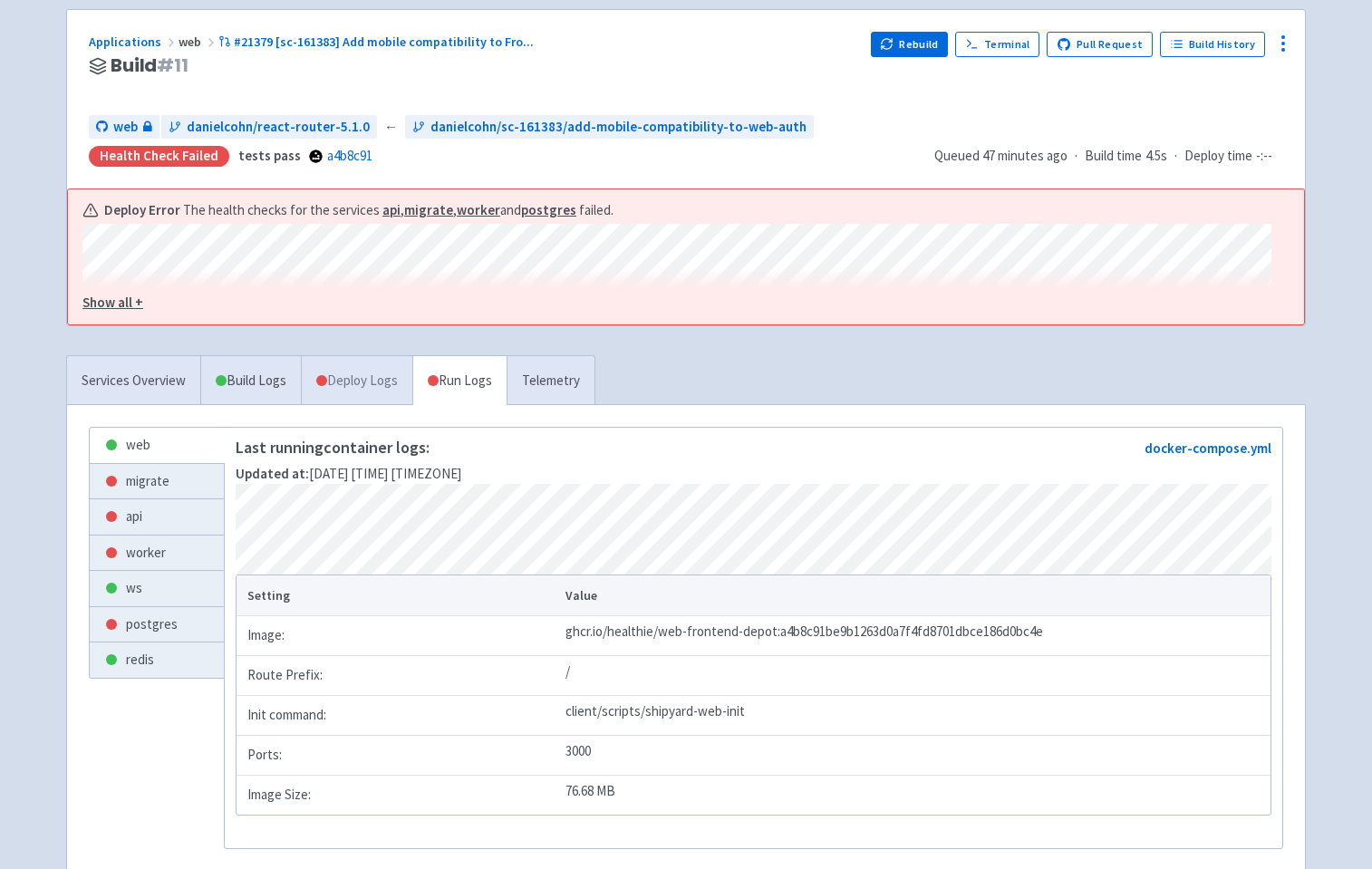 click on "Deploy Logs" at bounding box center (356, 381) 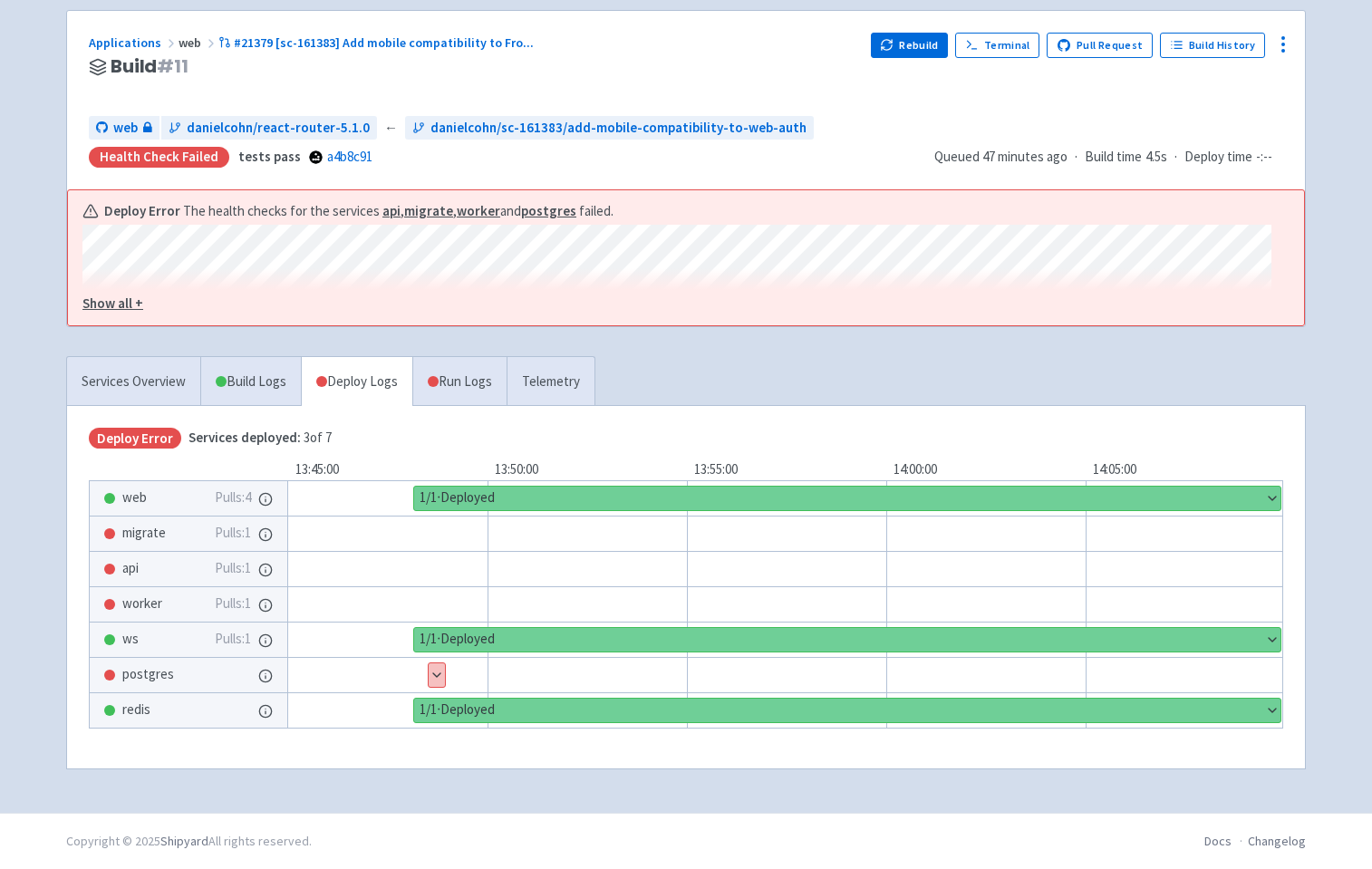 click on "Show details" at bounding box center [437, 675] 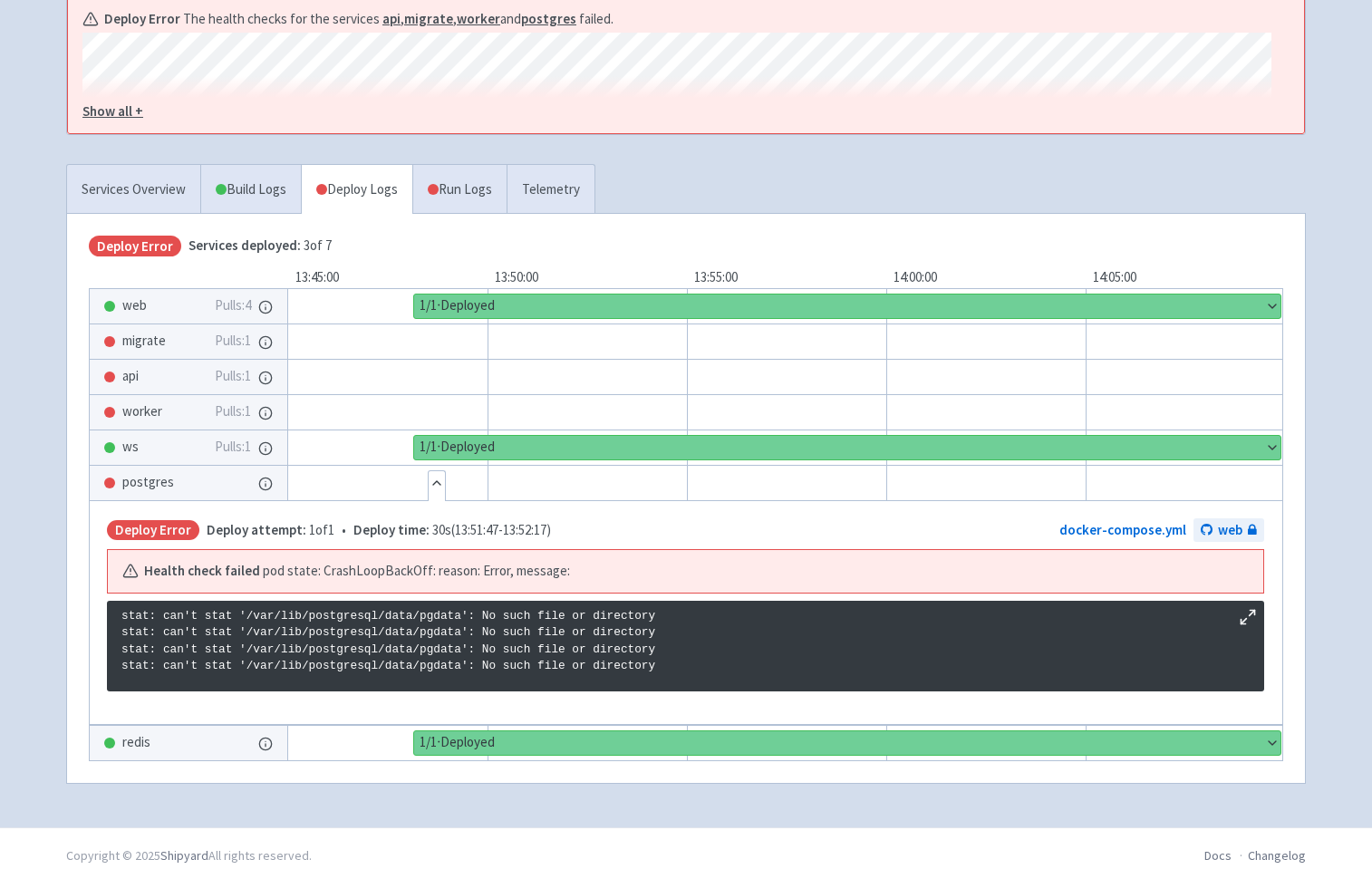 scroll, scrollTop: 316, scrollLeft: 0, axis: vertical 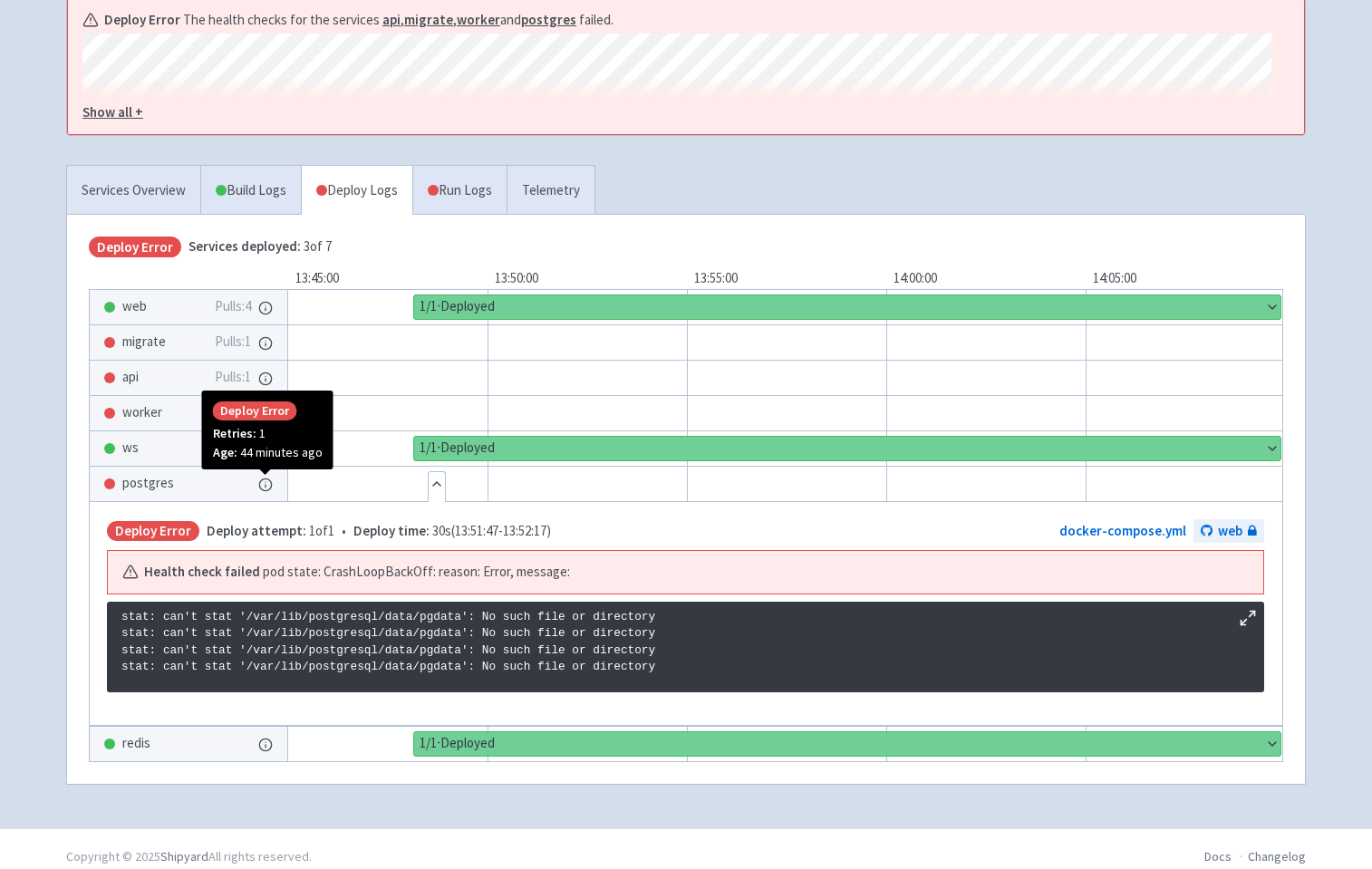 click 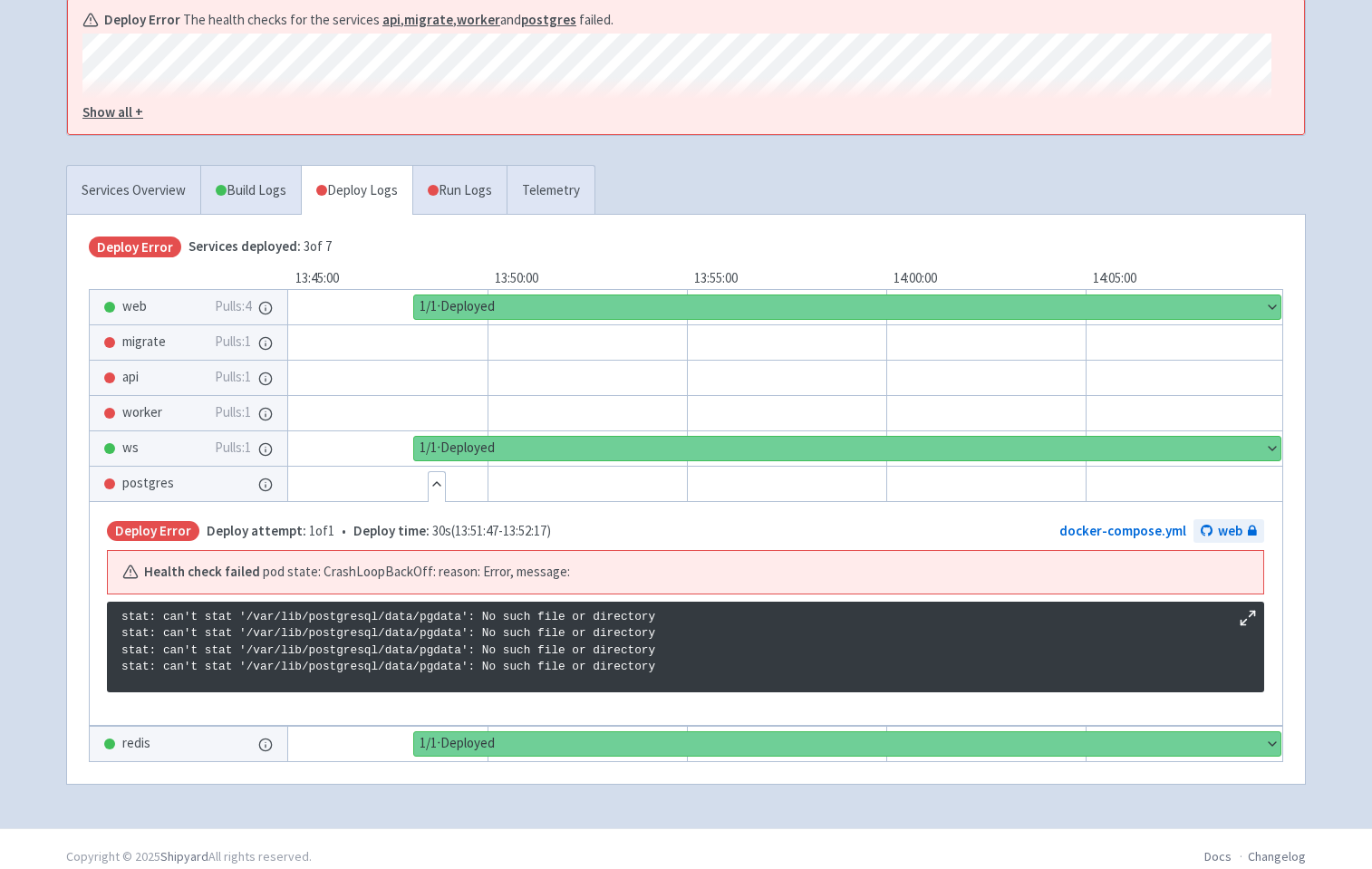 scroll, scrollTop: 0, scrollLeft: 0, axis: both 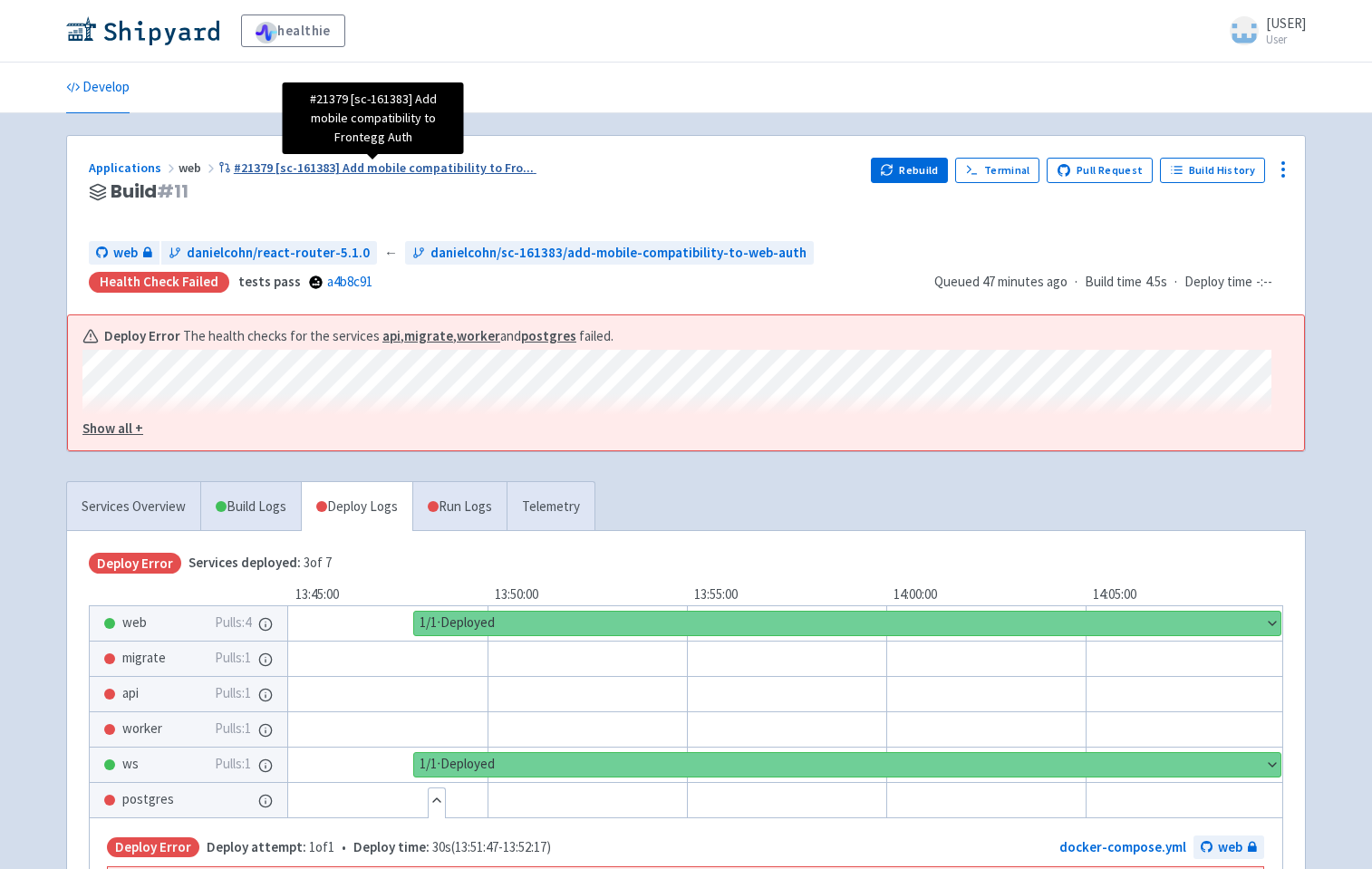 click on "#21379 [sc-161383] Add mobile compatibility to Fro ..." at bounding box center [383, 168] 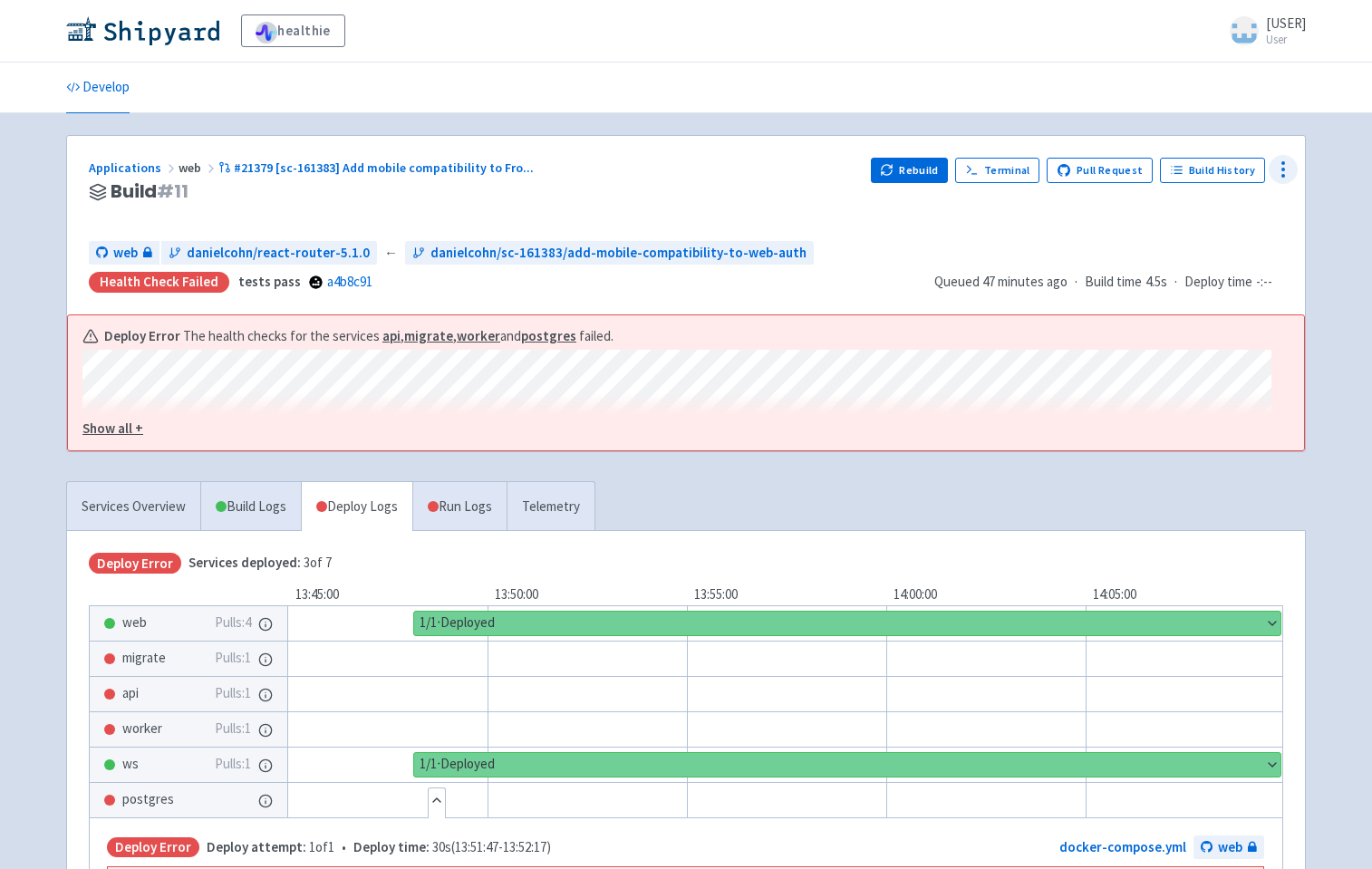 click 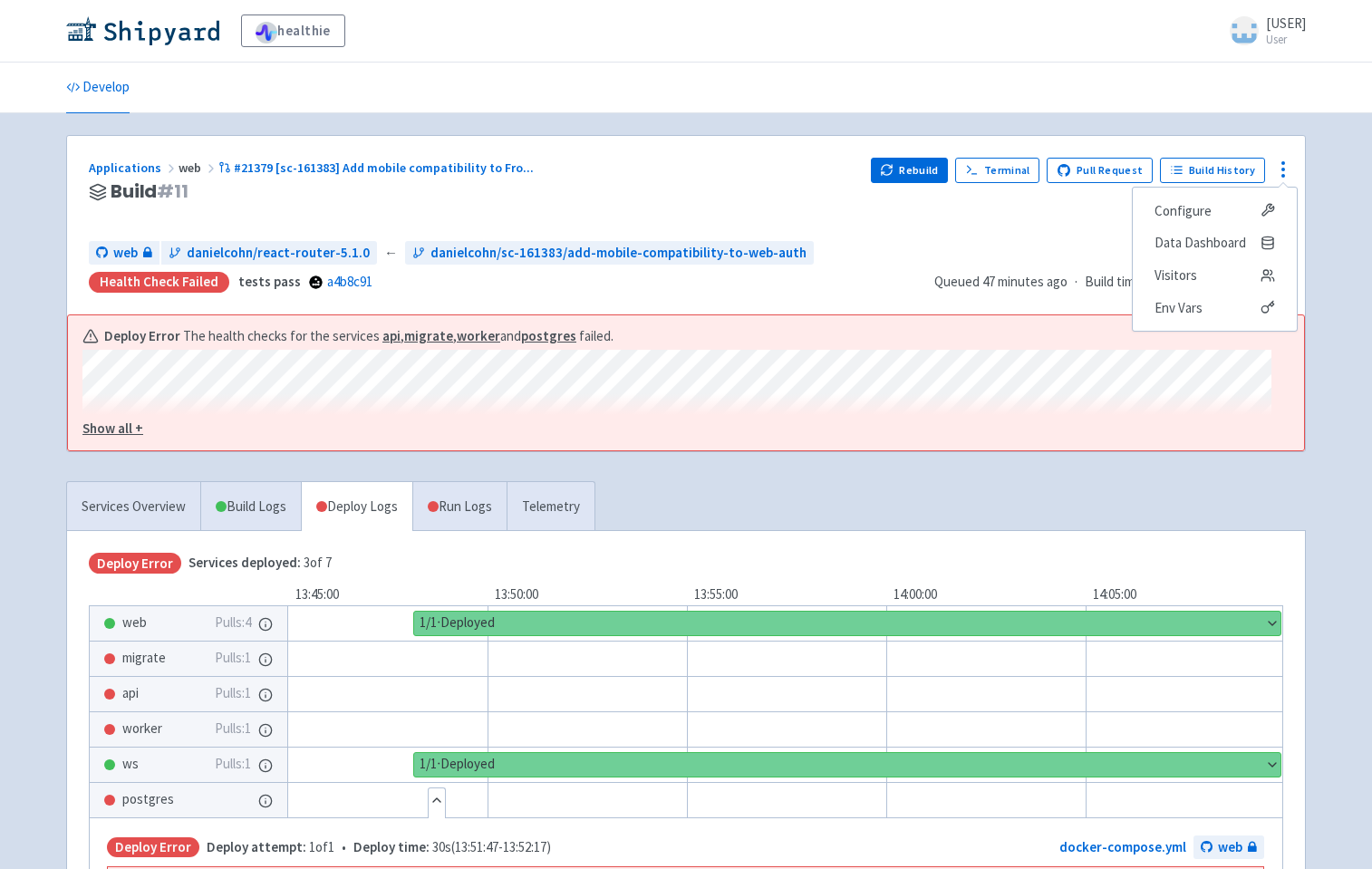 click on "Applications   web   #21379 [sc-161383] Add mobile compatibility to Fro ...   Build  # 11   Rebuild Terminal Pull Request Build History Configure Data Dashboard Visitors Env Vars web danielcohn/react-router-5.1.0 ← danielcohn/sc-161383/add-mobile-compatibility-to-web-auth Health check failed tests pass     a4b8c91 Queued   47 minutes ago · Build time 4.5s · Deploy time -:--" at bounding box center (686, 225) 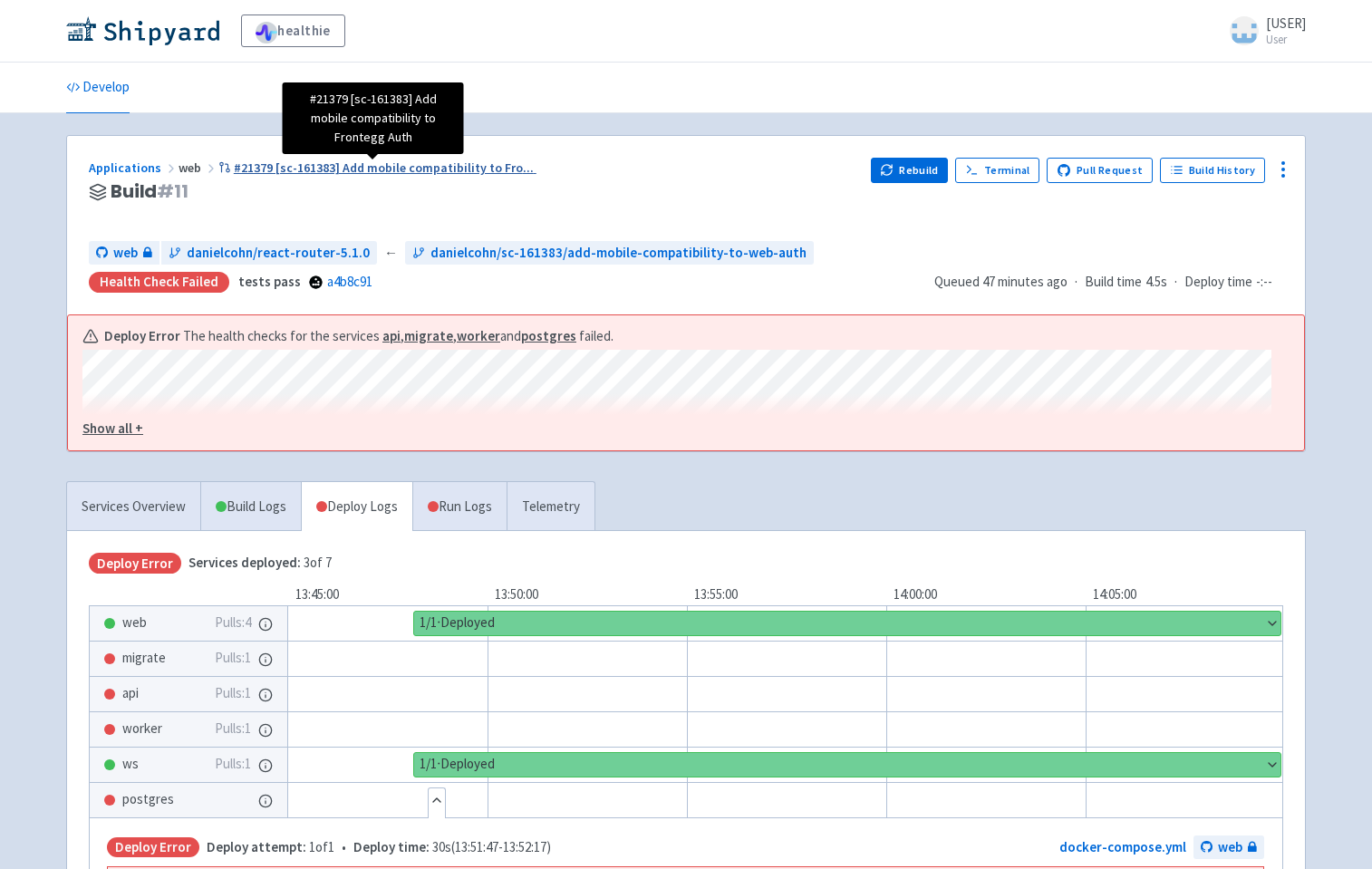 click on "#21379 [sc-161383] Add mobile compatibility to Fro ..." at bounding box center (383, 168) 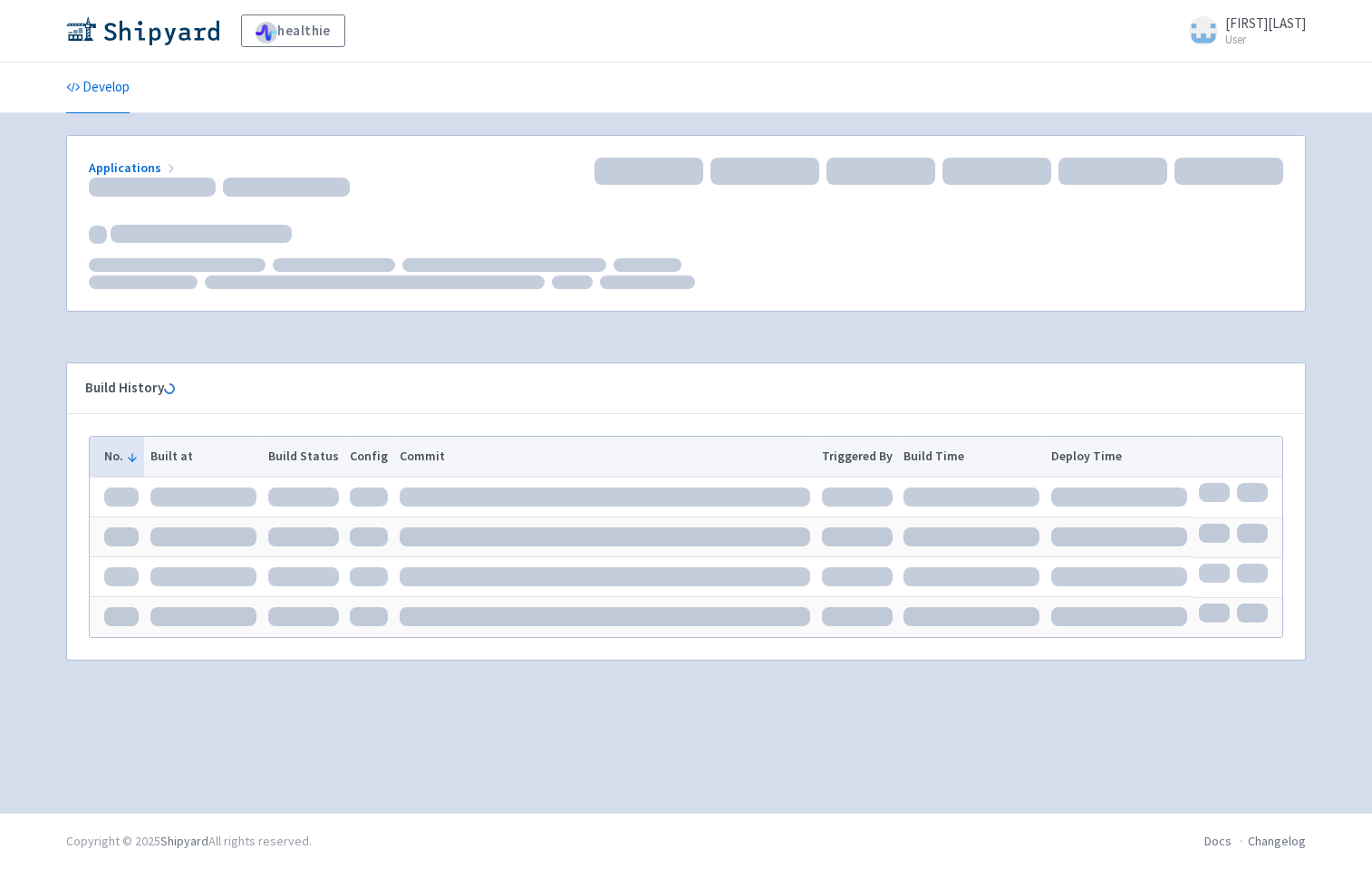 scroll, scrollTop: 0, scrollLeft: 0, axis: both 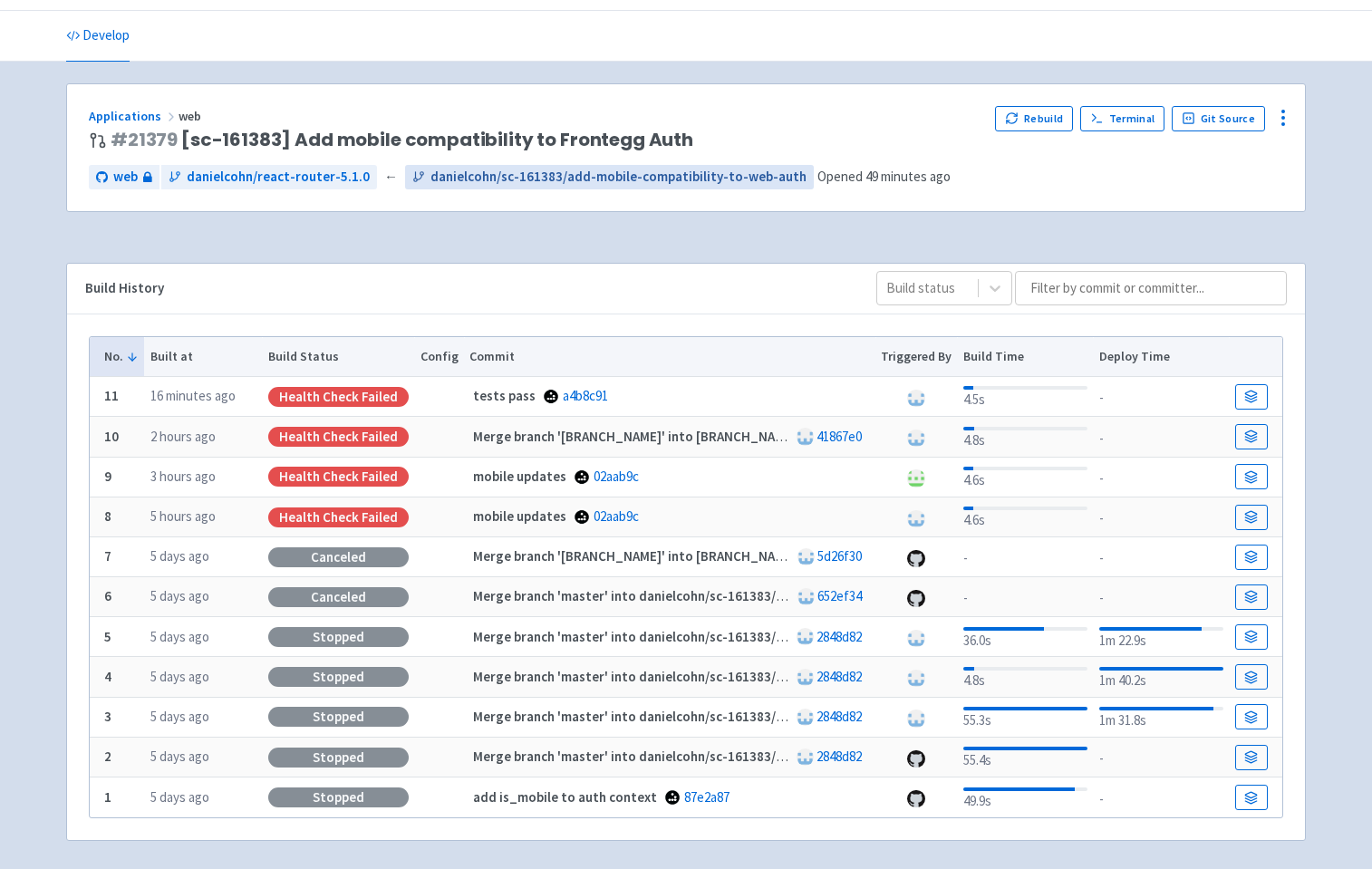 click on "danielcohn/sc-161383/add-mobile-compatibility-to-web-auth" at bounding box center (618, 177) 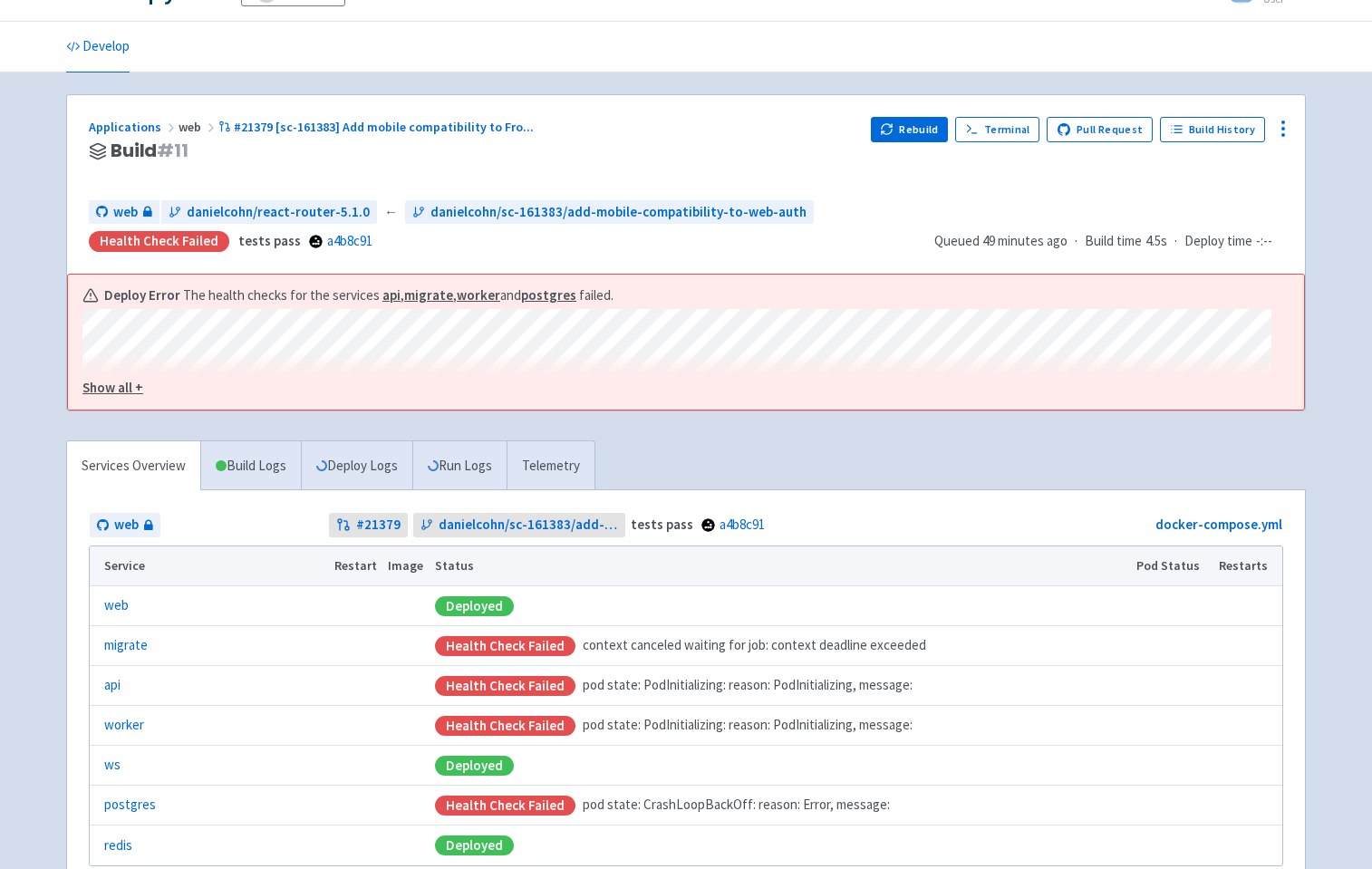 scroll, scrollTop: 182, scrollLeft: 0, axis: vertical 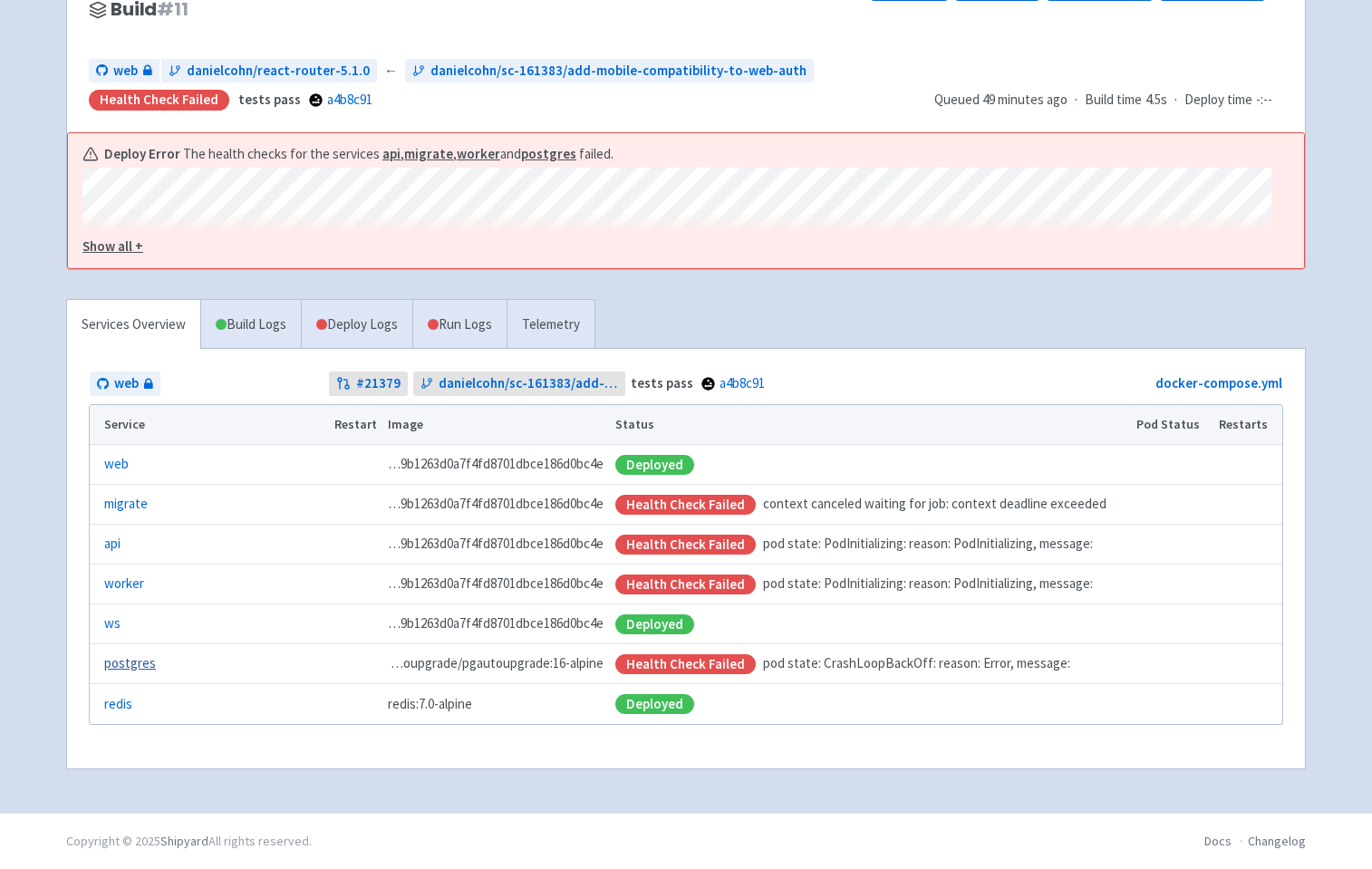 click on "postgres" at bounding box center (130, 663) 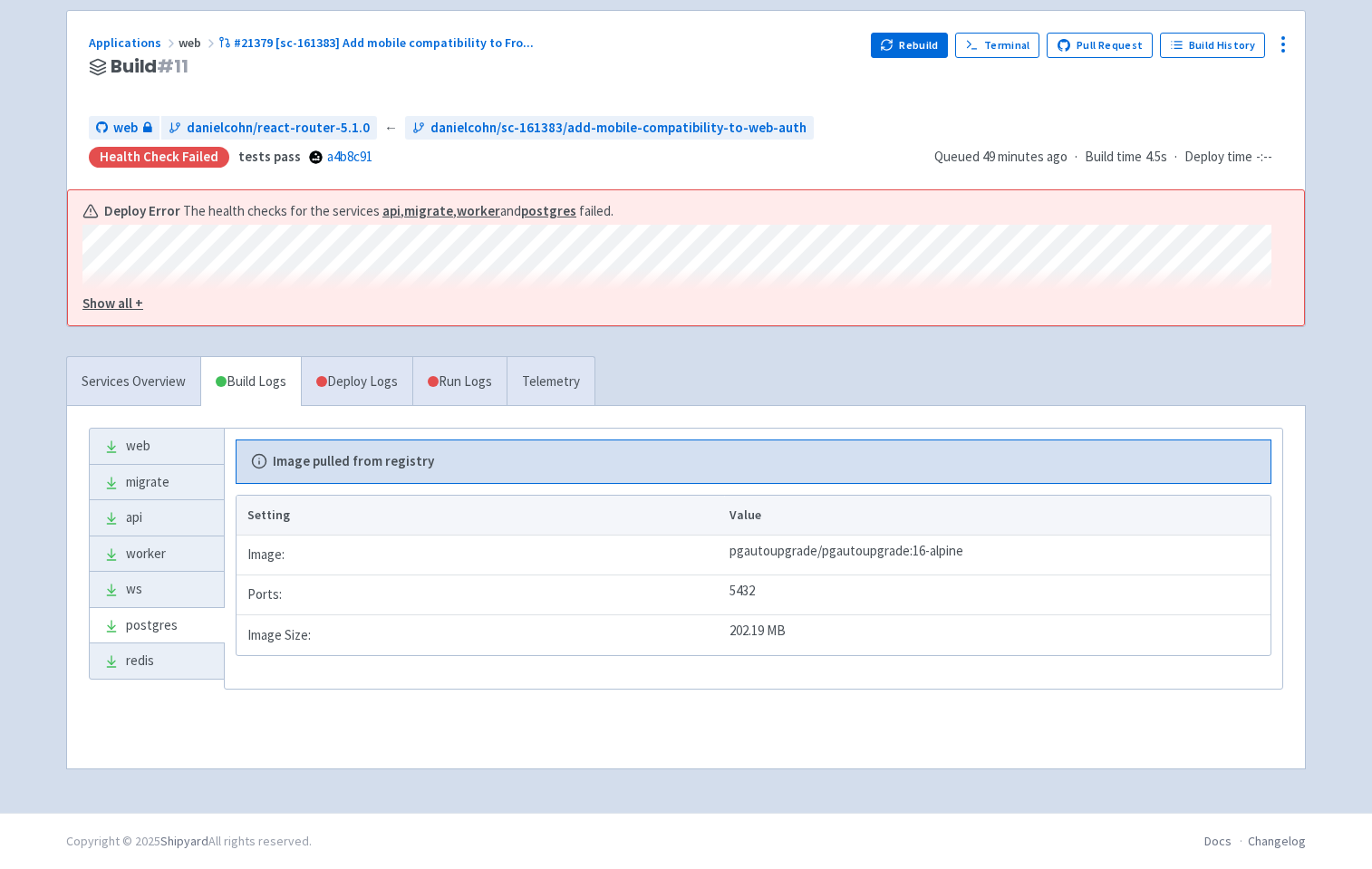 scroll, scrollTop: 126, scrollLeft: 0, axis: vertical 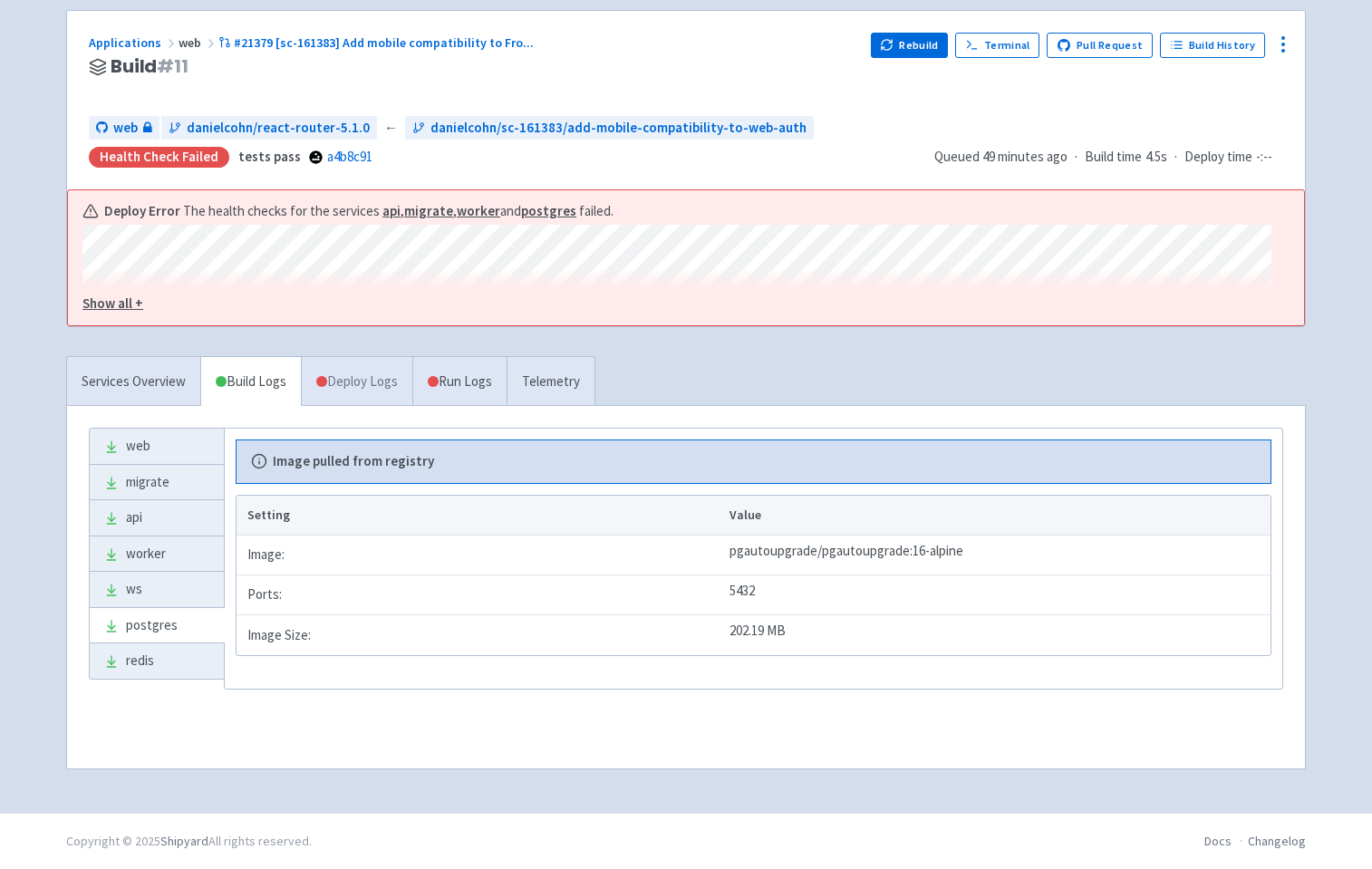 click on "Deploy Logs" at bounding box center [356, 381] 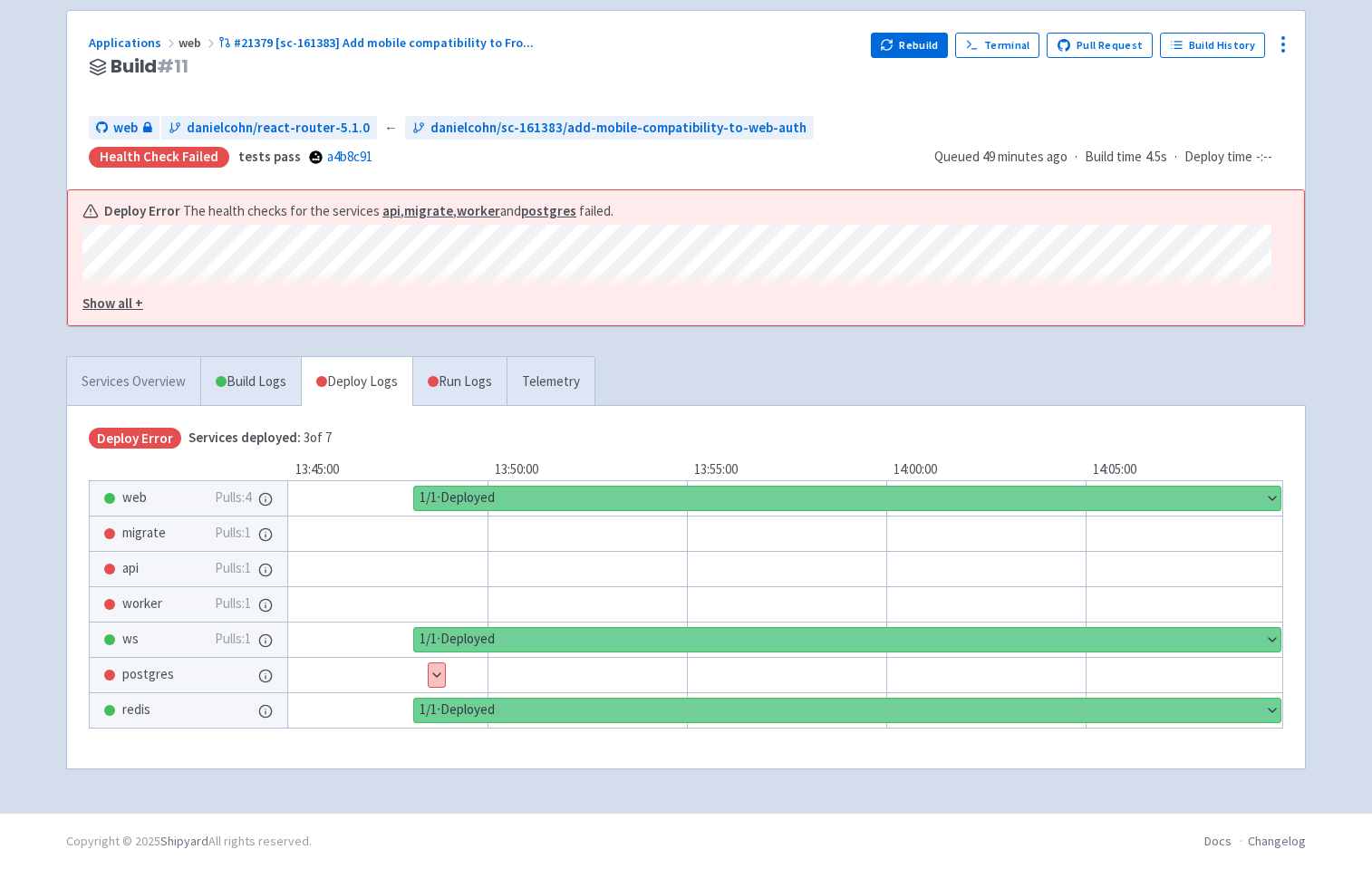 click on "Services Overview" at bounding box center [133, 381] 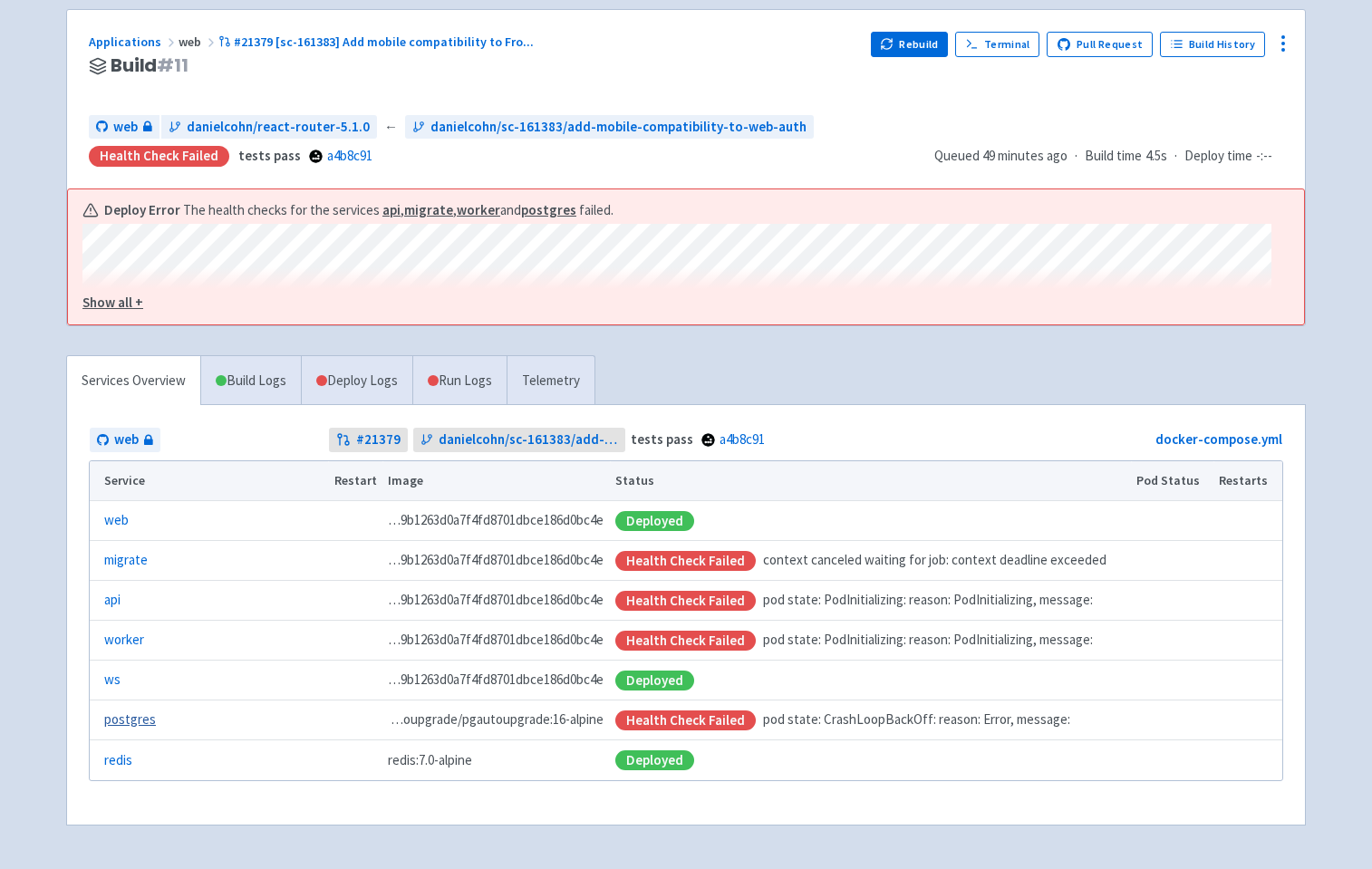 click on "postgres" at bounding box center [130, 719] 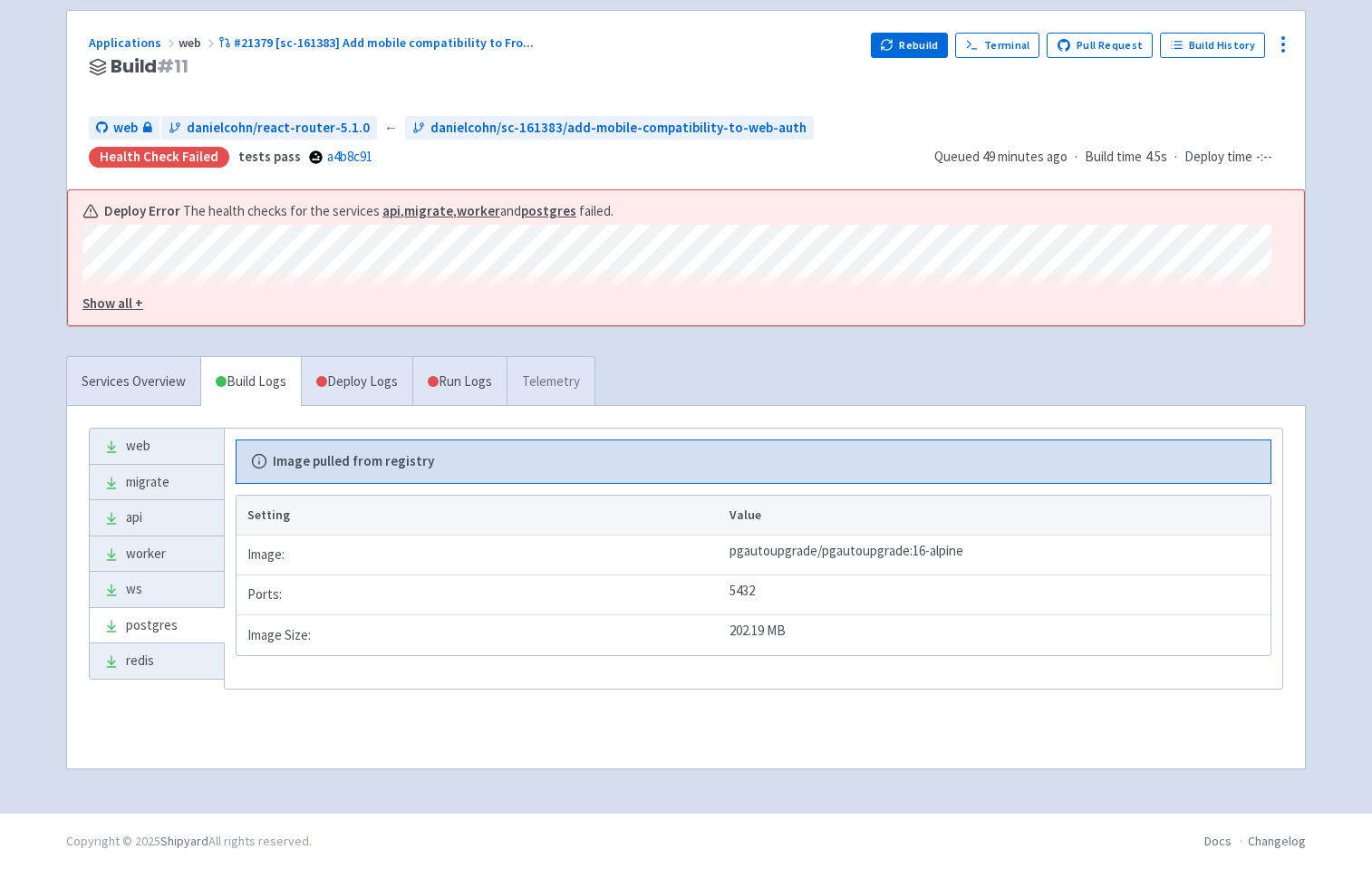 drag, startPoint x: 400, startPoint y: 372, endPoint x: 537, endPoint y: 393, distance: 138.60014 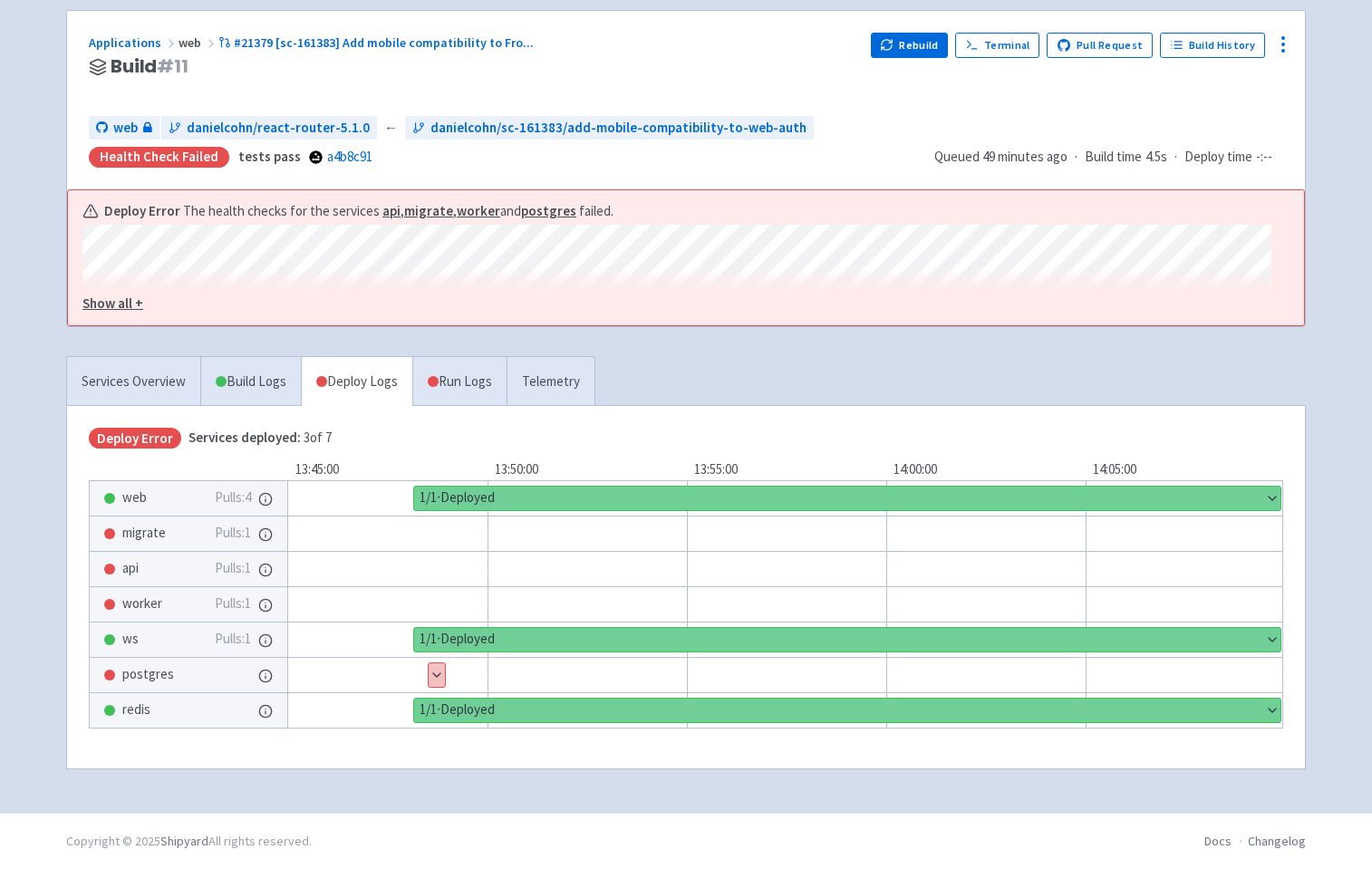 click on "Show details" at bounding box center [437, 675] 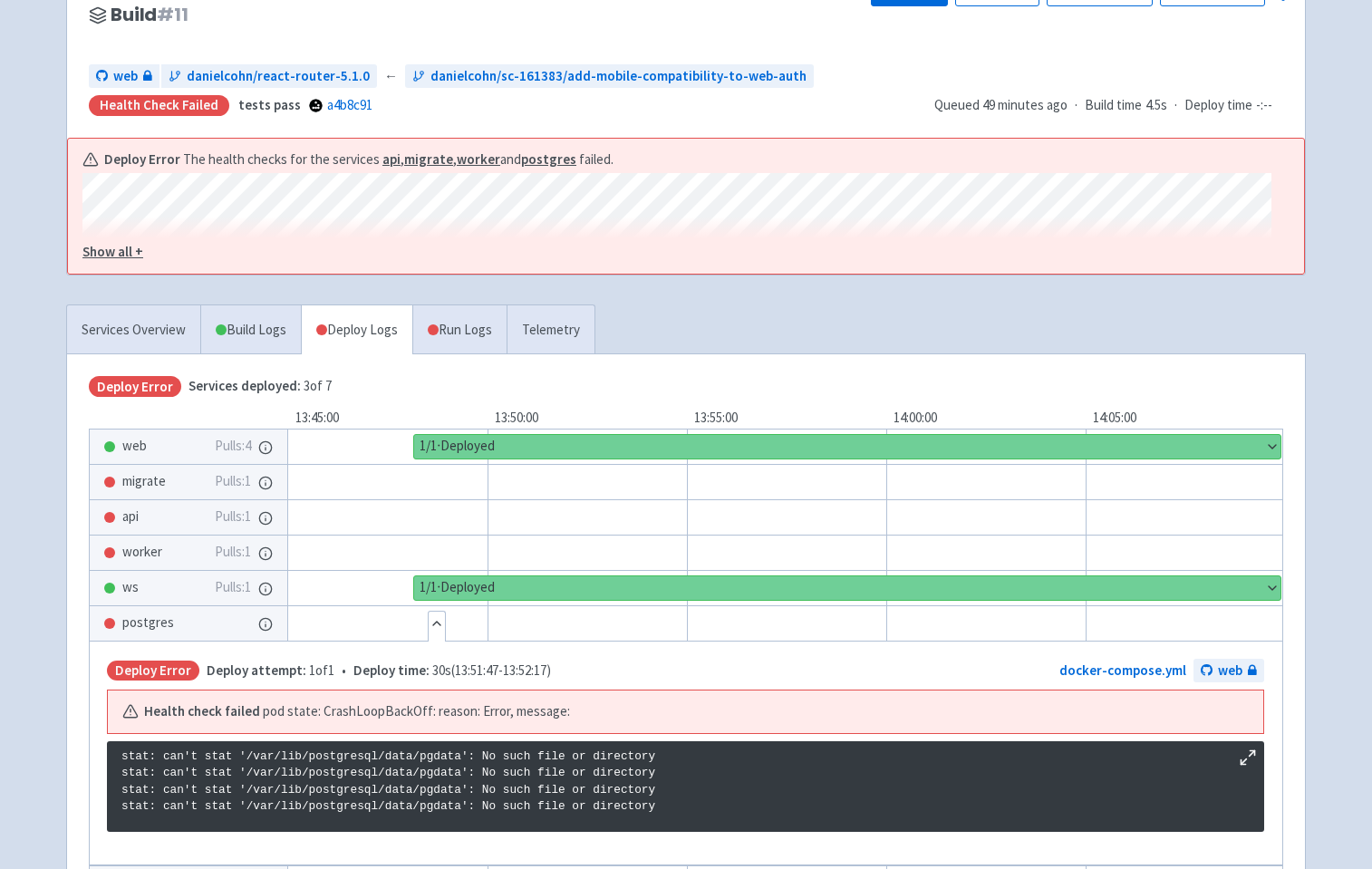 scroll, scrollTop: 0, scrollLeft: 0, axis: both 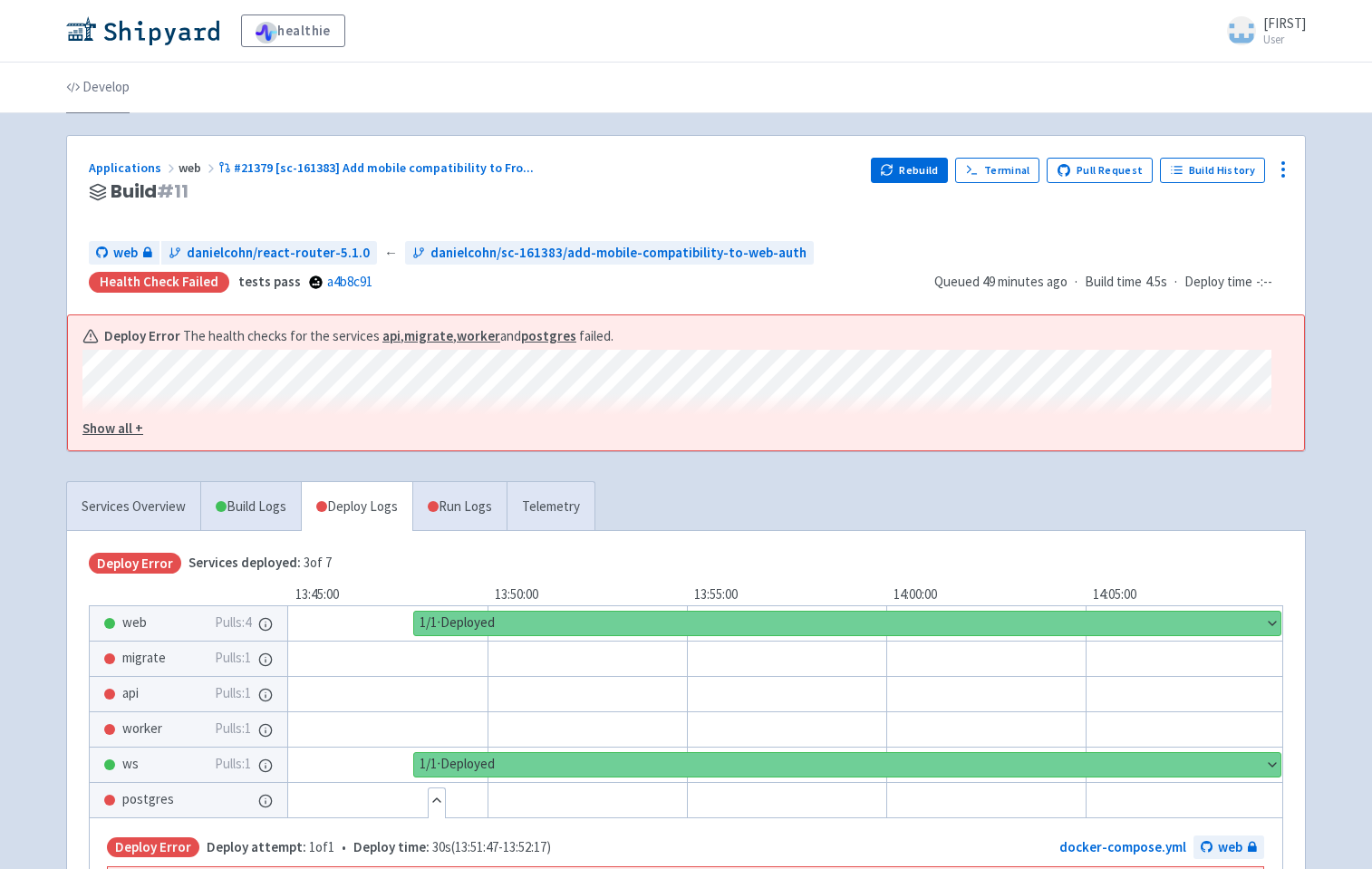click on "Develop" at bounding box center [98, 88] 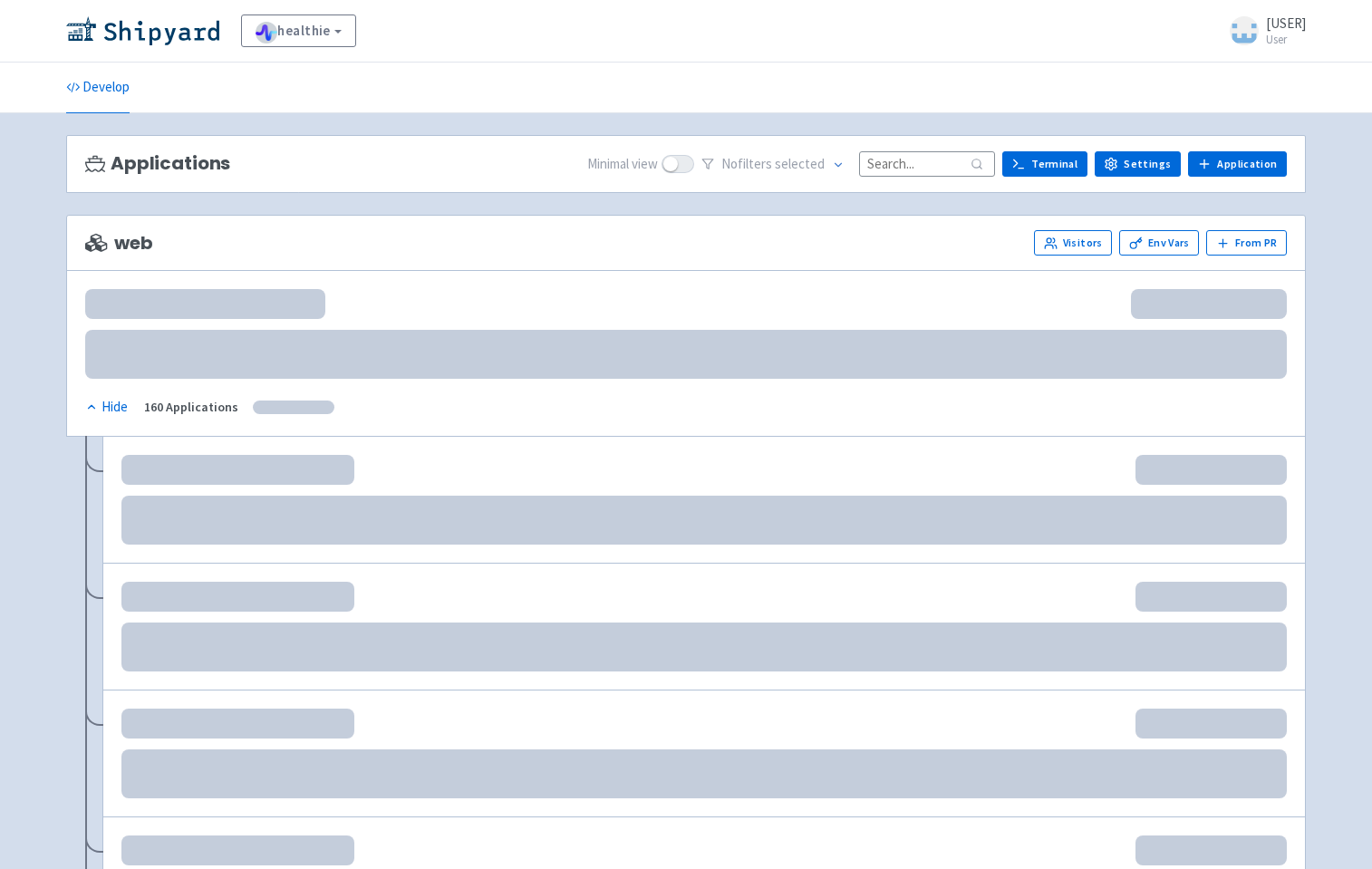 scroll, scrollTop: 0, scrollLeft: 0, axis: both 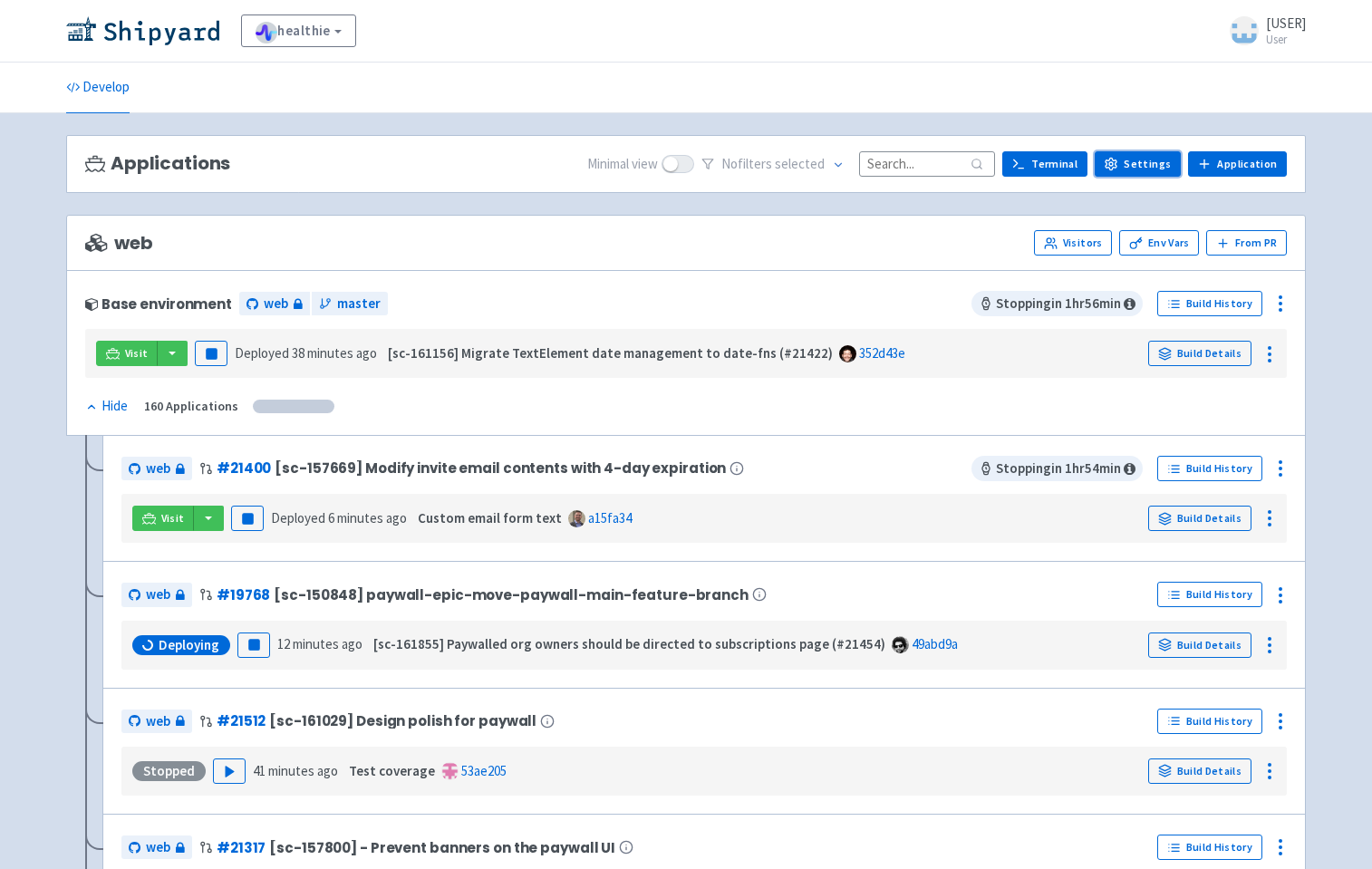click on "Settings" at bounding box center [1137, 164] 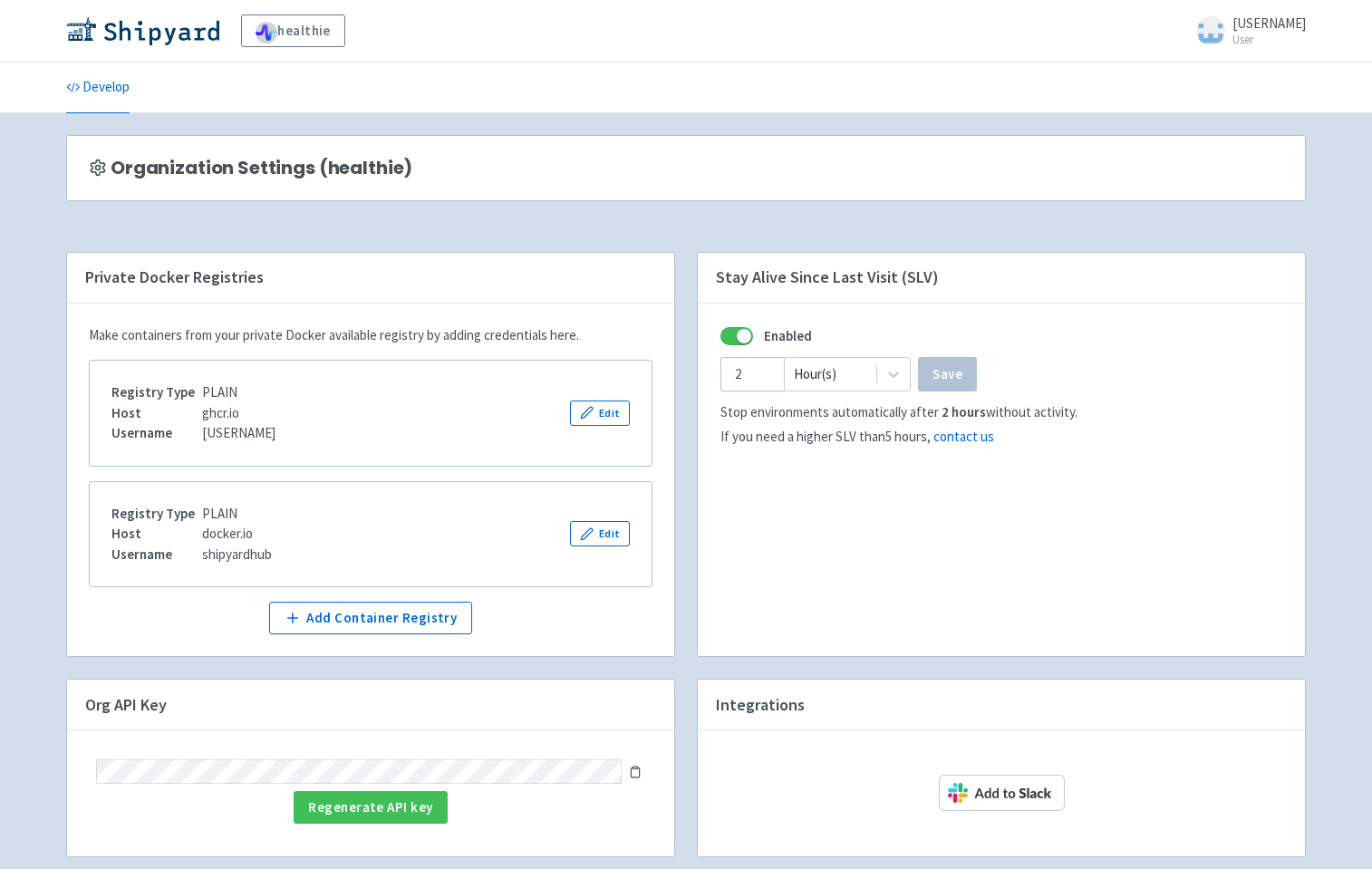 scroll, scrollTop: 304, scrollLeft: 0, axis: vertical 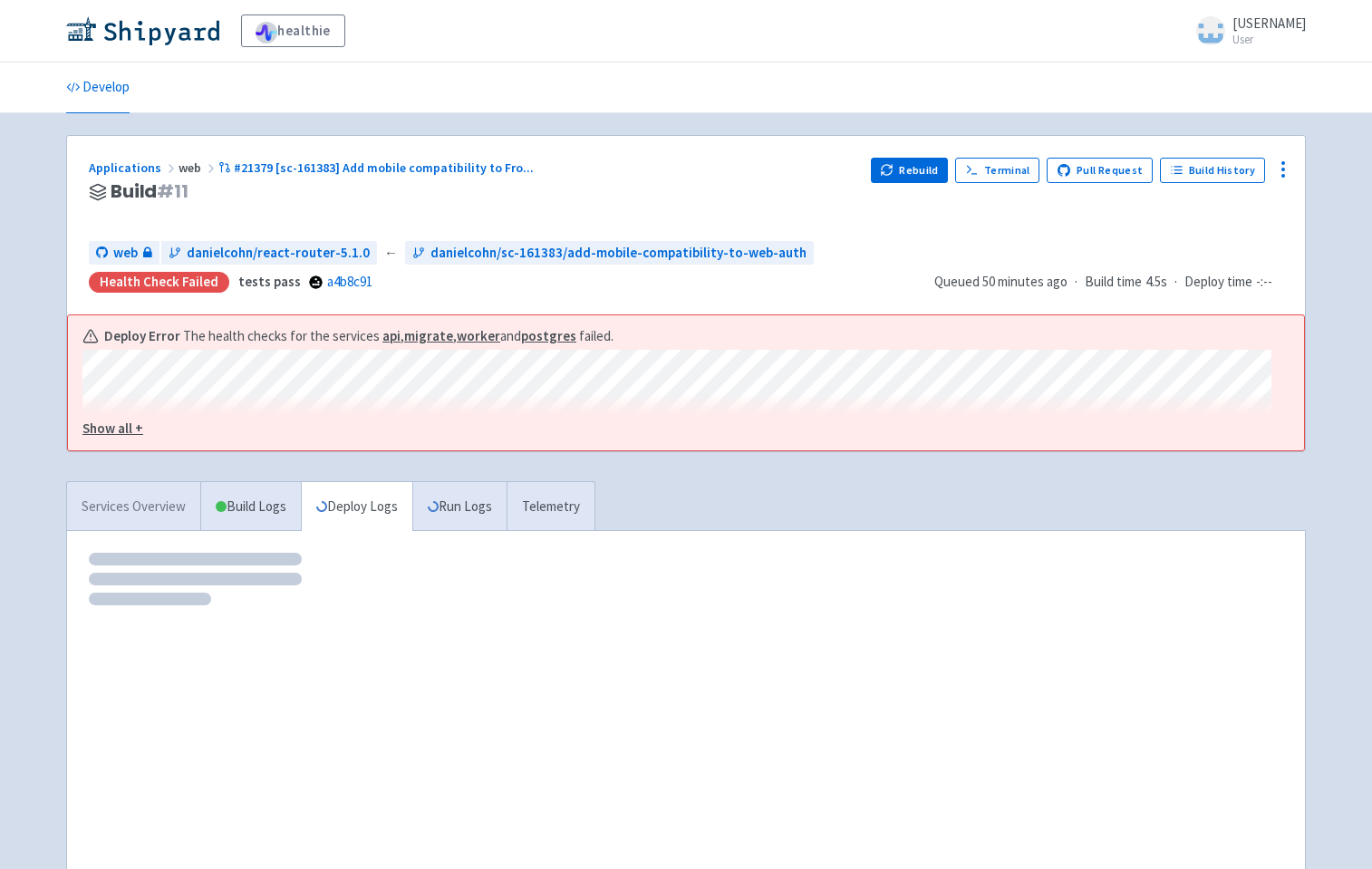 click on "Services Overview" at bounding box center [133, 507] 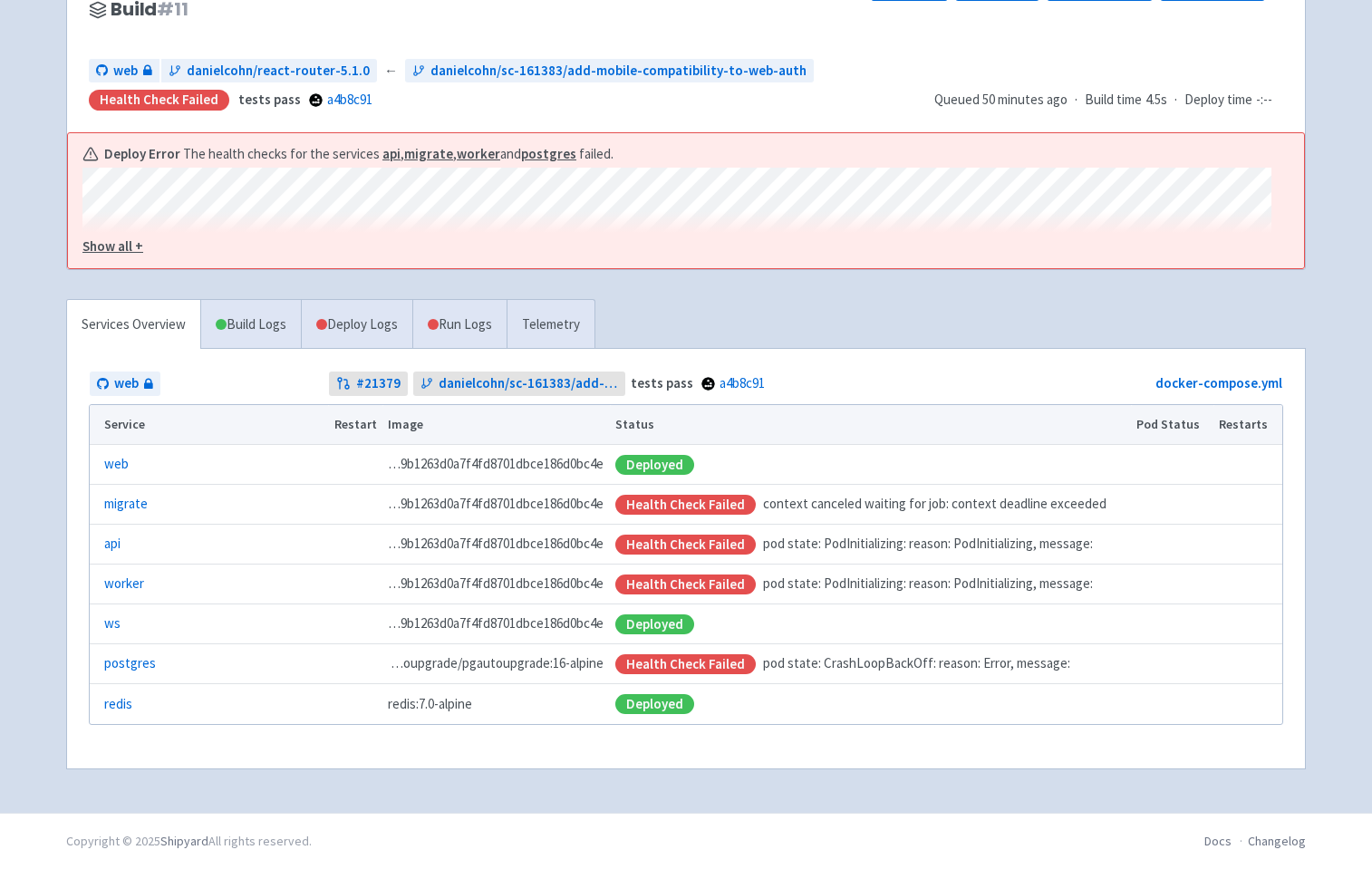 scroll, scrollTop: 168, scrollLeft: 0, axis: vertical 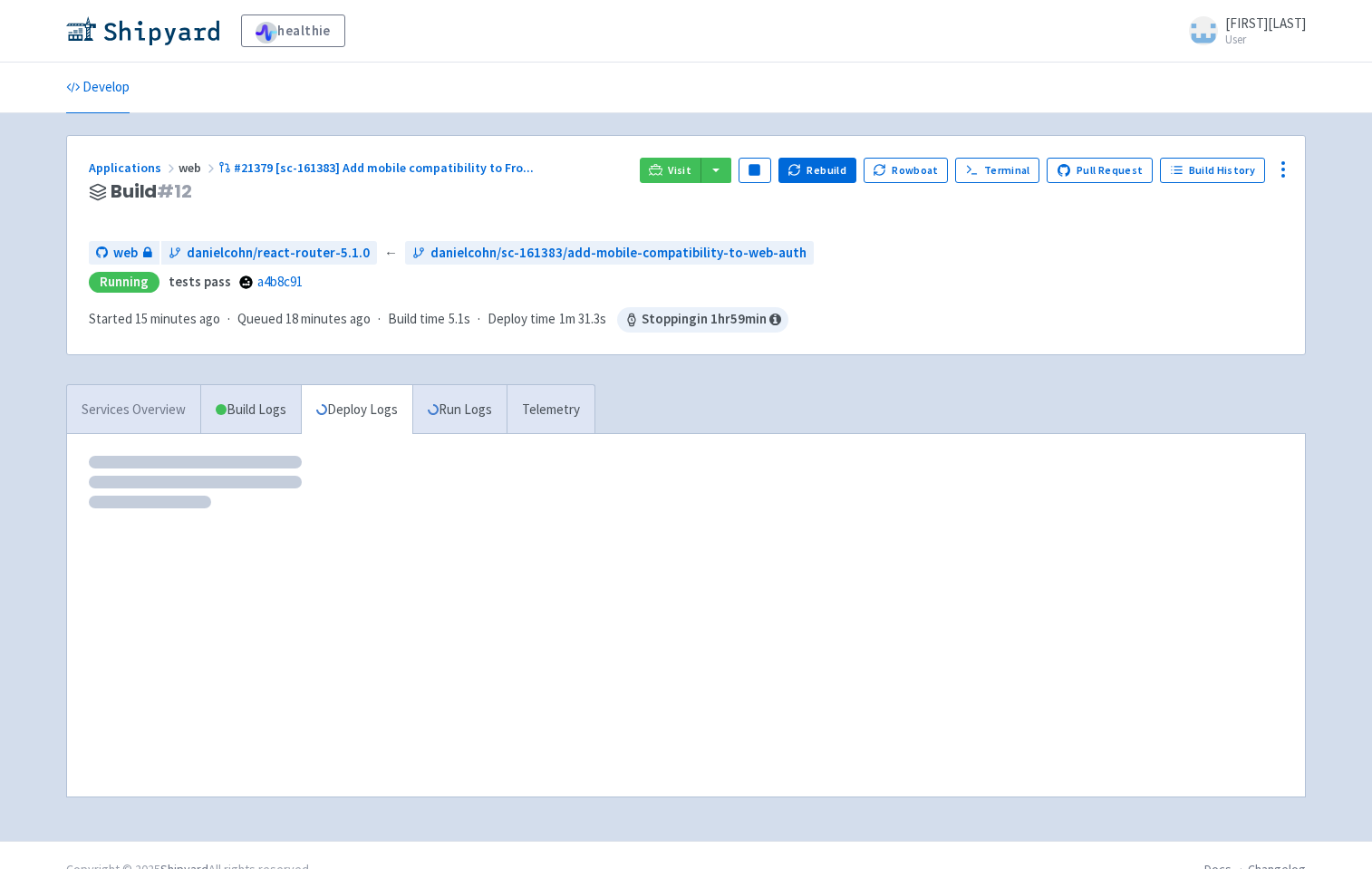 click on "Services Overview" at bounding box center [133, 410] 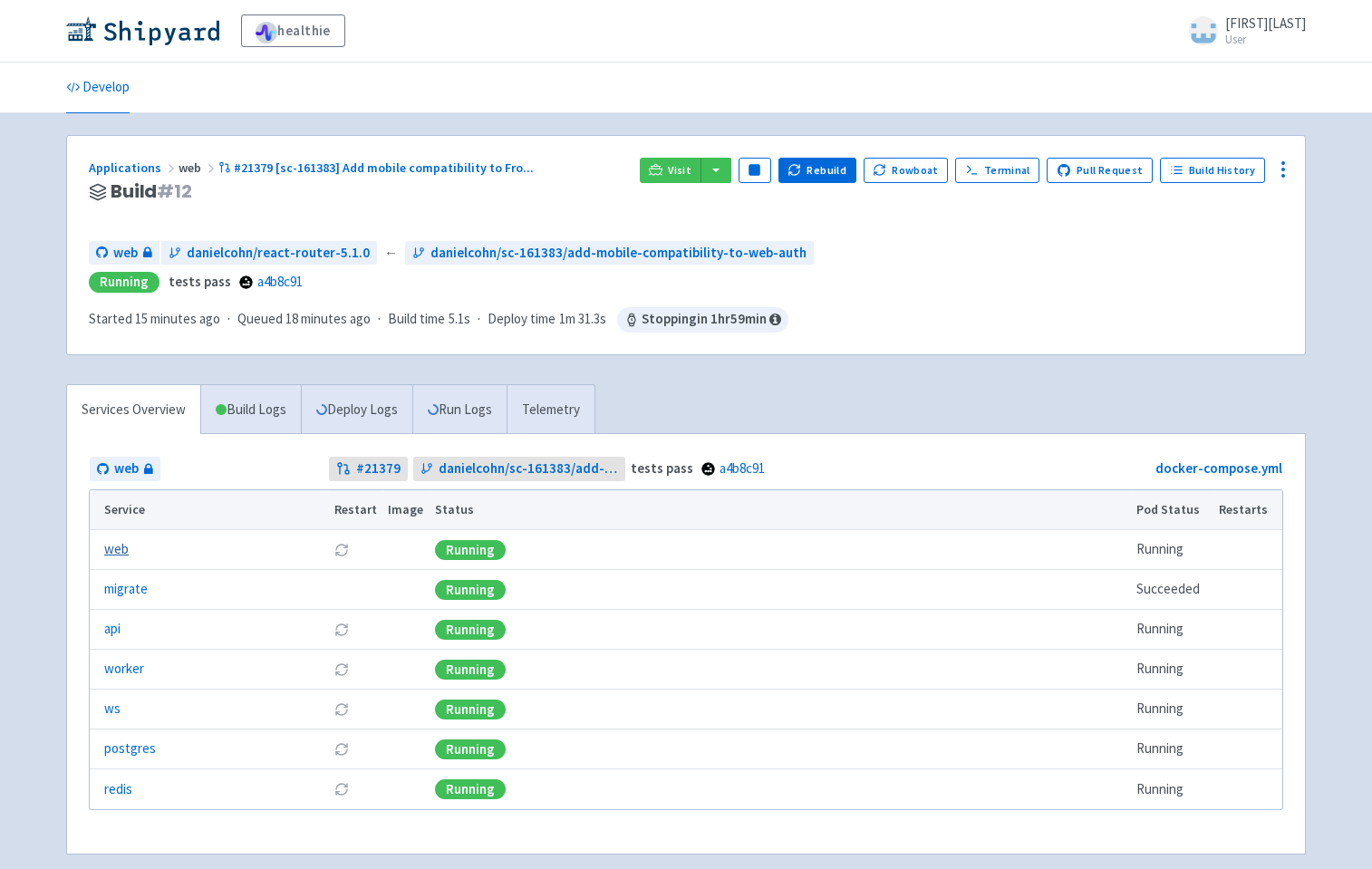 click on "web" at bounding box center [116, 549] 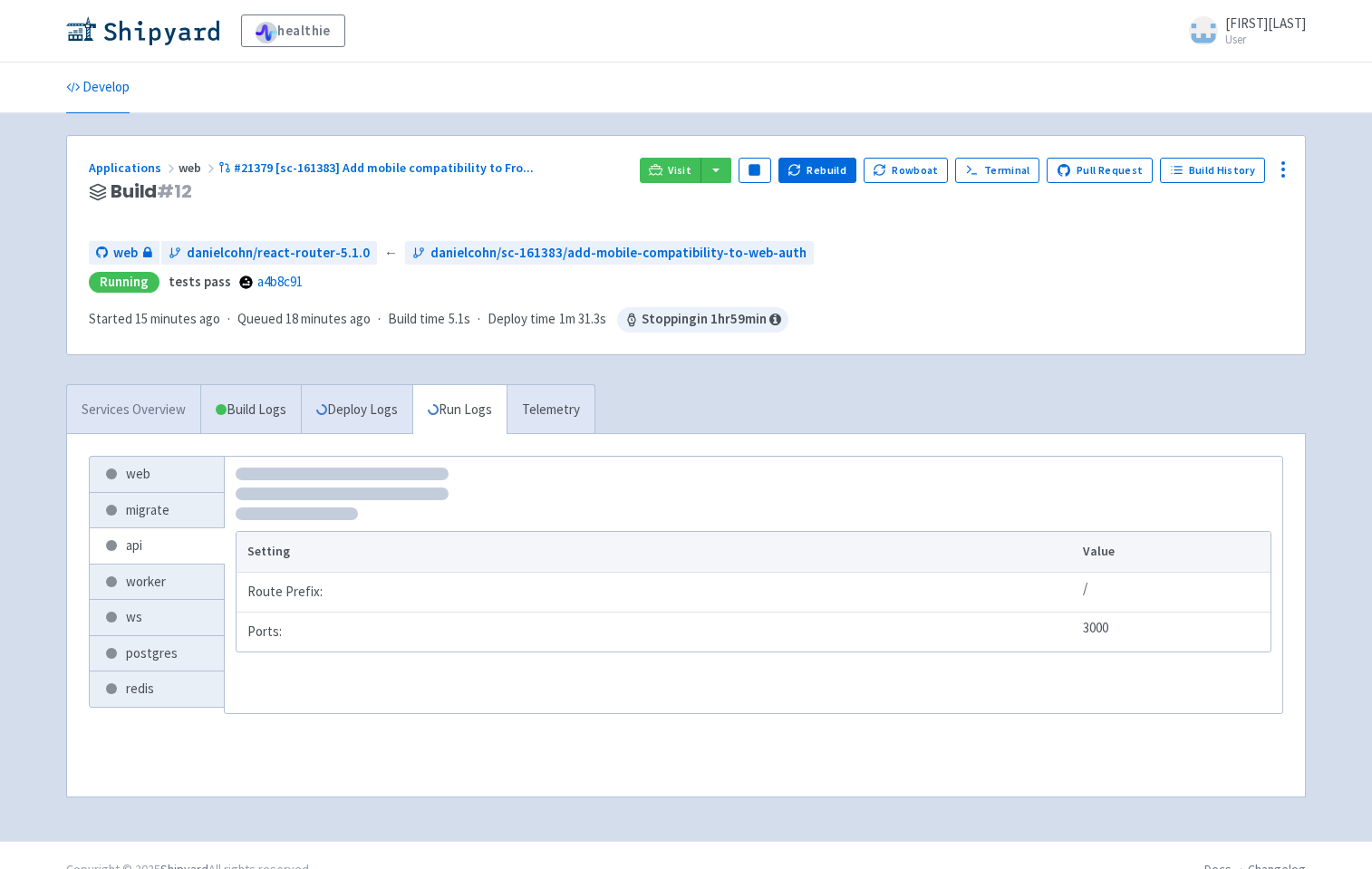 click on "Services Overview" at bounding box center (133, 410) 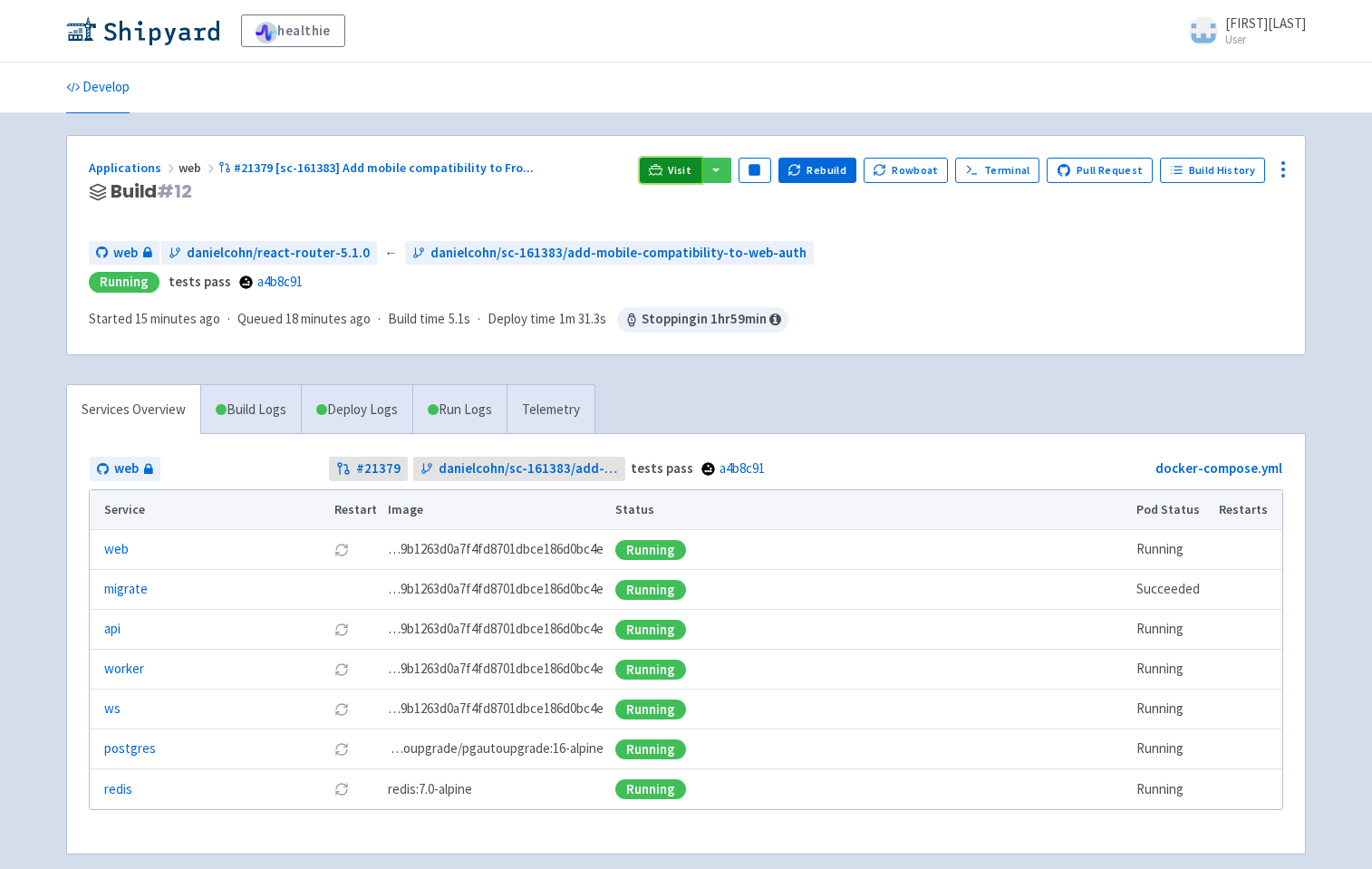 click on "Visit" at bounding box center [671, 170] 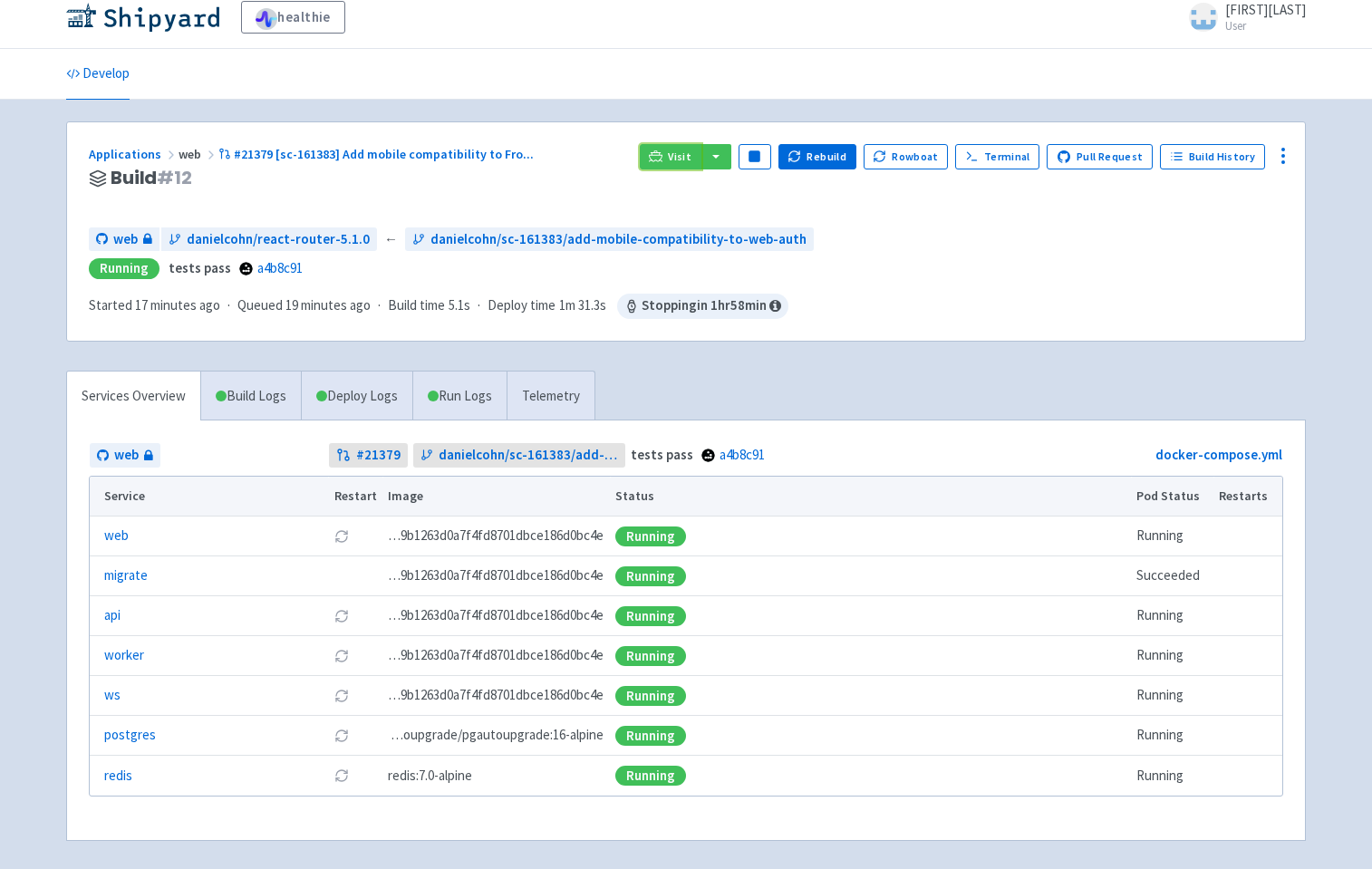 scroll, scrollTop: 14, scrollLeft: 0, axis: vertical 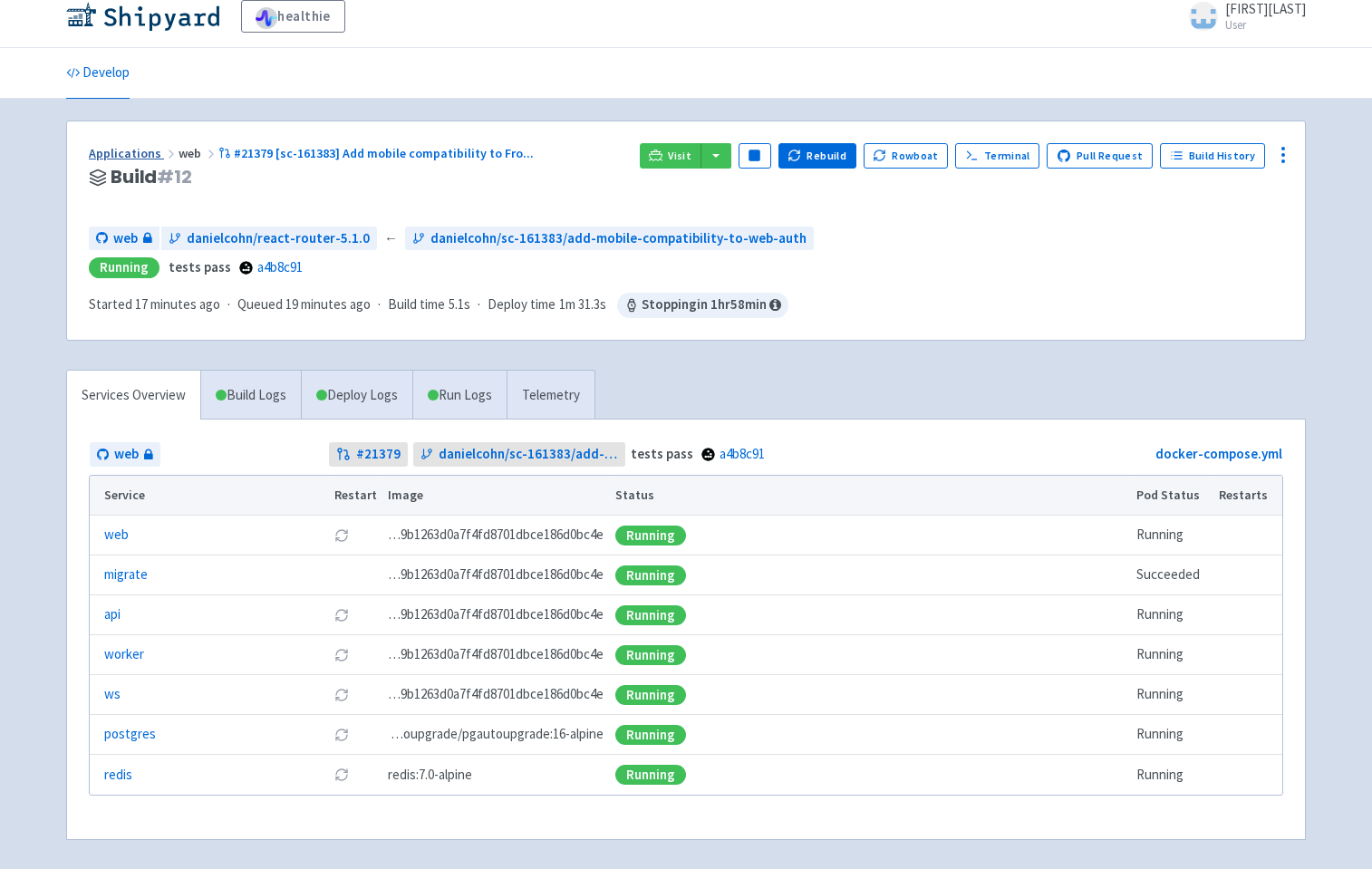 click on "Applications" at bounding box center (133, 153) 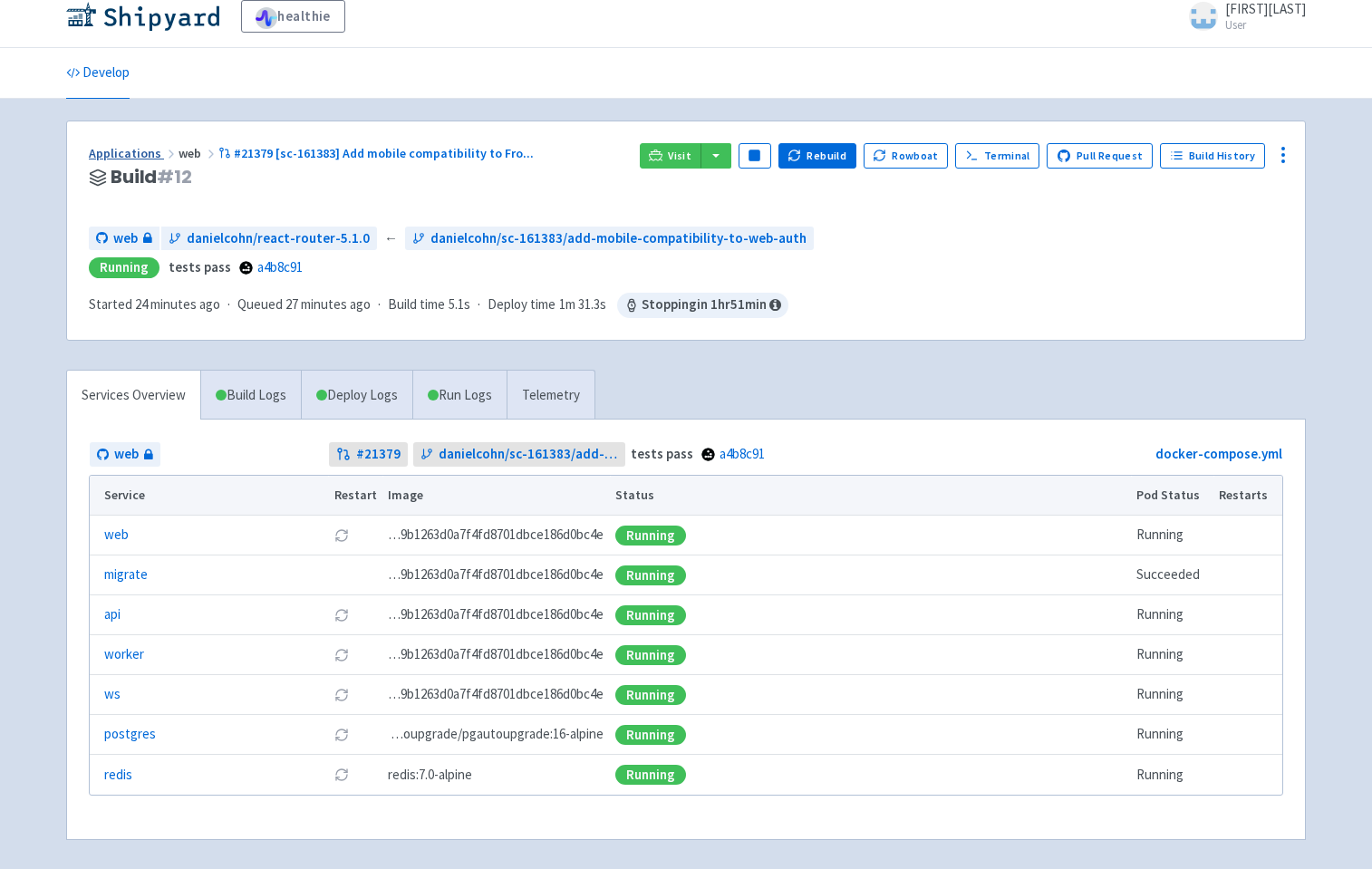 click on "Applications" at bounding box center [133, 153] 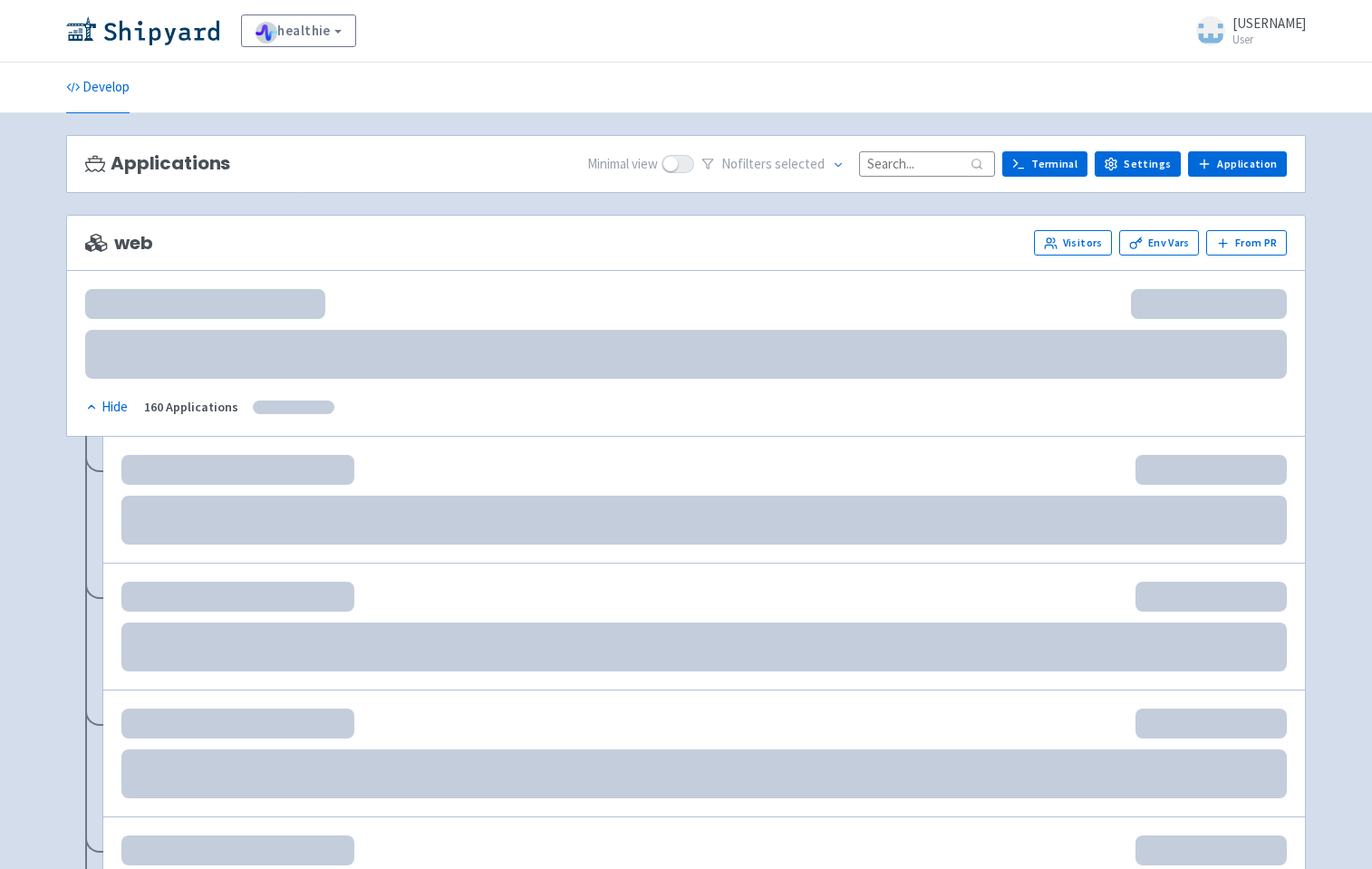 scroll, scrollTop: 0, scrollLeft: 0, axis: both 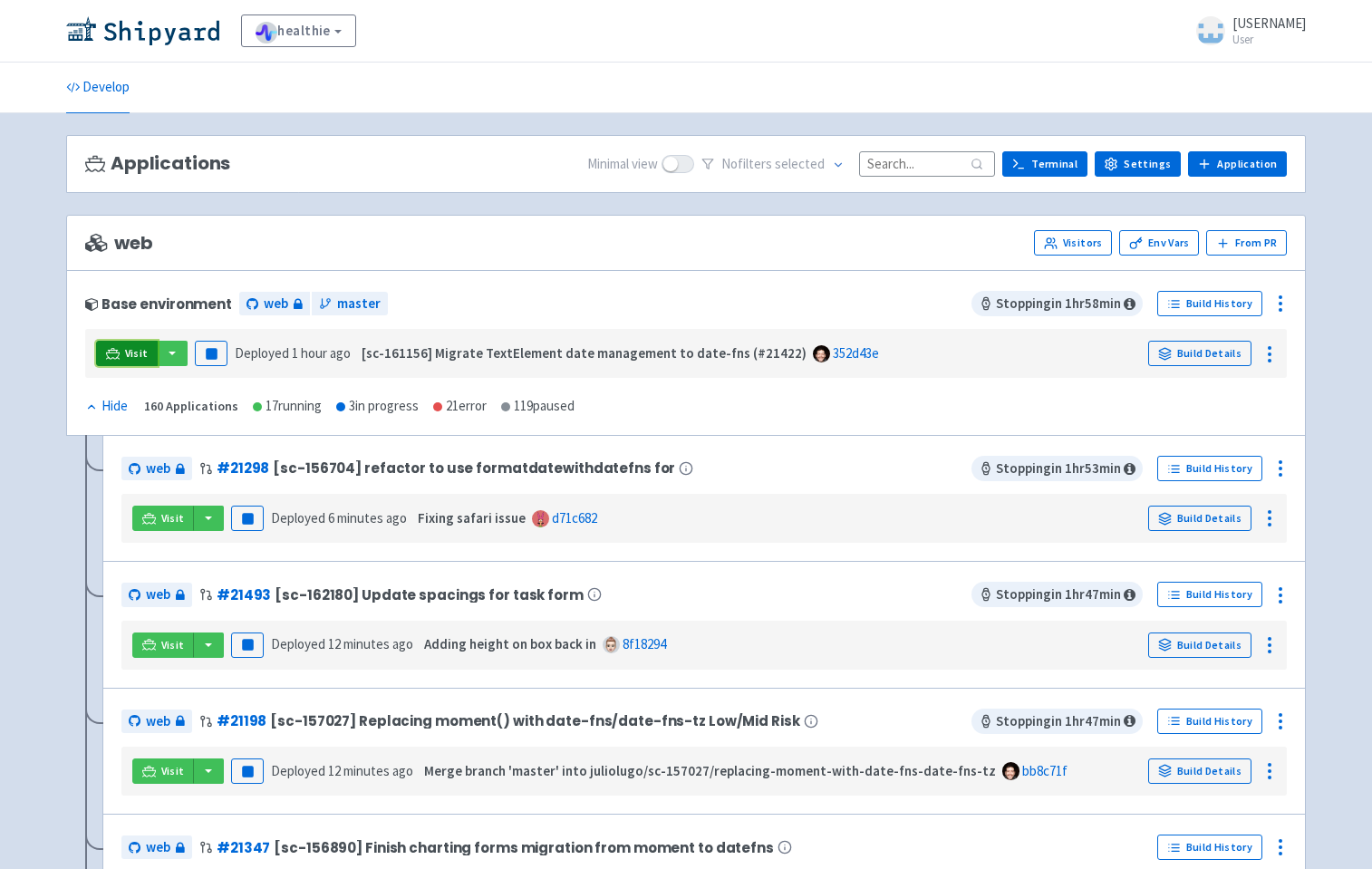 click on "Visit" at bounding box center (137, 353) 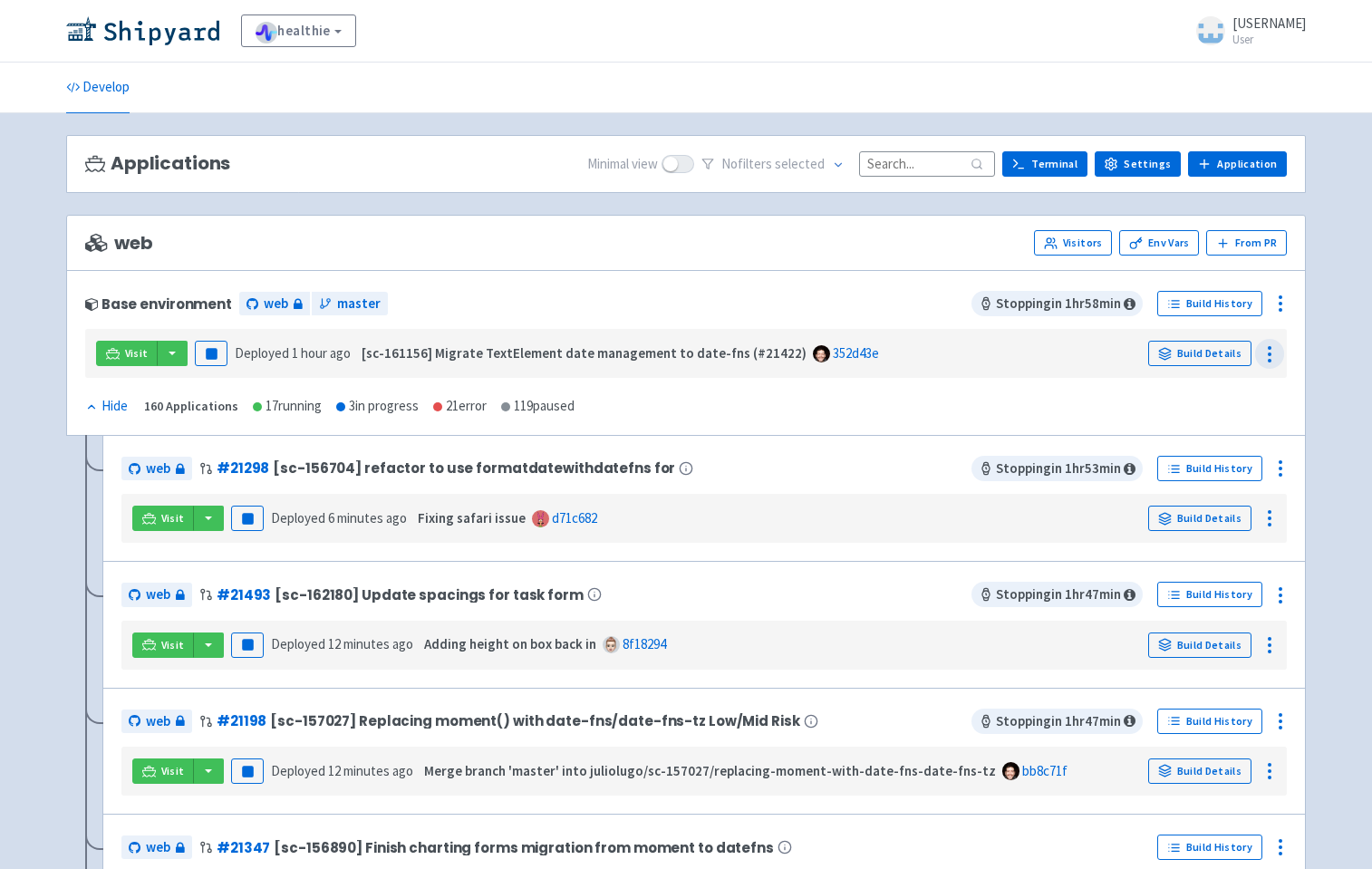 click at bounding box center [1270, 353] 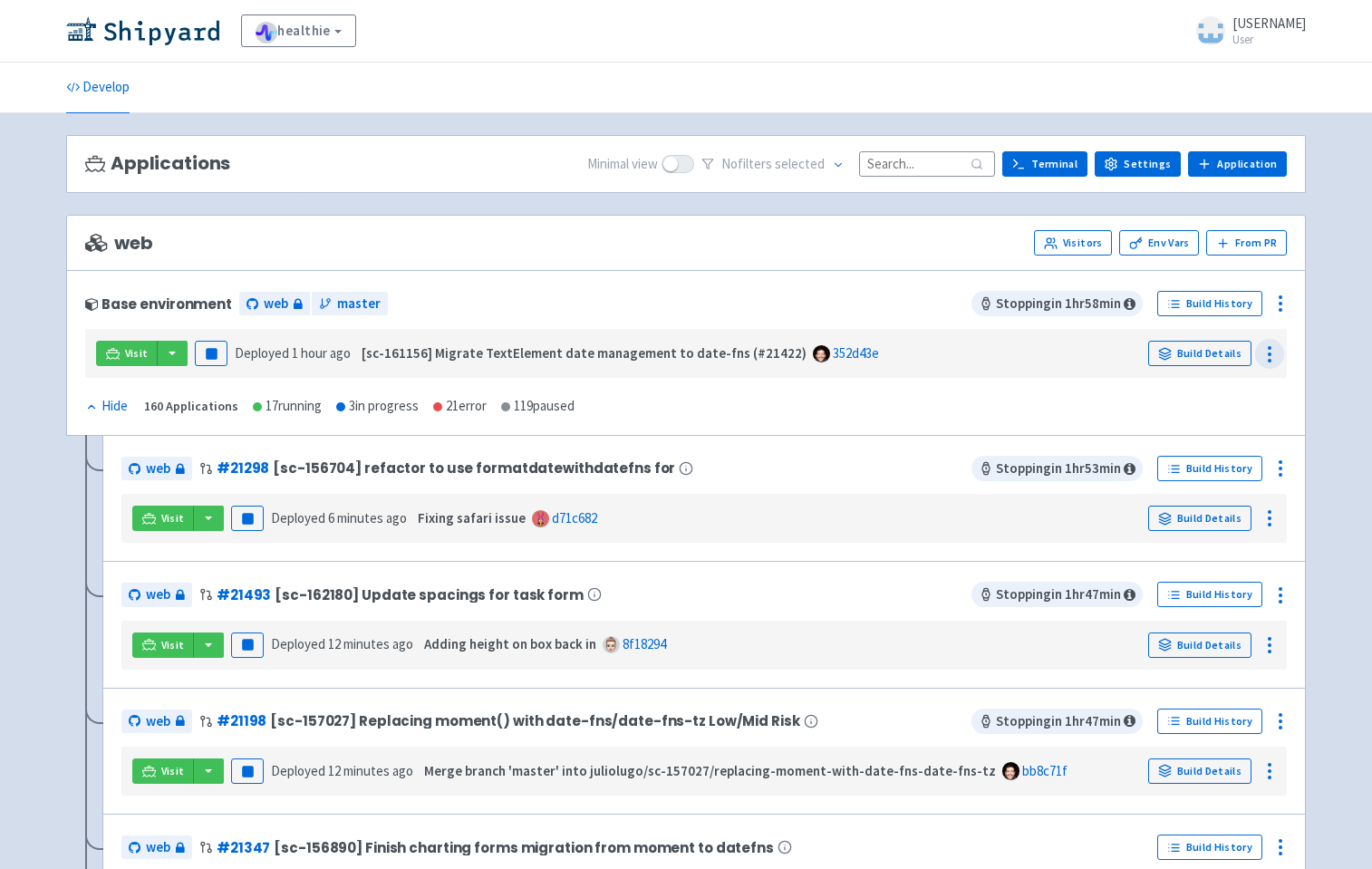 click 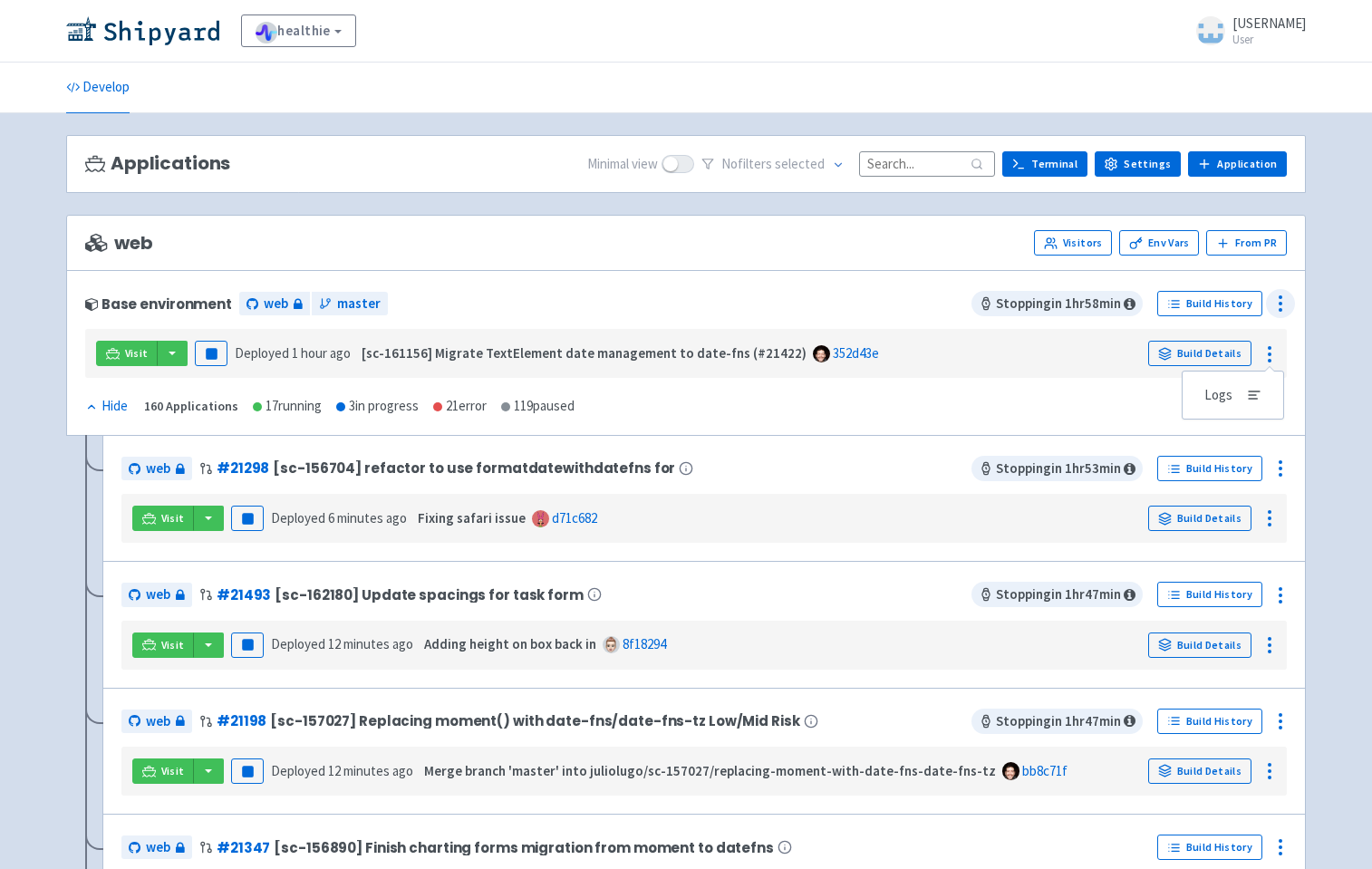 click 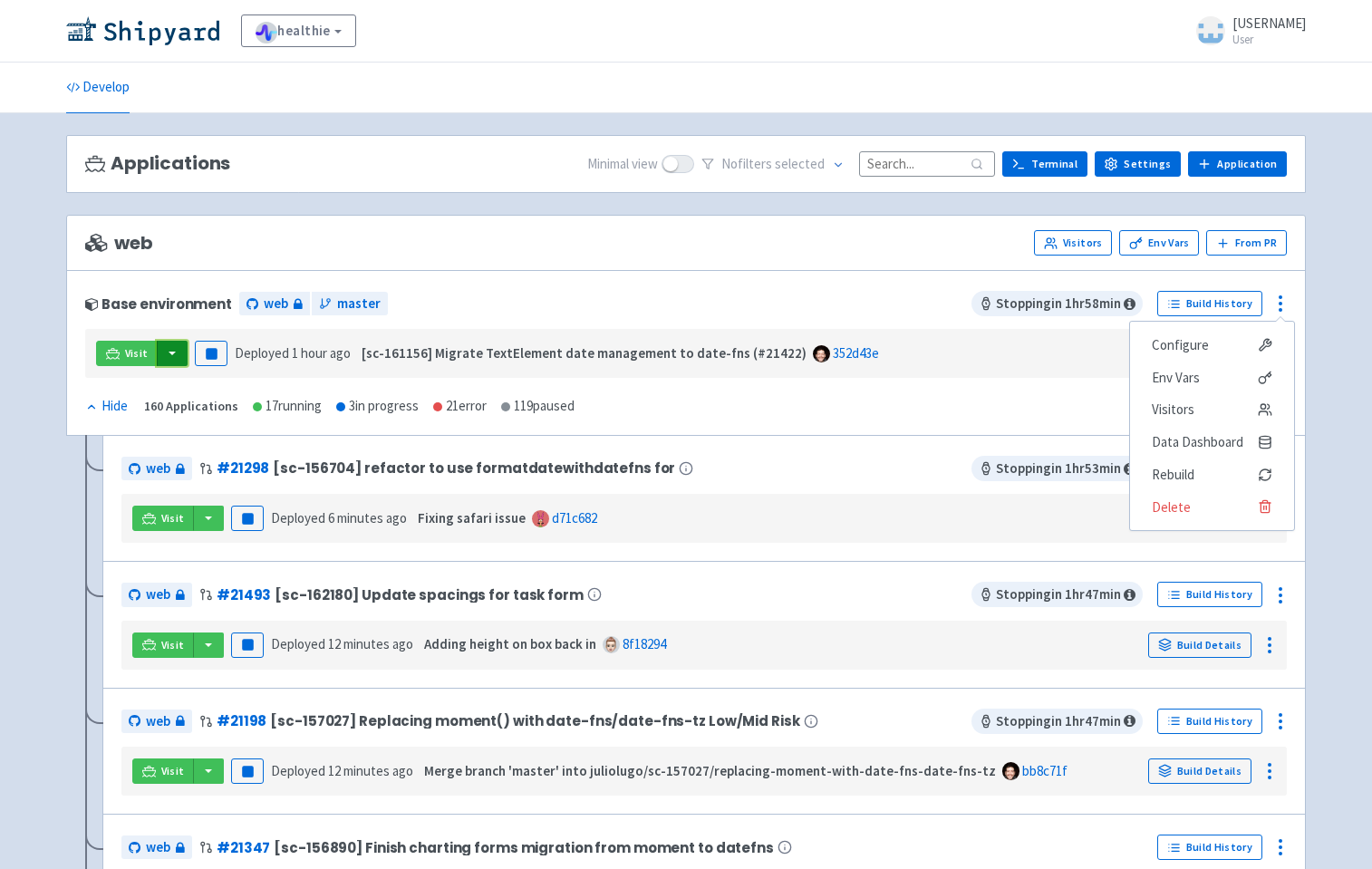 click at bounding box center [172, 353] 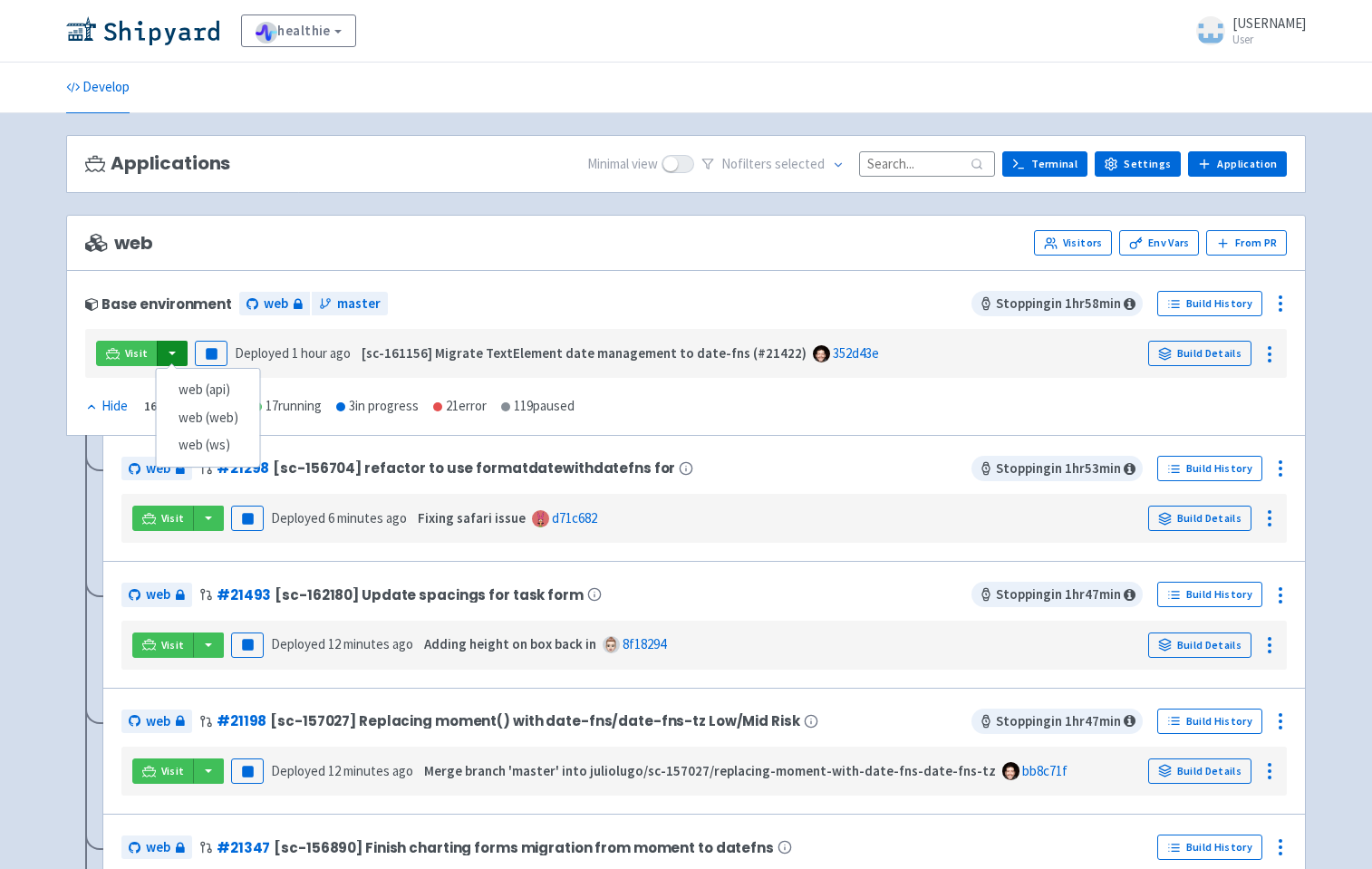 click on "[sc-161156] Migrate TextElement date management to date-fns (#21422)" at bounding box center (584, 352) 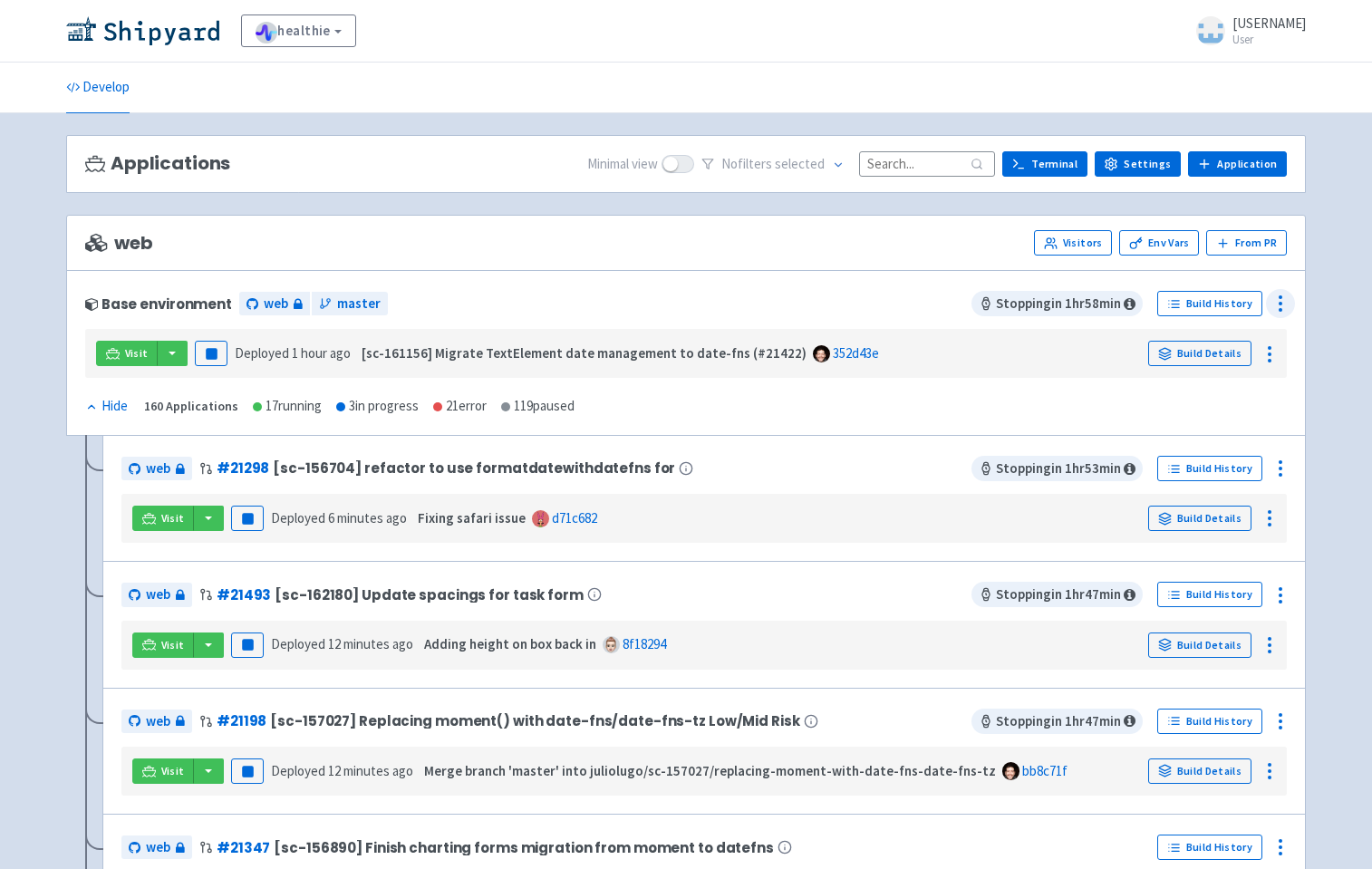 click 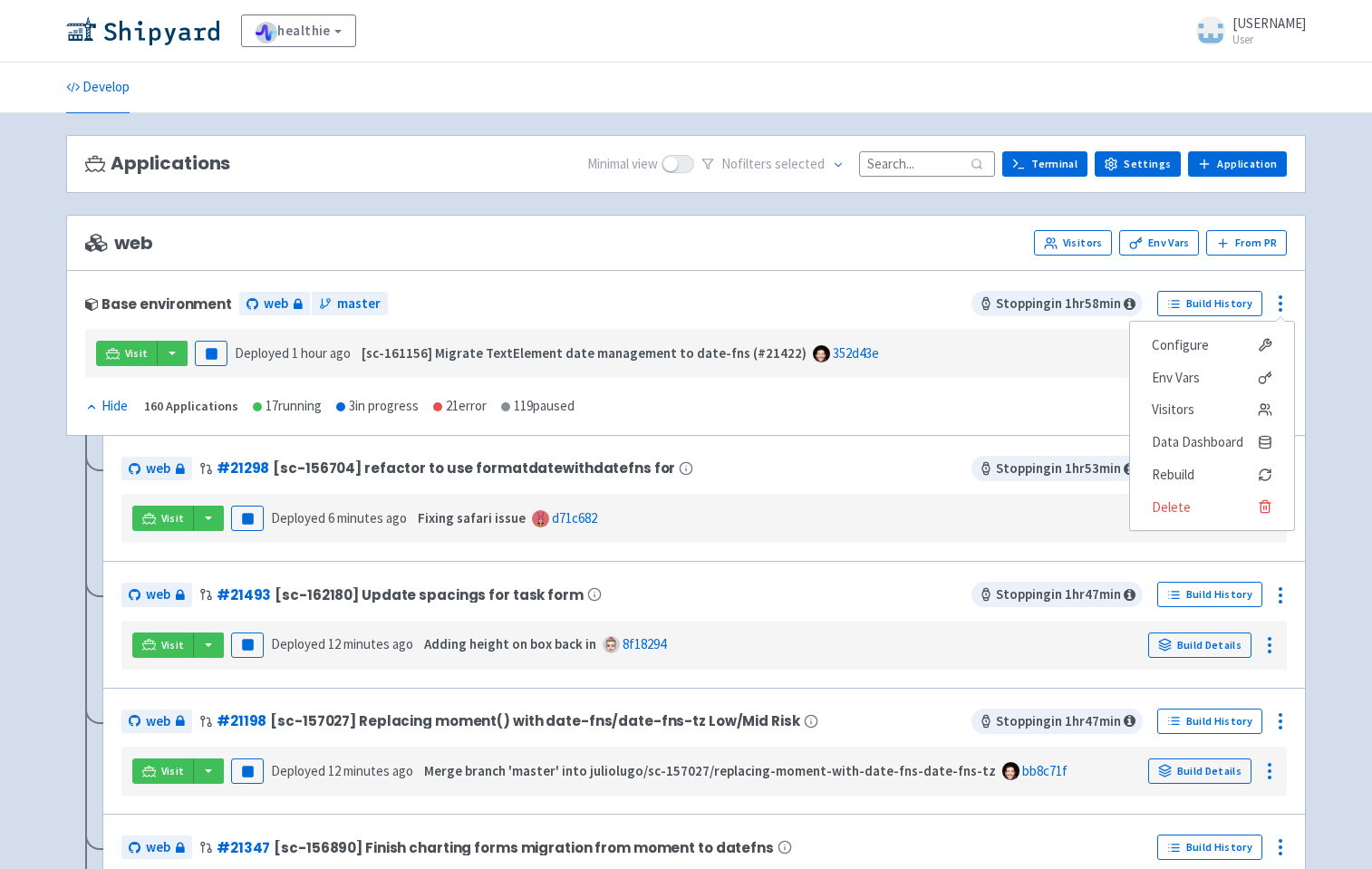 click on "Base environment web master   Stopping  in   1 hr  58 min   Build History Configure Env Vars Visitors Data Dashboard Rebuild Delete Visit web (api) web (web) web (ws) Pause Deployed   1 hour ago [sc-161156] Migrate TextElement date management to date-fns (#21422)     352d43e Build Details Logs Hide Show 160   Applications 17  running 3  in progress 21  error 119  paused" at bounding box center (686, 352) 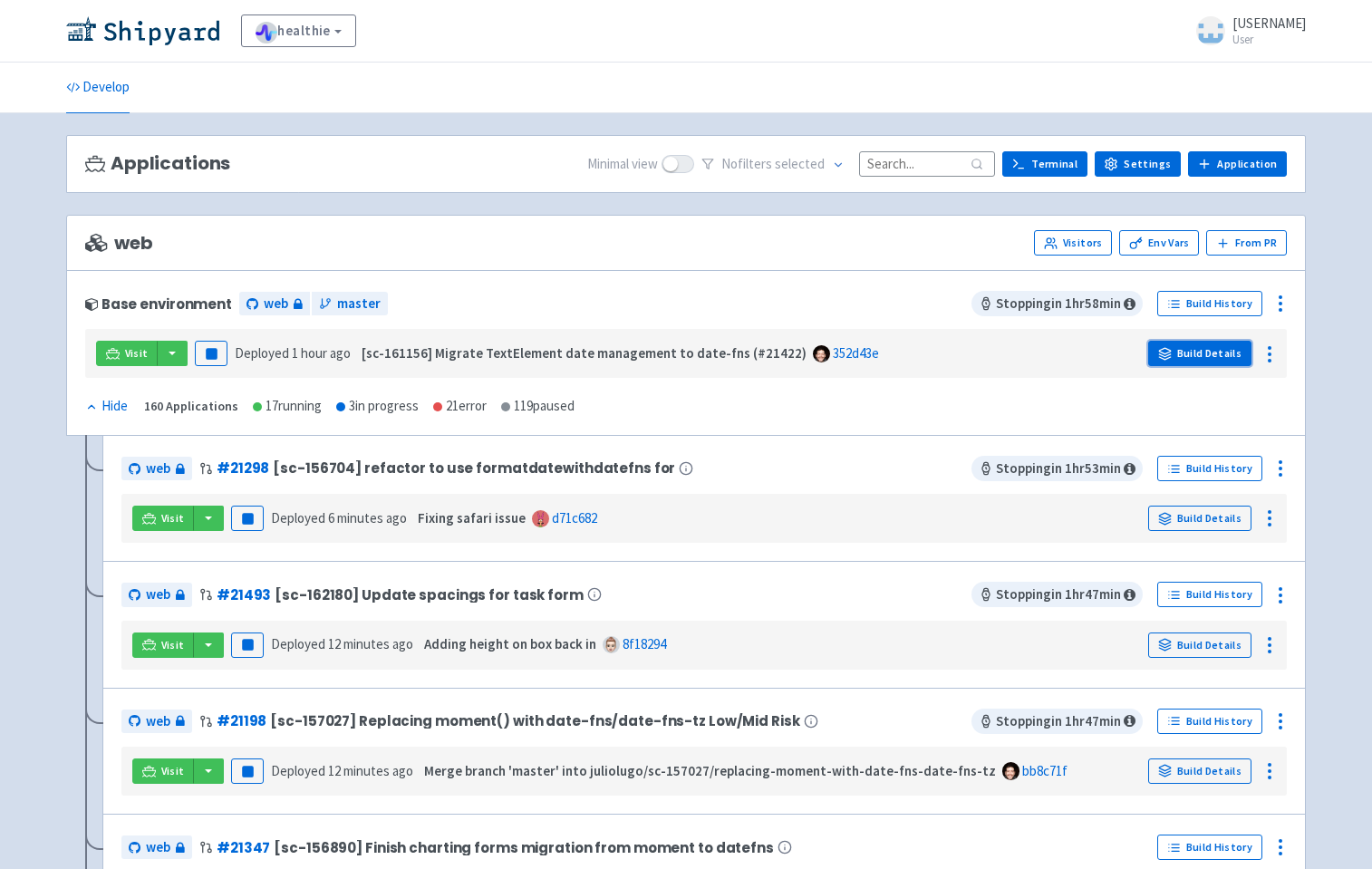 click on "Build Details" at bounding box center [1200, 353] 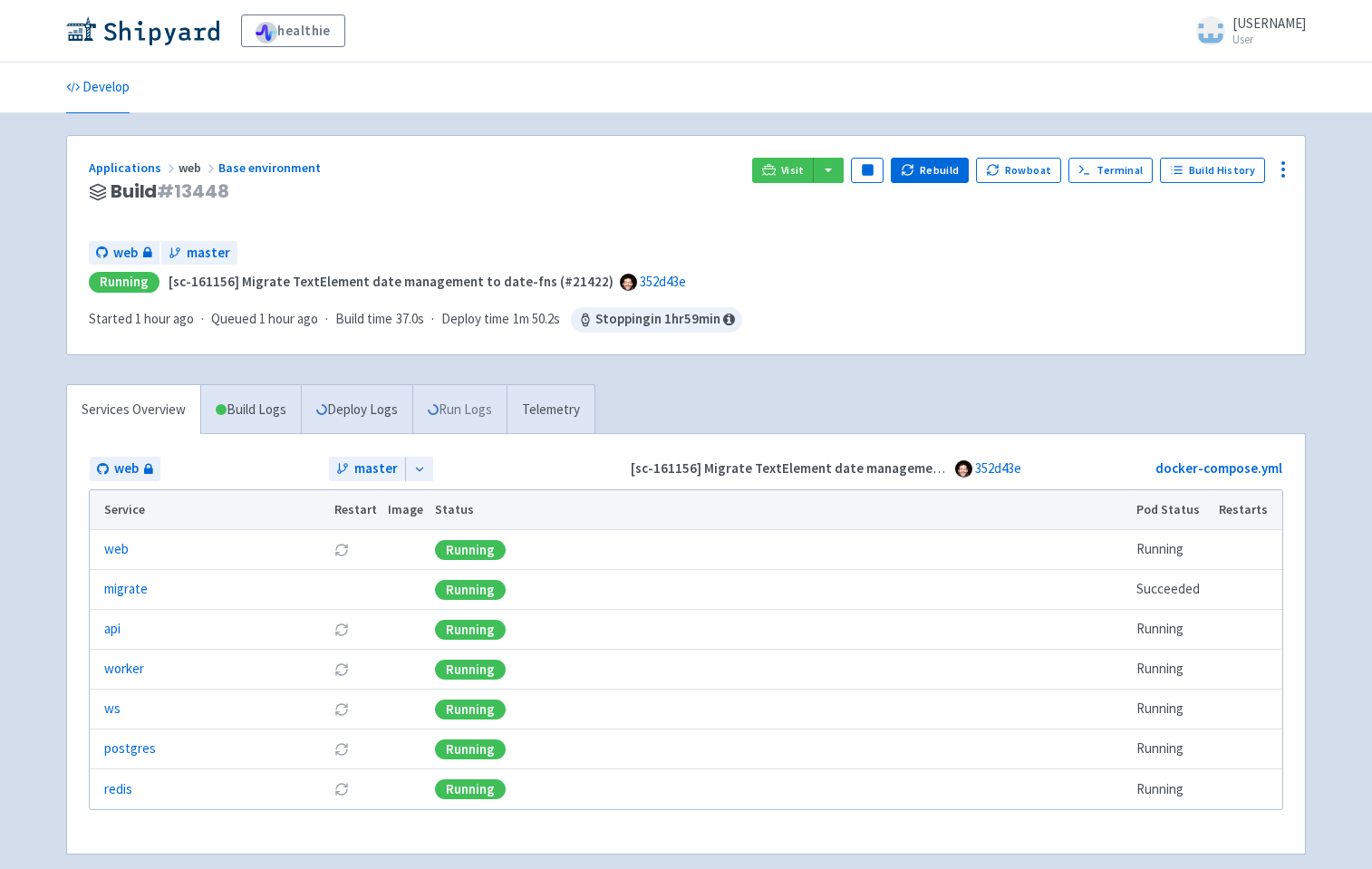 scroll, scrollTop: 0, scrollLeft: 0, axis: both 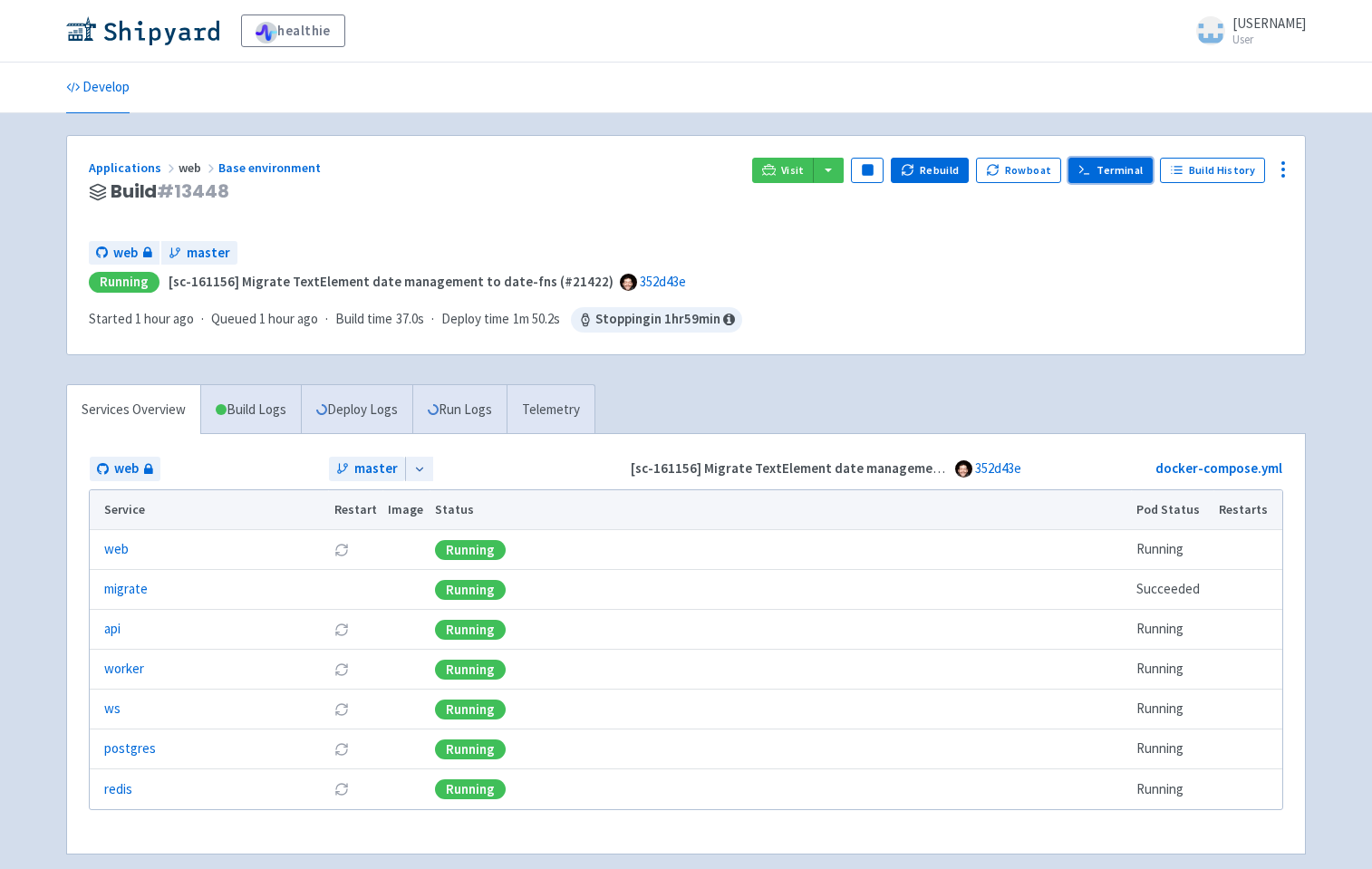 click on "Terminal" at bounding box center [1110, 170] 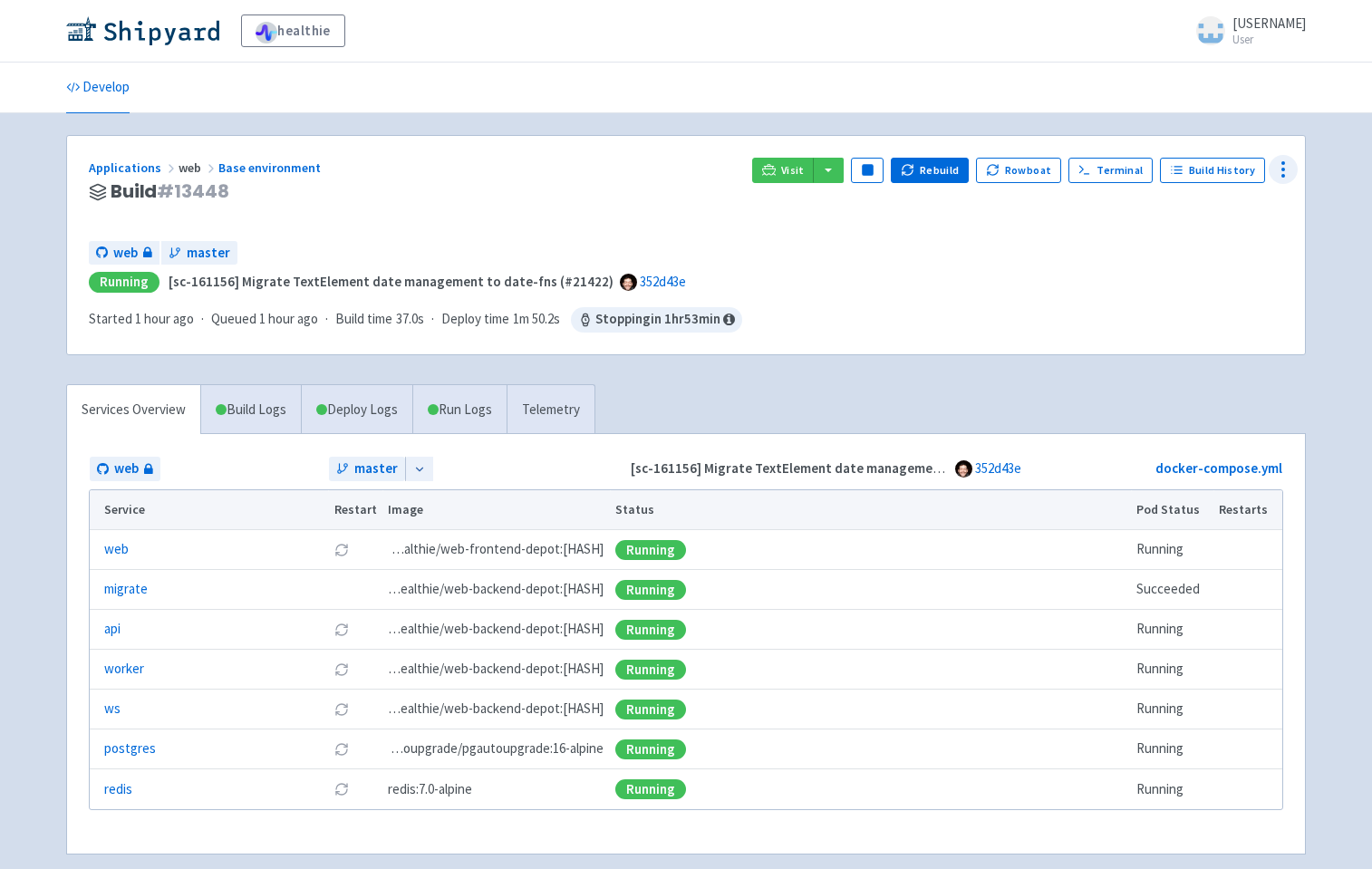 click 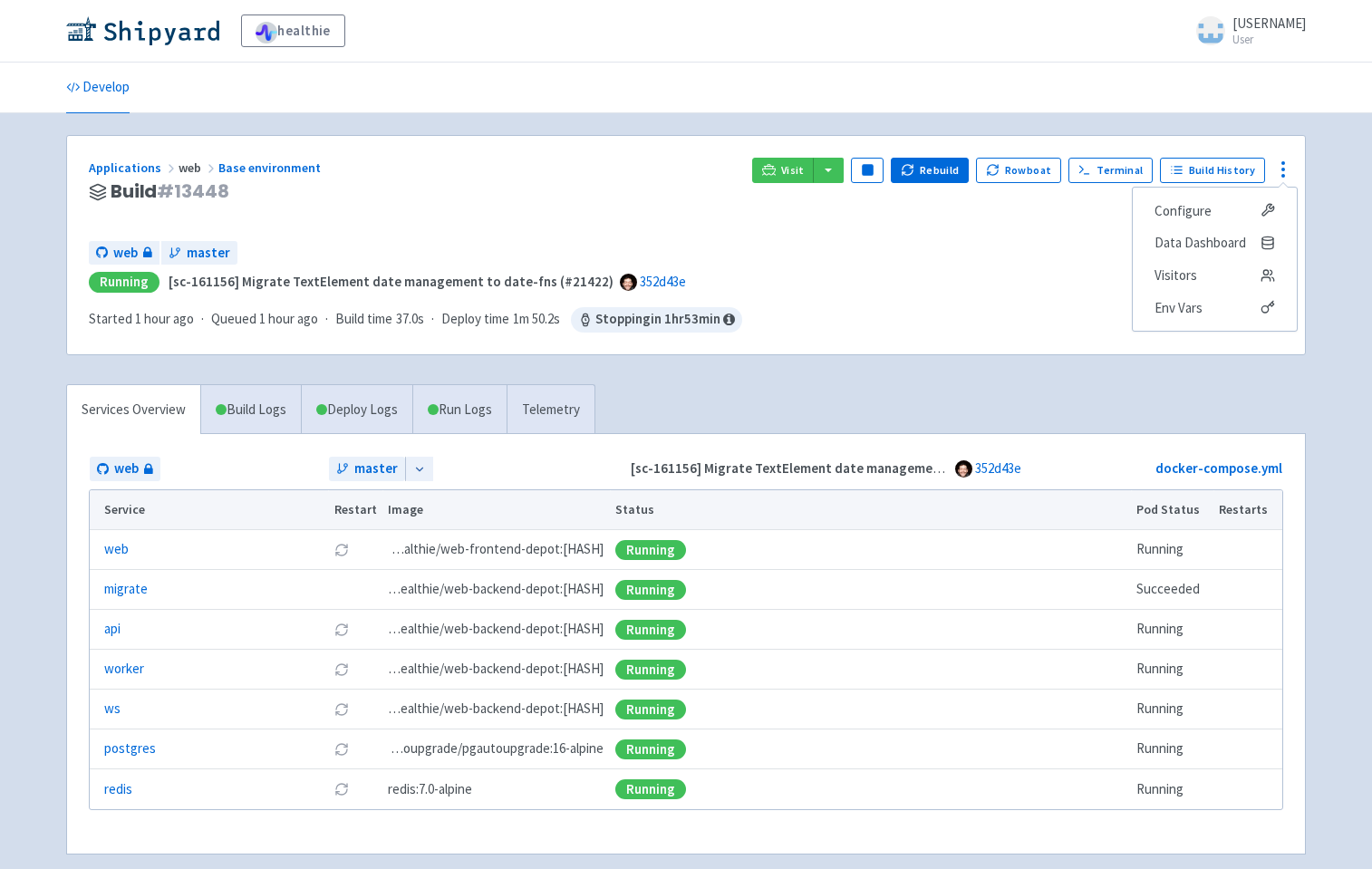 click on "[USERNAME] master" at bounding box center (686, 253) 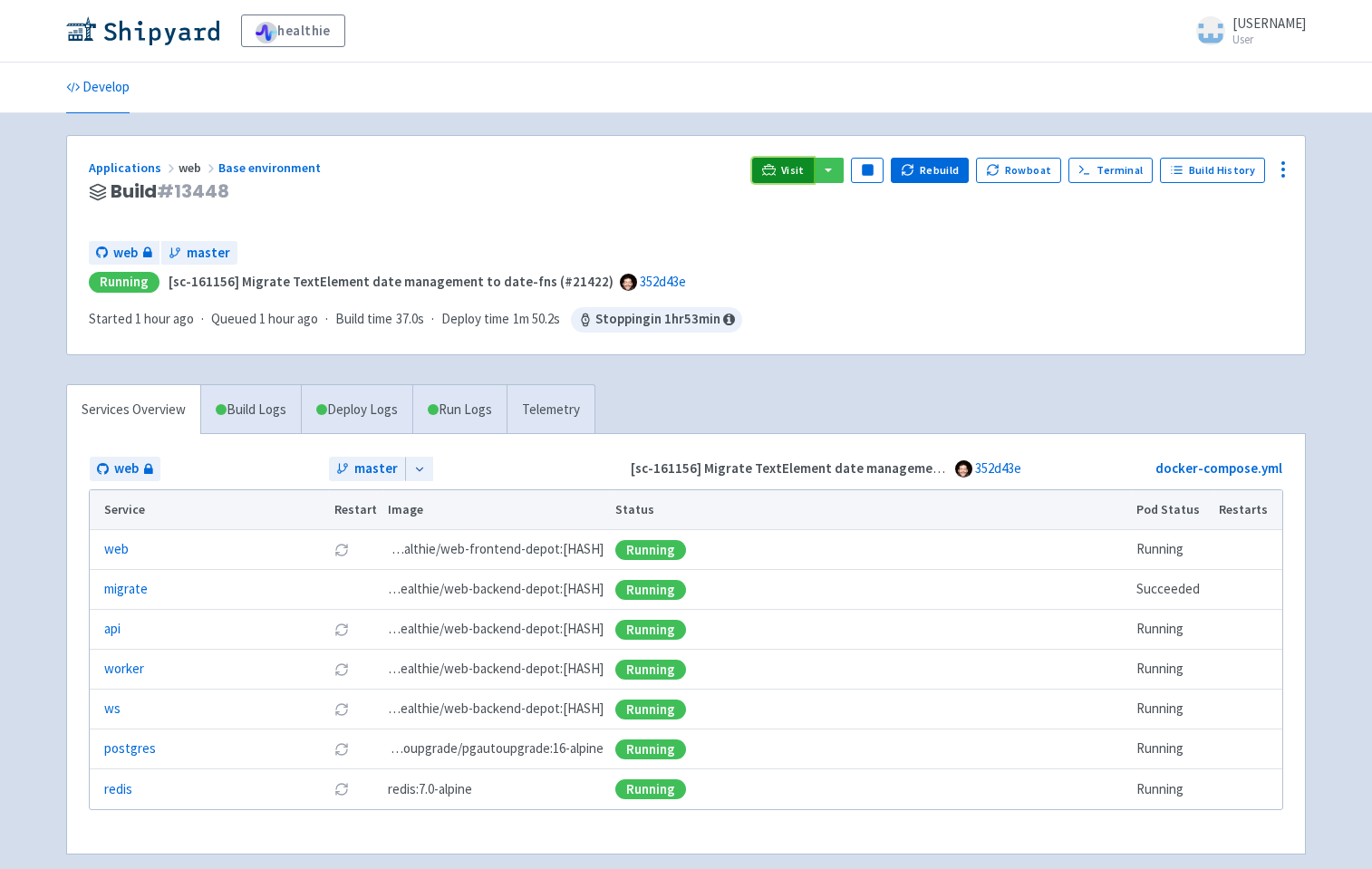 click on "Visit" at bounding box center (783, 170) 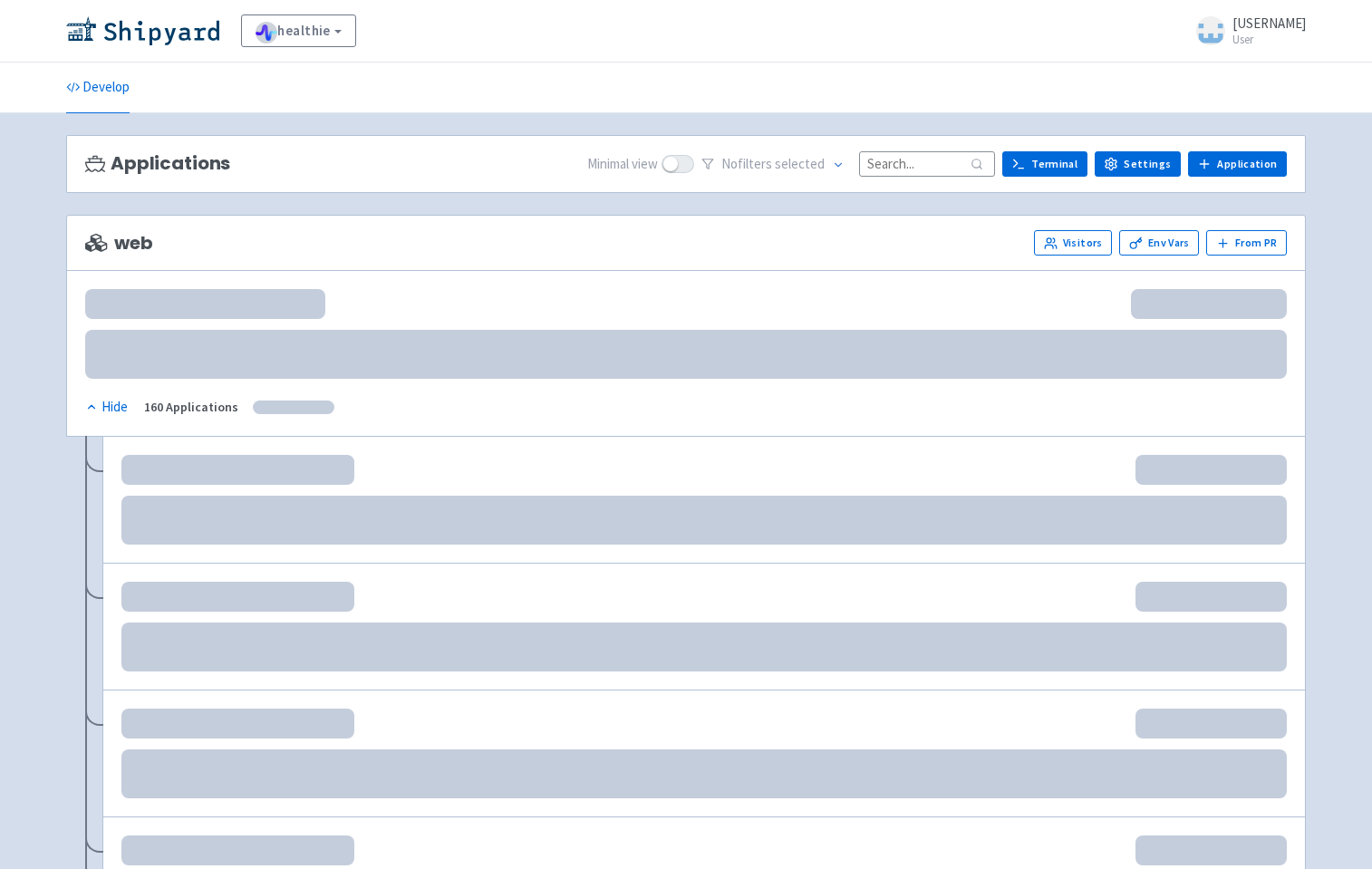 scroll, scrollTop: 0, scrollLeft: 0, axis: both 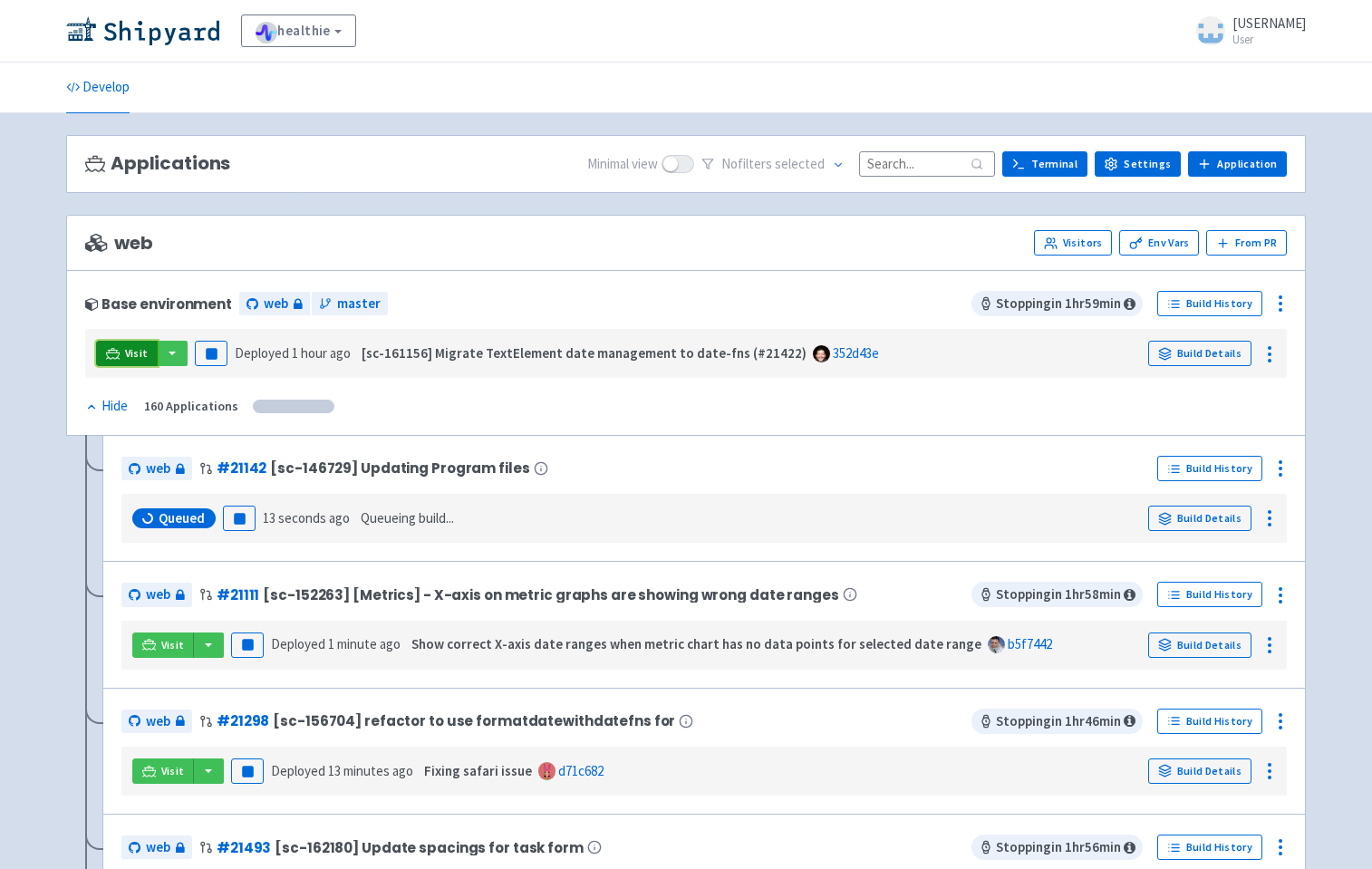 click 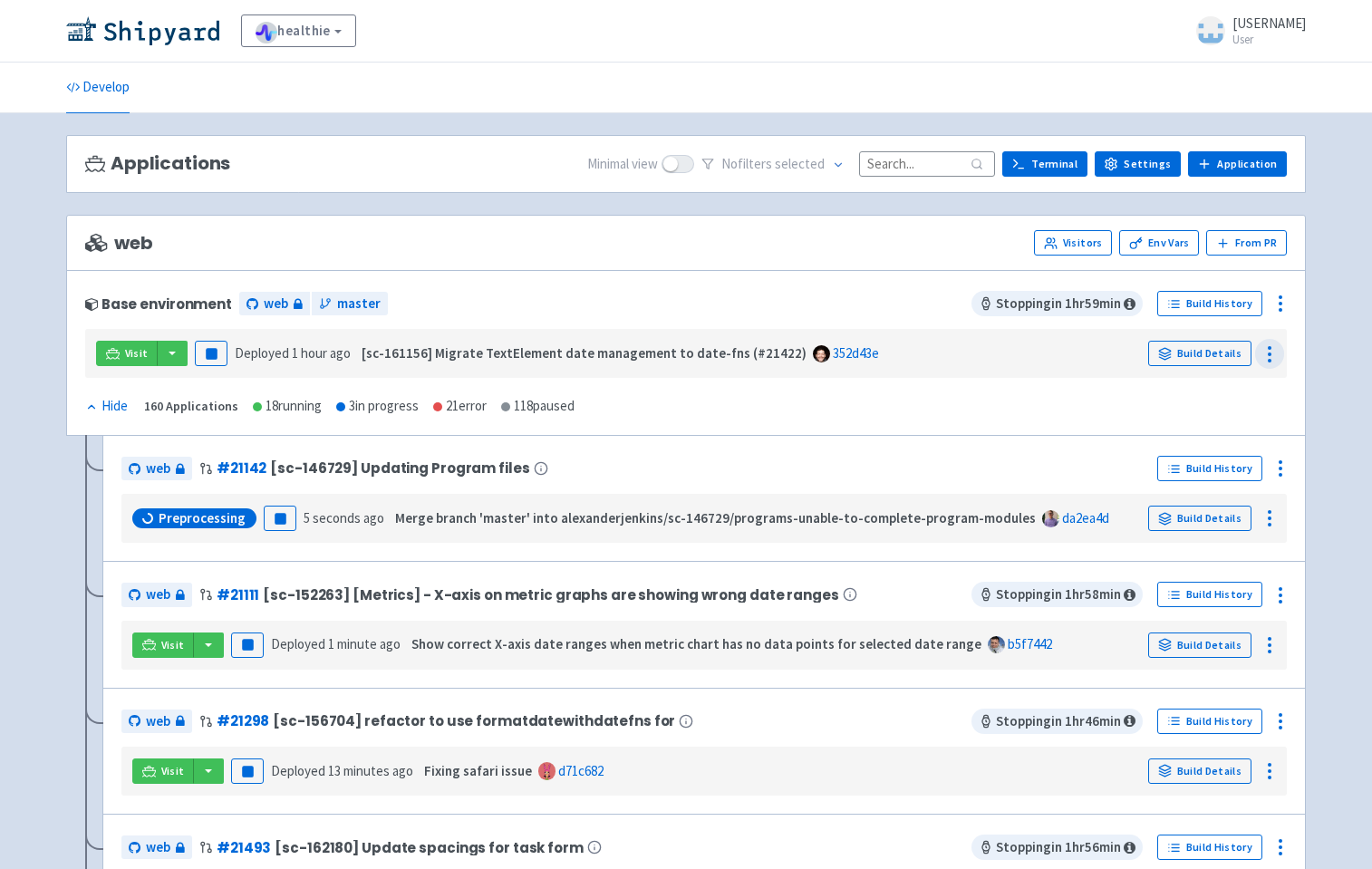 click 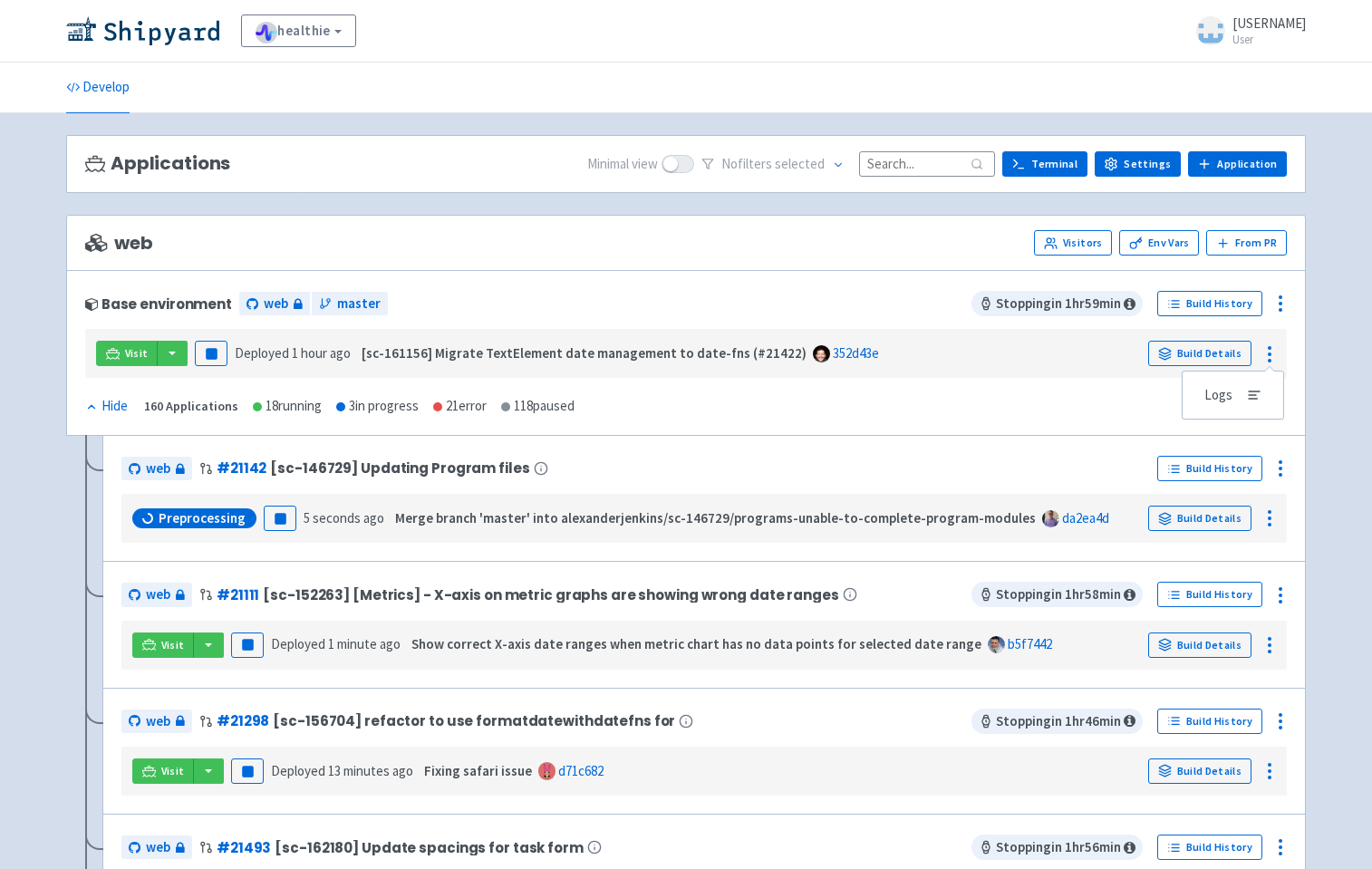 click on "Base environment web master   Stopping  in   1 hr  59 min   Build History Visit Pause Deployed   1 hour ago [sc-161156] Migrate TextElement date management to date-fns (#21422)     352d43e Build Details Logs Hide Show 160   Applications 18  running 3  in progress 21  error 118  paused" at bounding box center (686, 352) 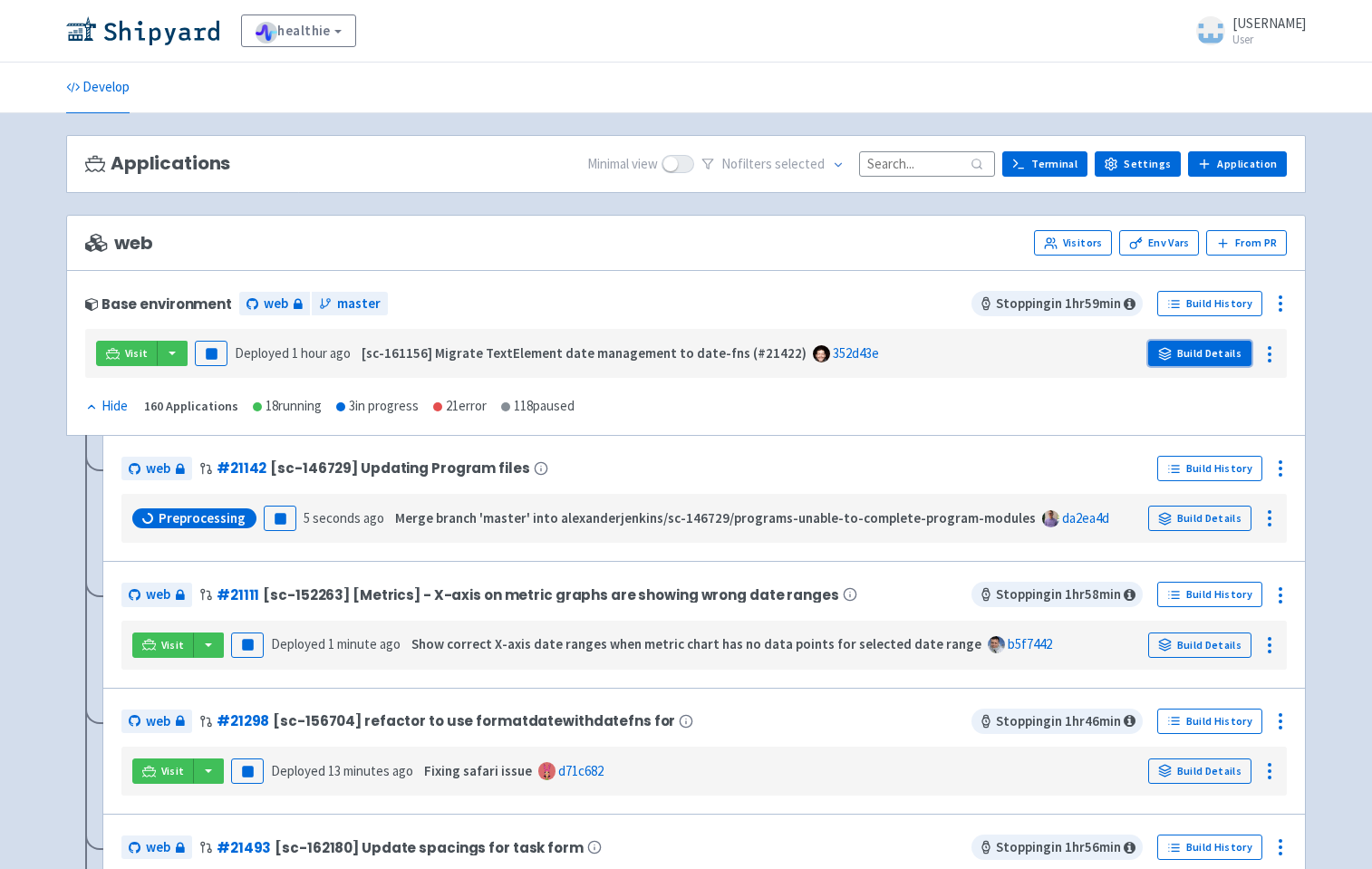 click on "Build Details" at bounding box center (1200, 353) 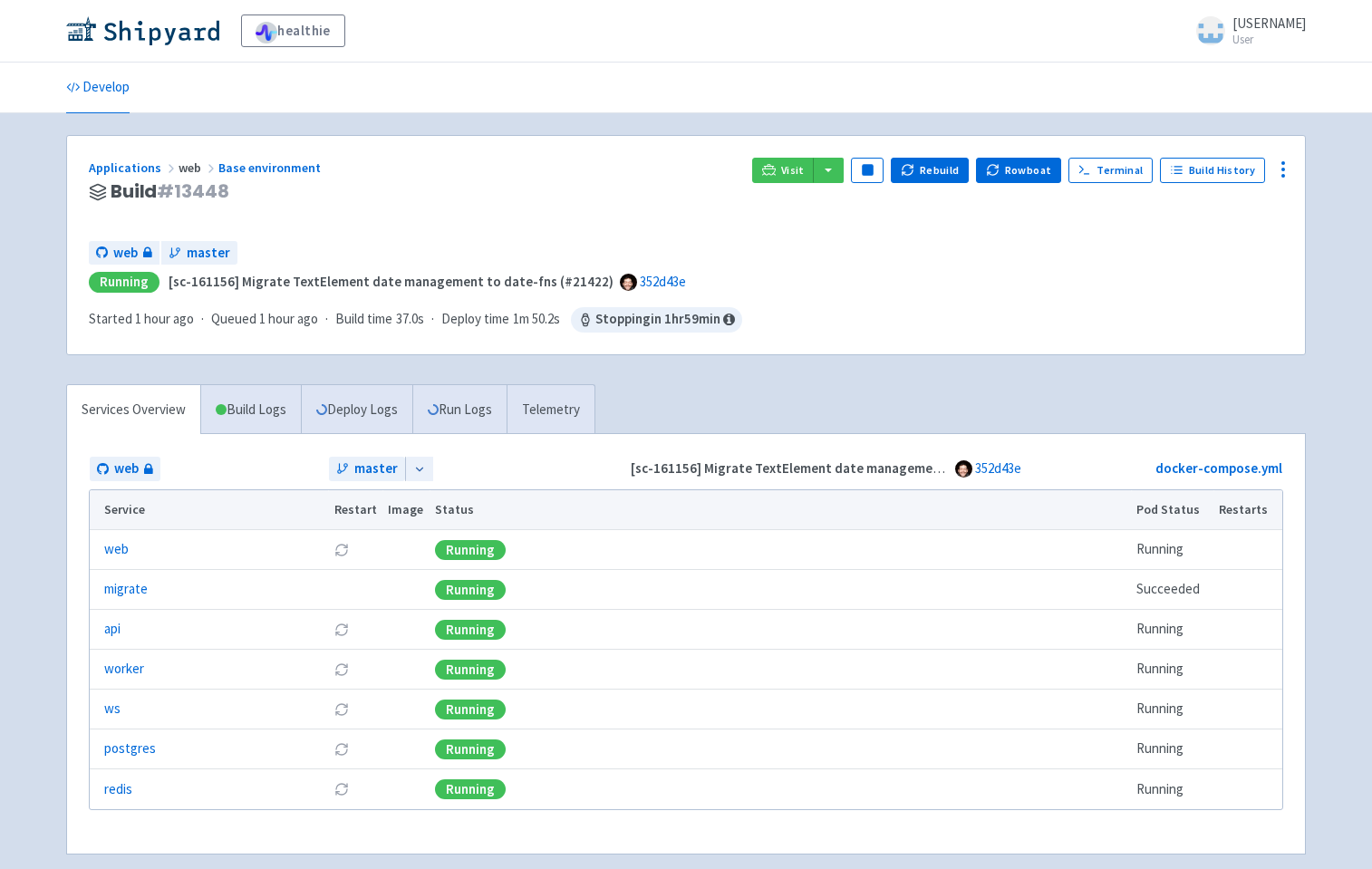 scroll, scrollTop: 0, scrollLeft: 0, axis: both 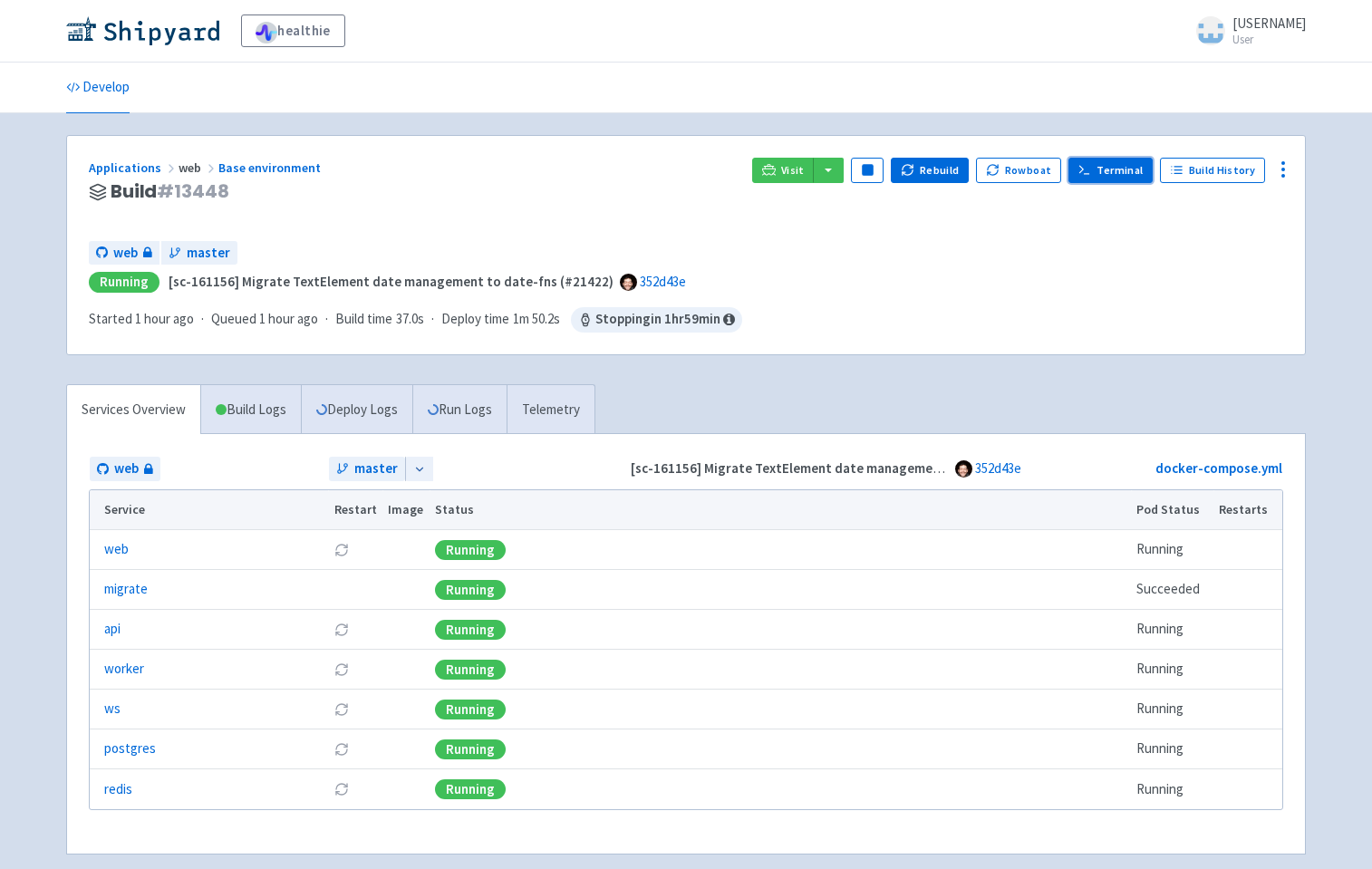 click on "Terminal" at bounding box center [1110, 170] 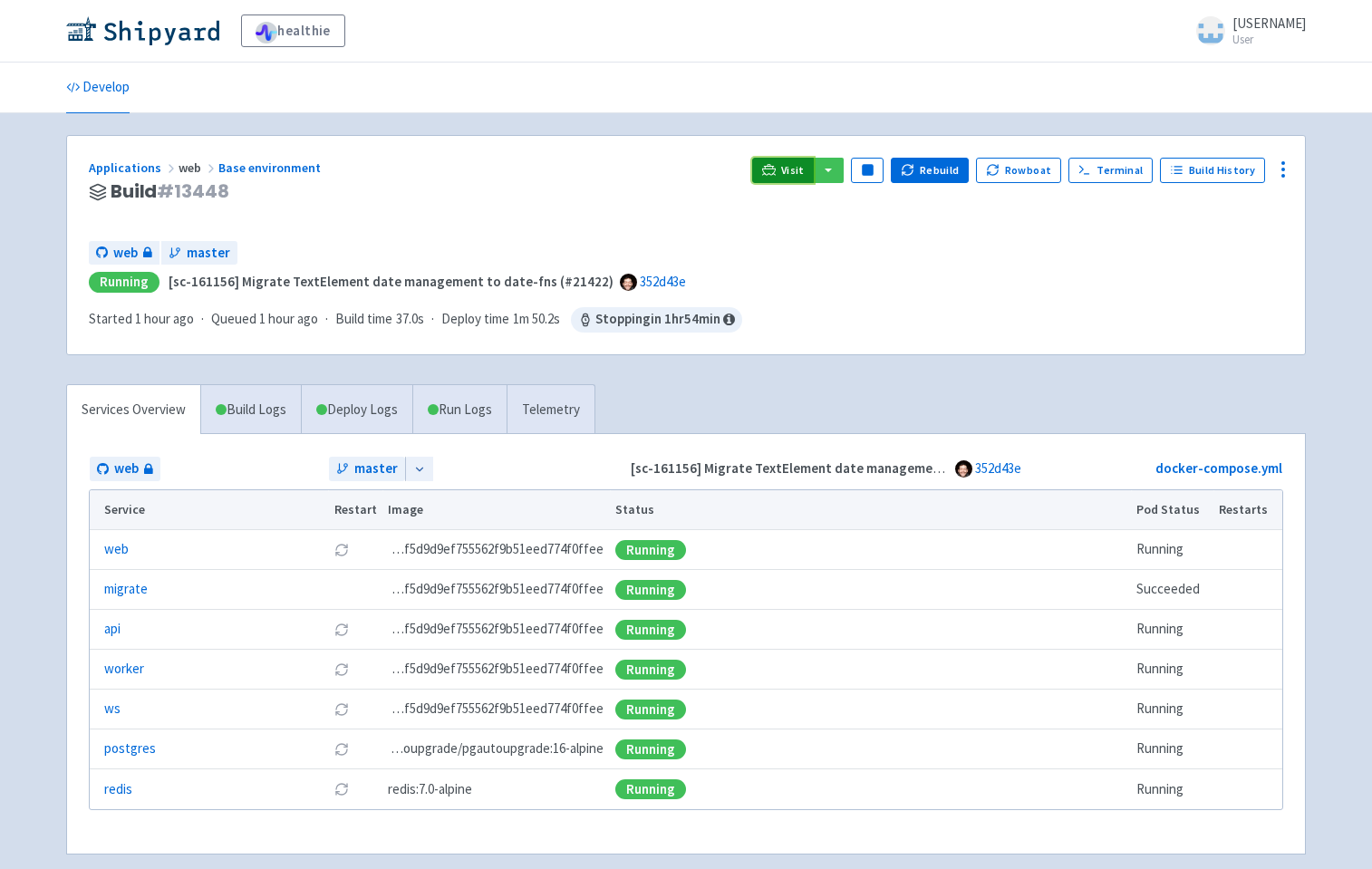 click on "Visit" at bounding box center (793, 170) 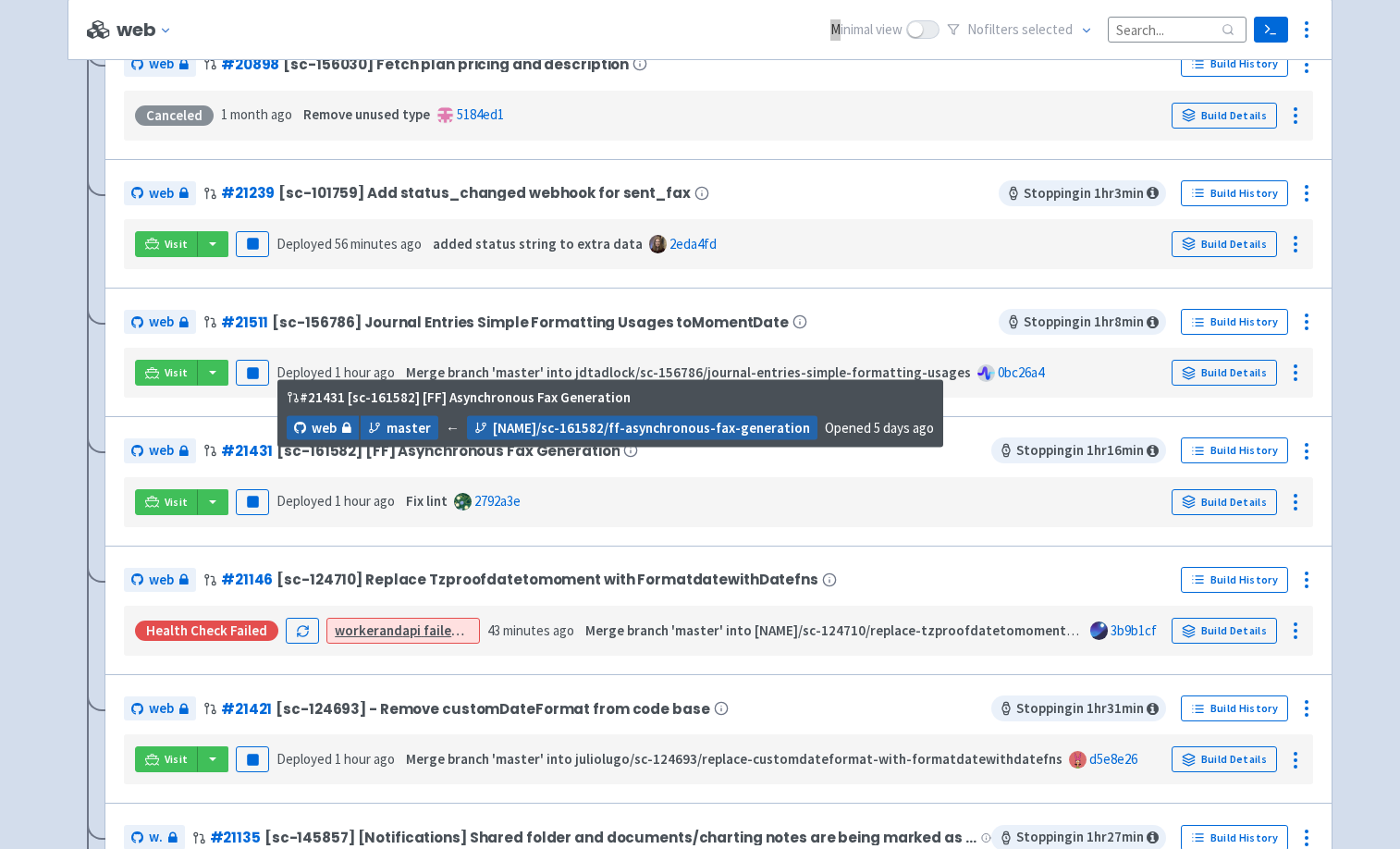 scroll, scrollTop: 107, scrollLeft: 0, axis: vertical 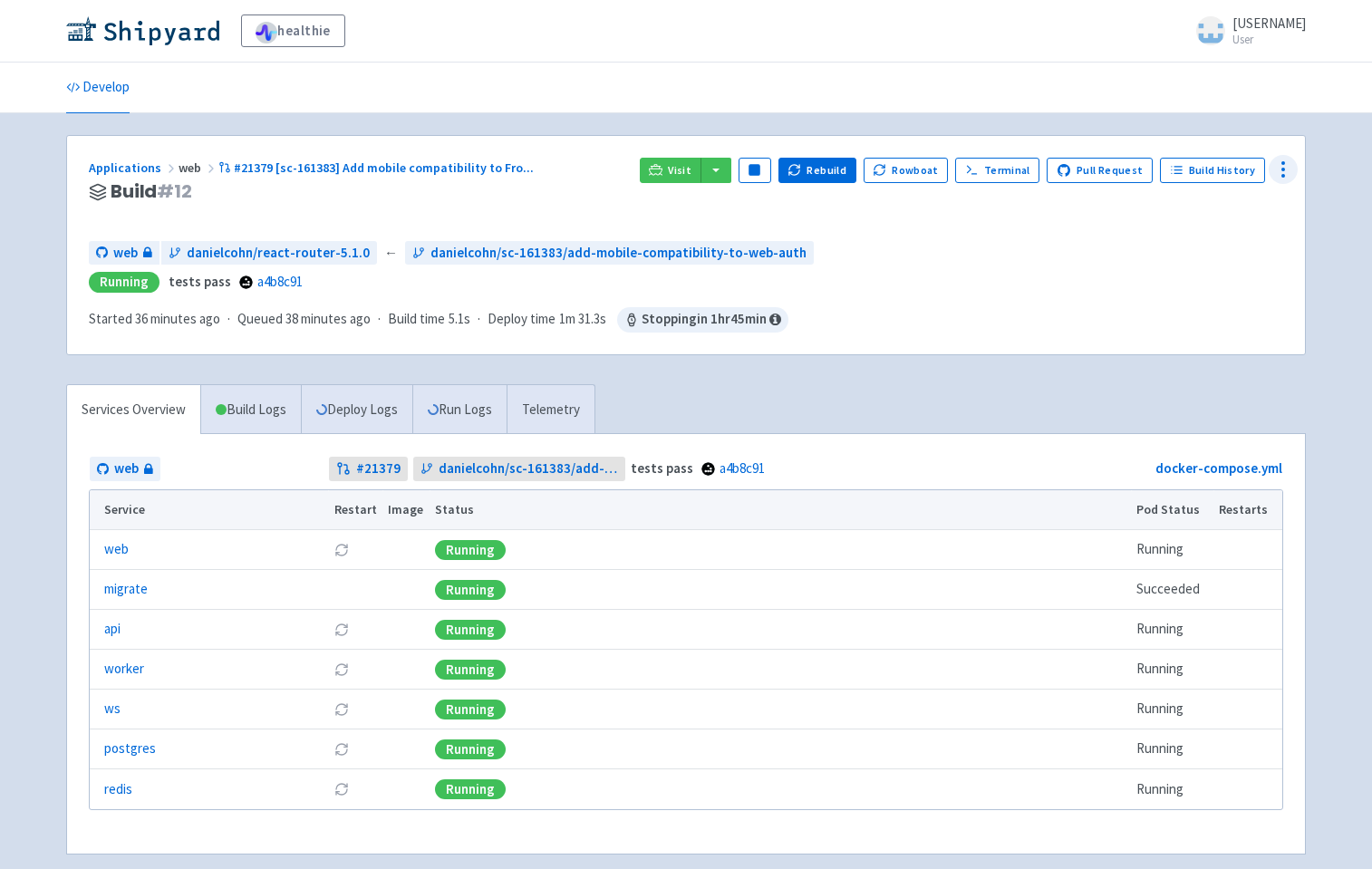 click 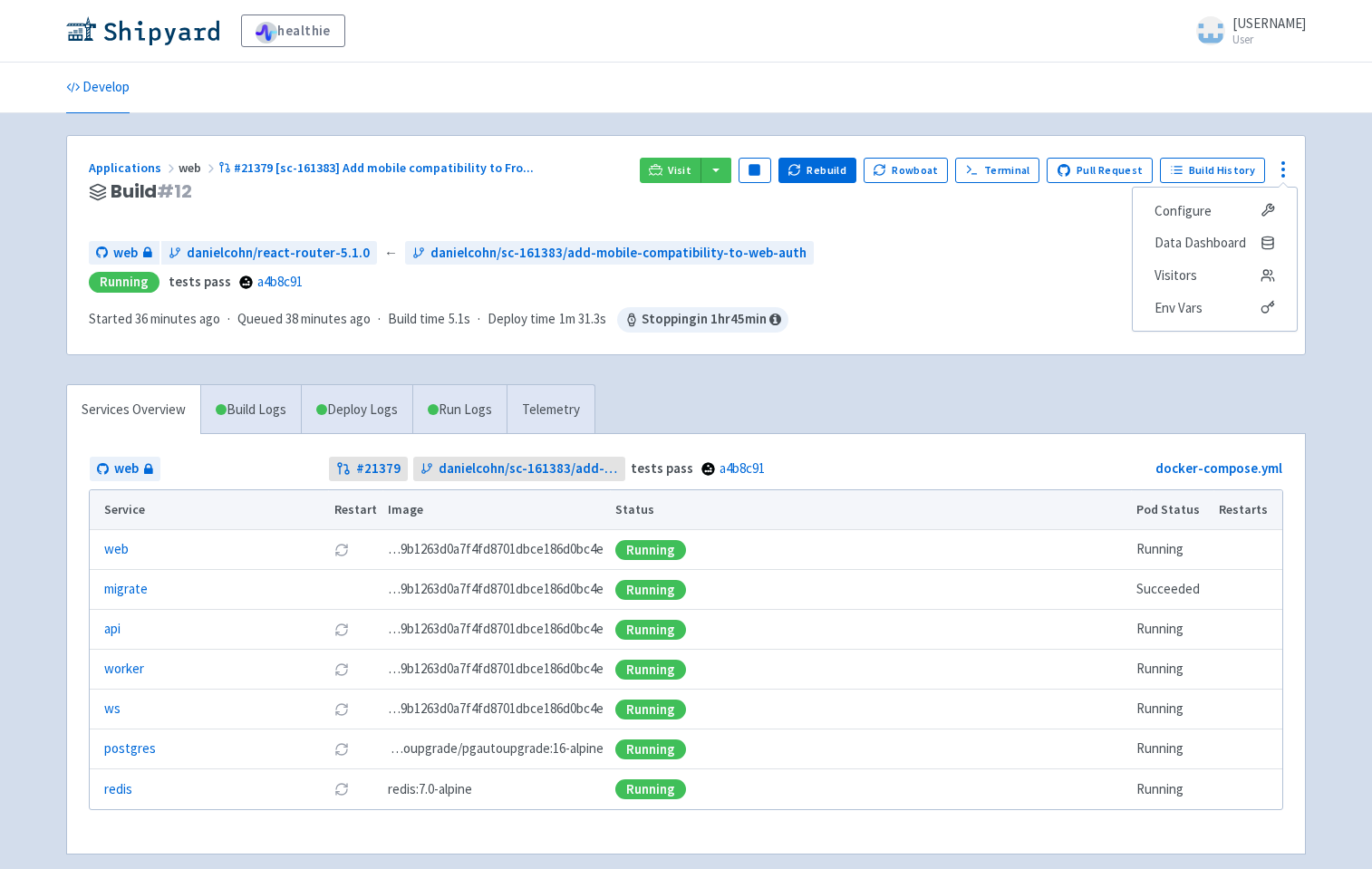 click on "web [USERNAME]/react-router-5.1.0 ← [USERNAME]/sc-161383/add-mobile-compatibility-to-web-auth" at bounding box center (686, 253) 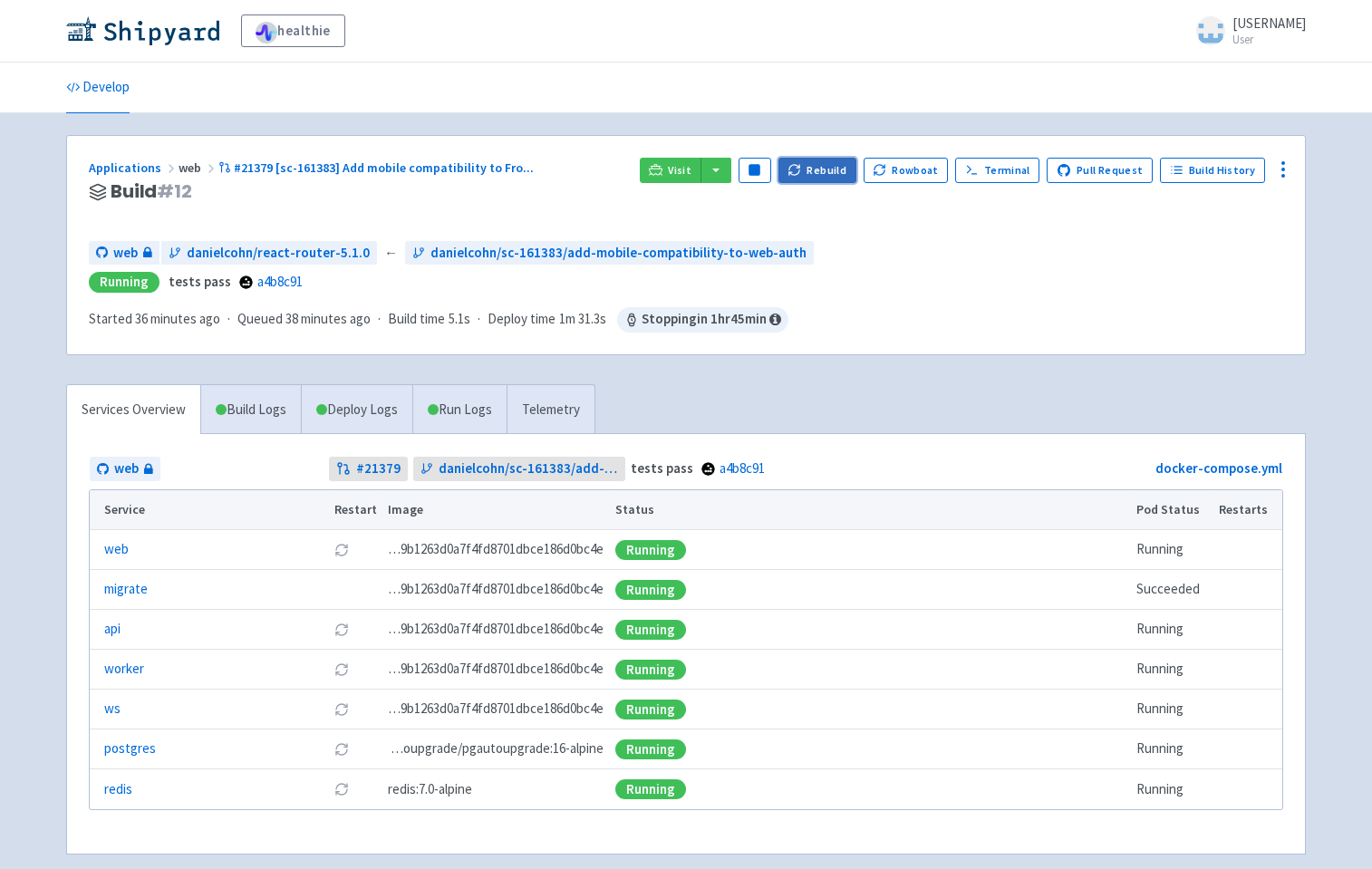 click on "Rebuild" at bounding box center [817, 170] 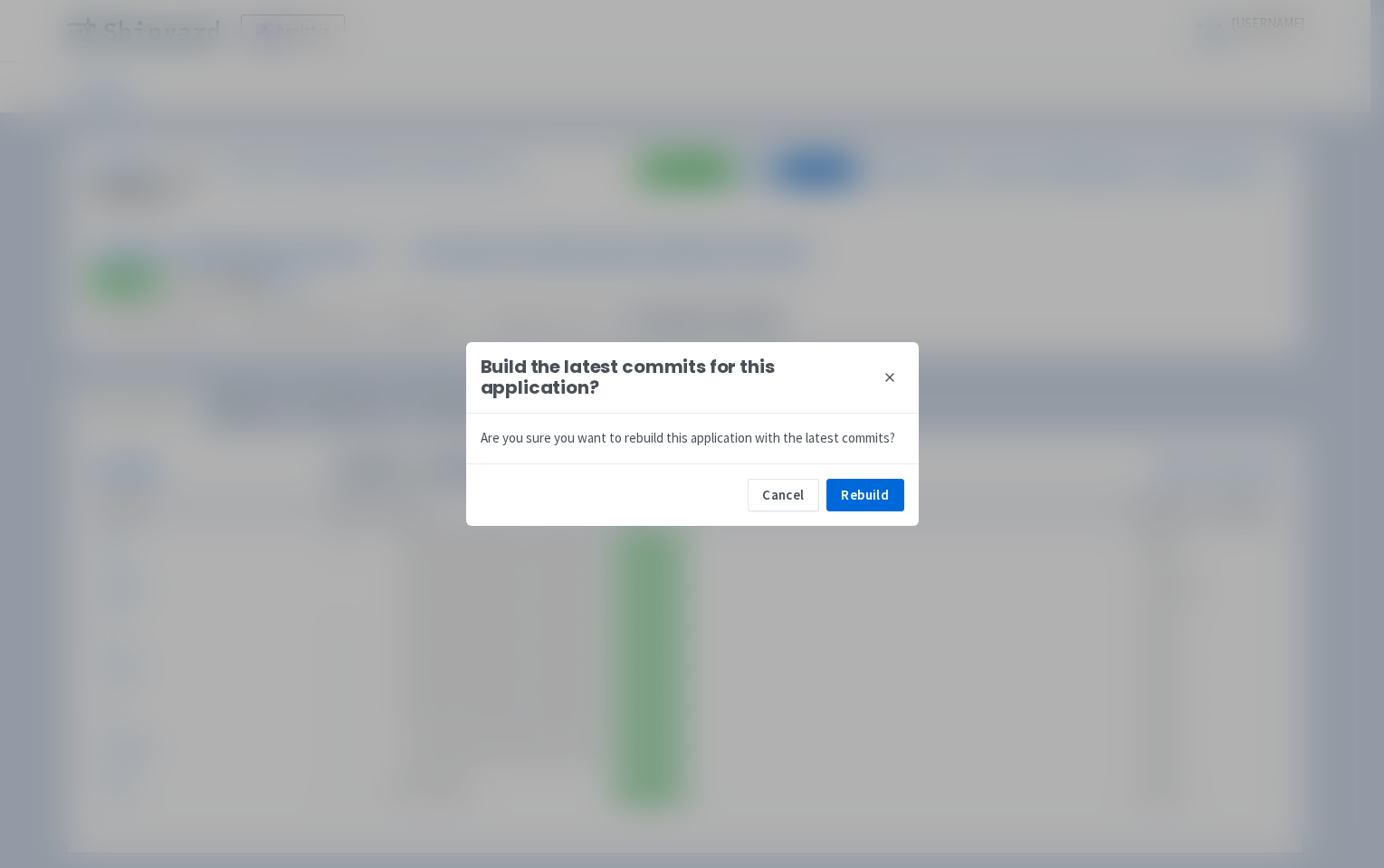 click on "Build the latest commits for this application? close" at bounding box center (692, 377) 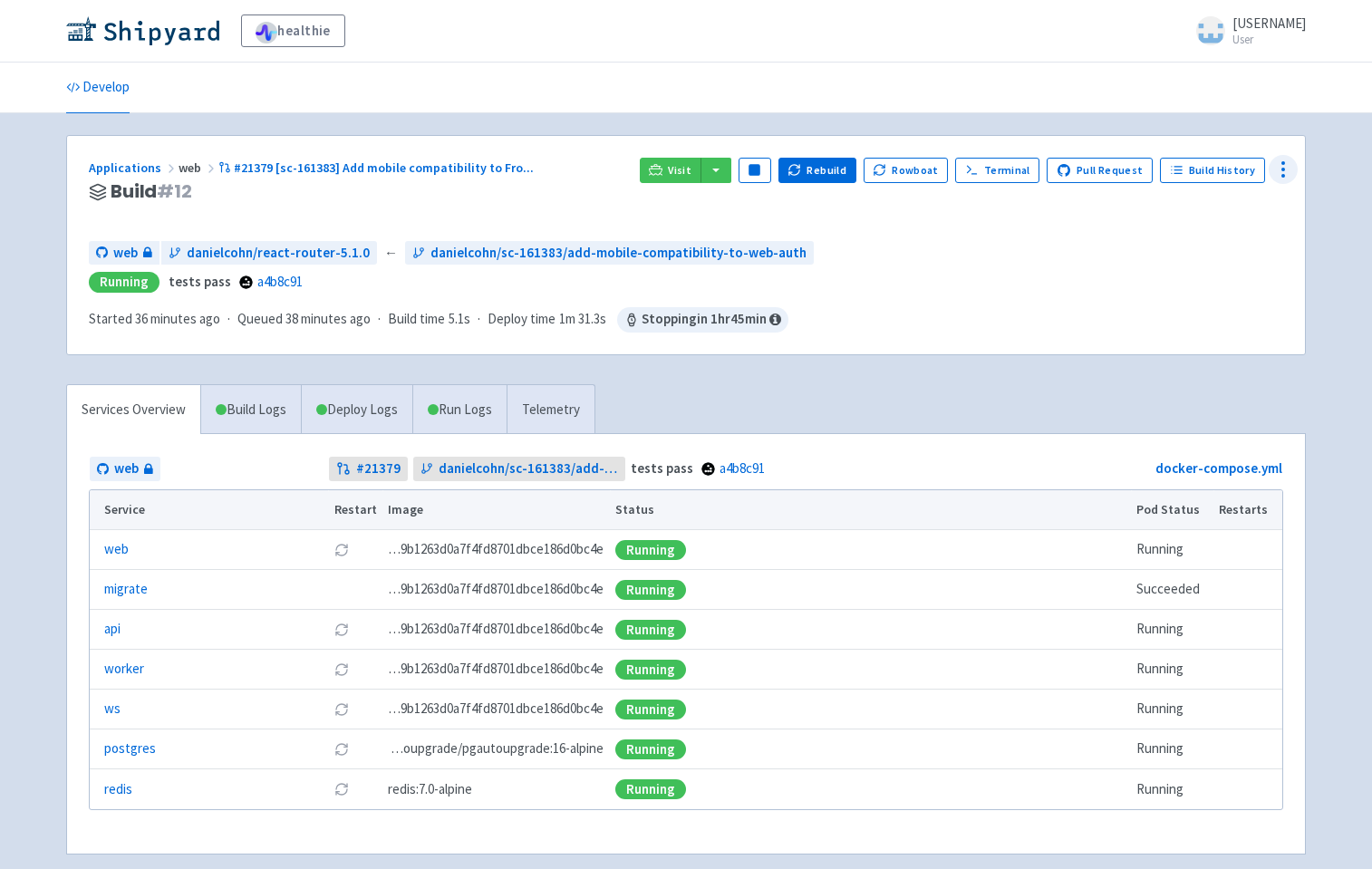 click at bounding box center (1283, 169) 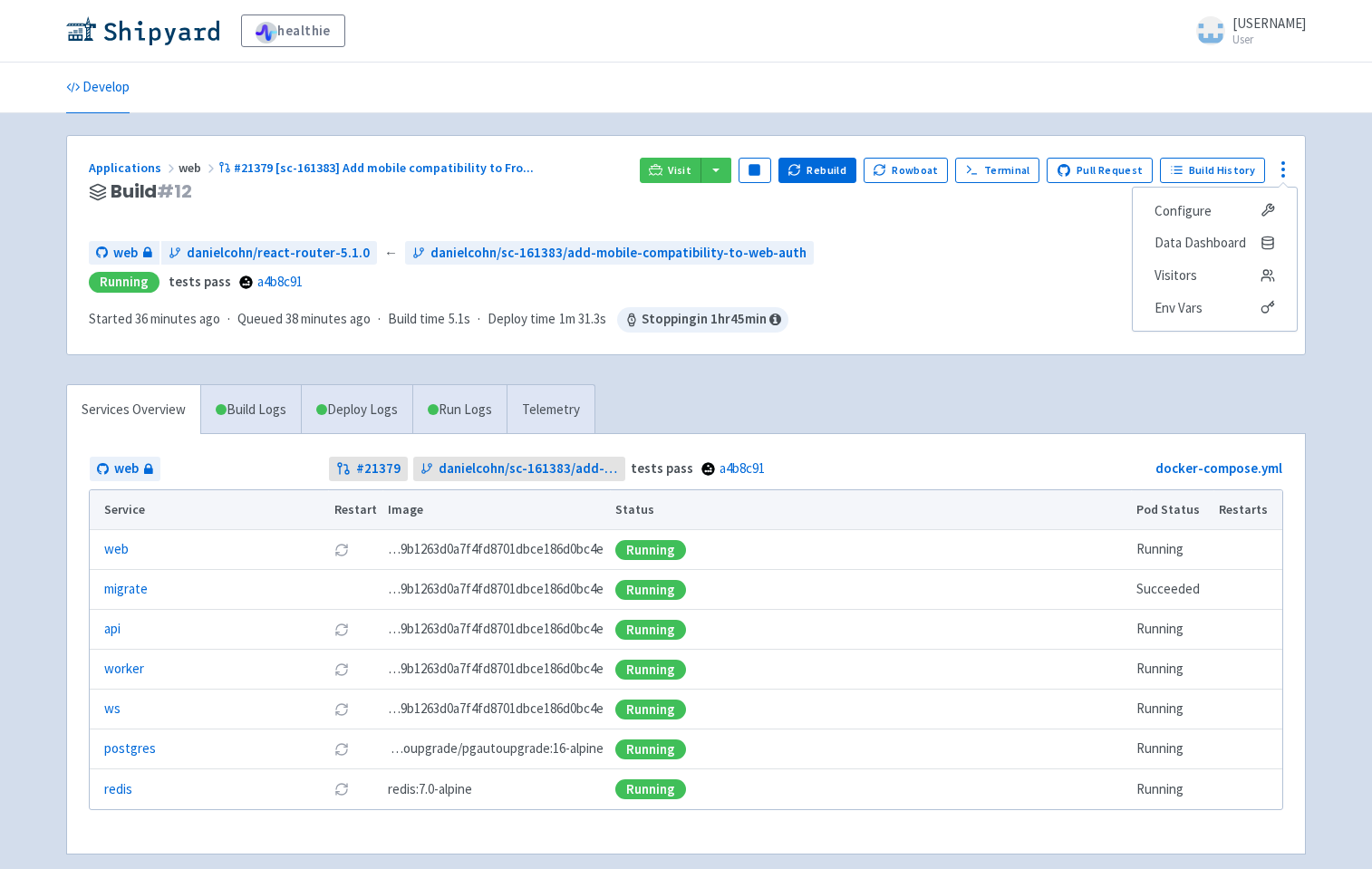 click on "web danielcohn/react-router-5.1.0 ← danielcohn/sc-161383/add-mobile-compatibility-to-web-auth Running tests pass     a4b8c91" at bounding box center (686, 266) 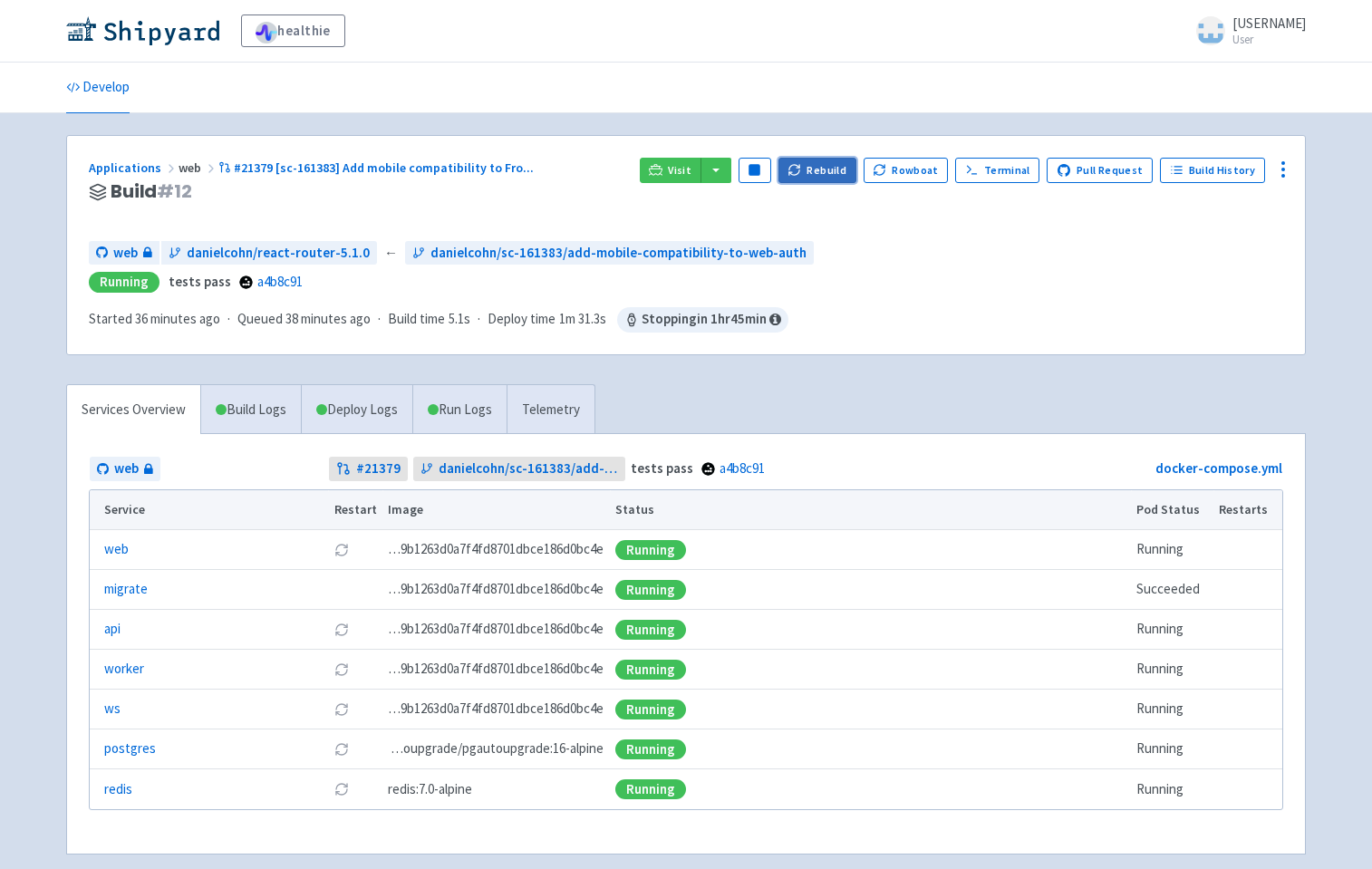 click 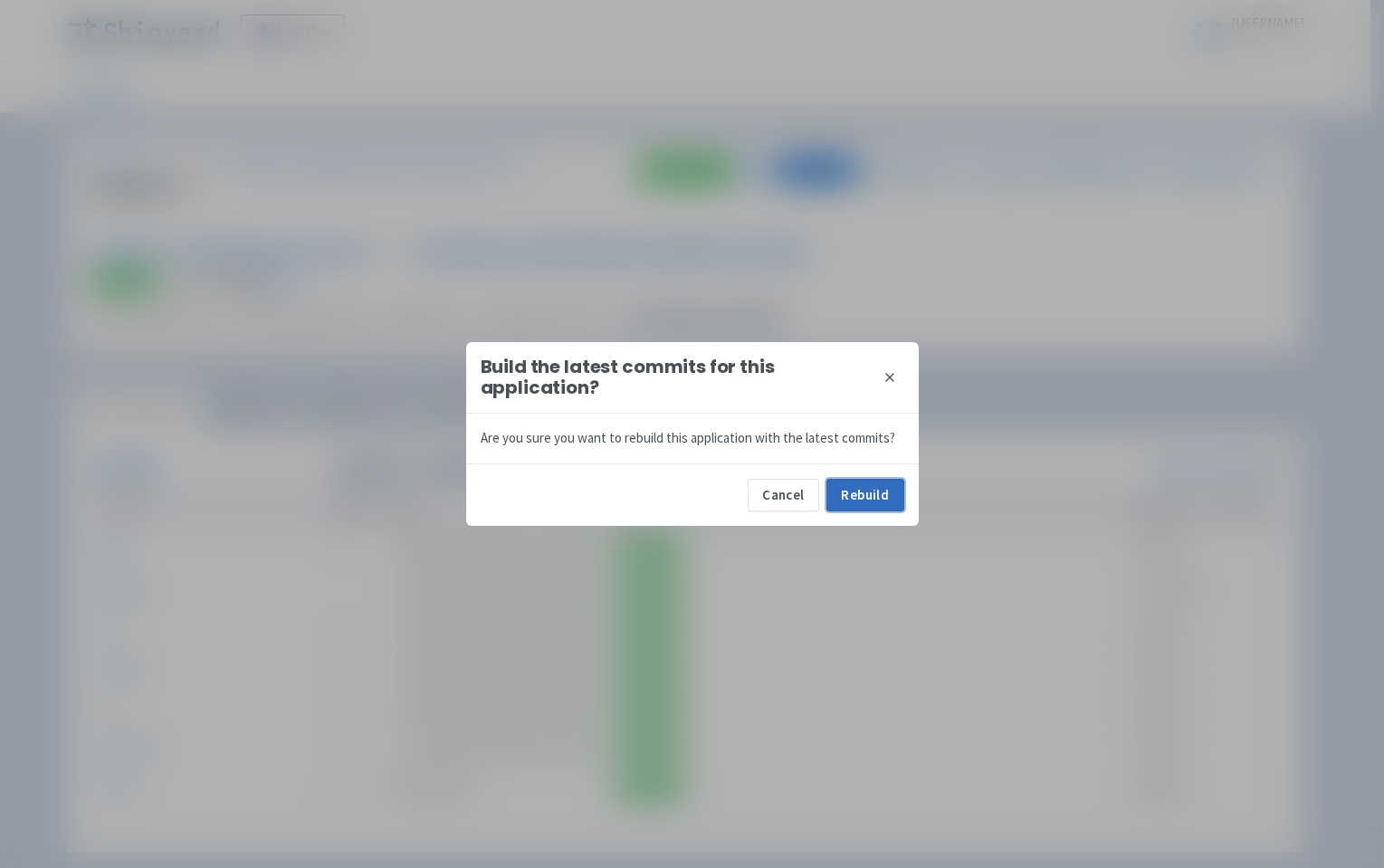 click on "Rebuild" at bounding box center [865, 495] 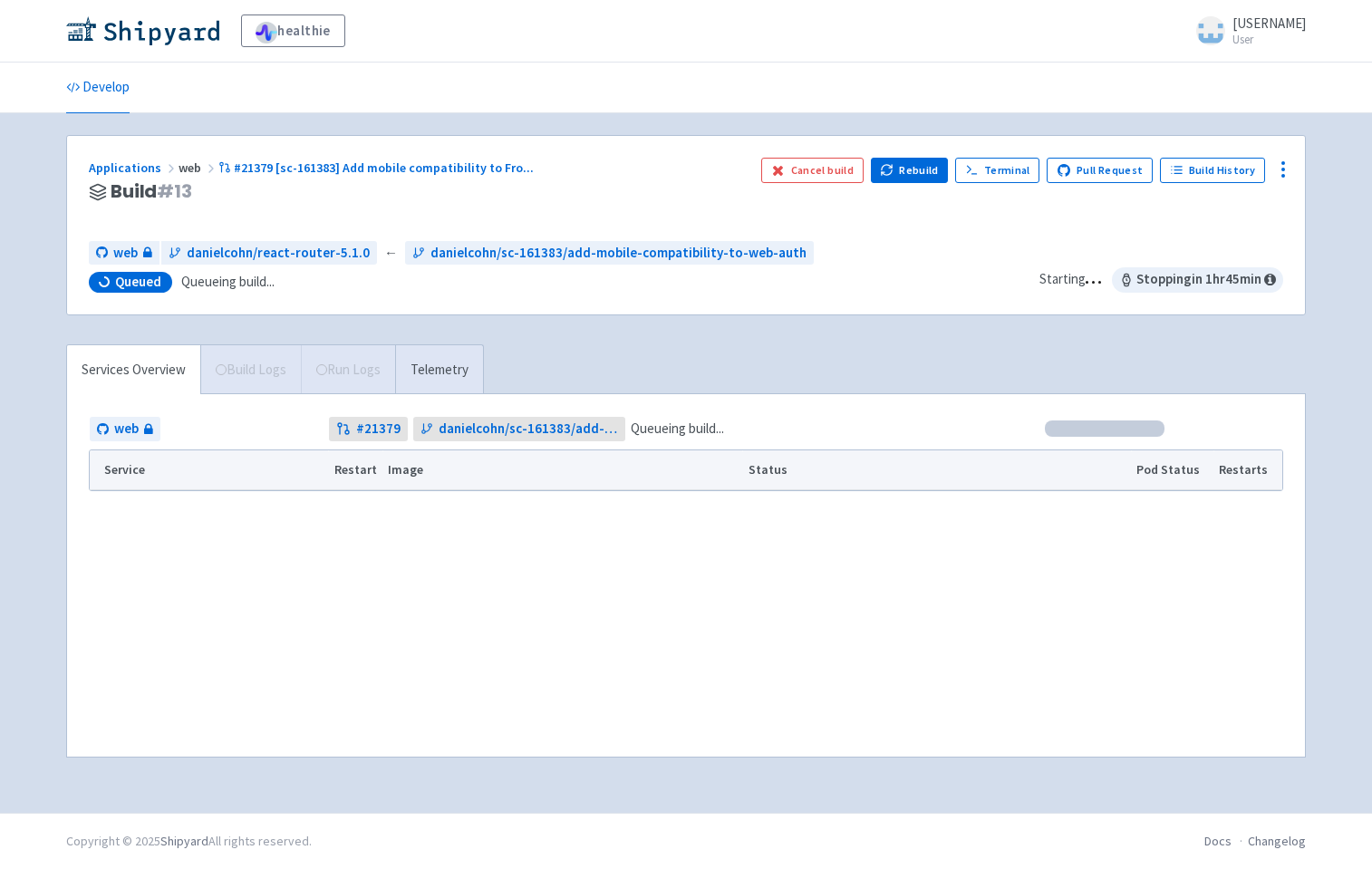 scroll, scrollTop: 0, scrollLeft: 0, axis: both 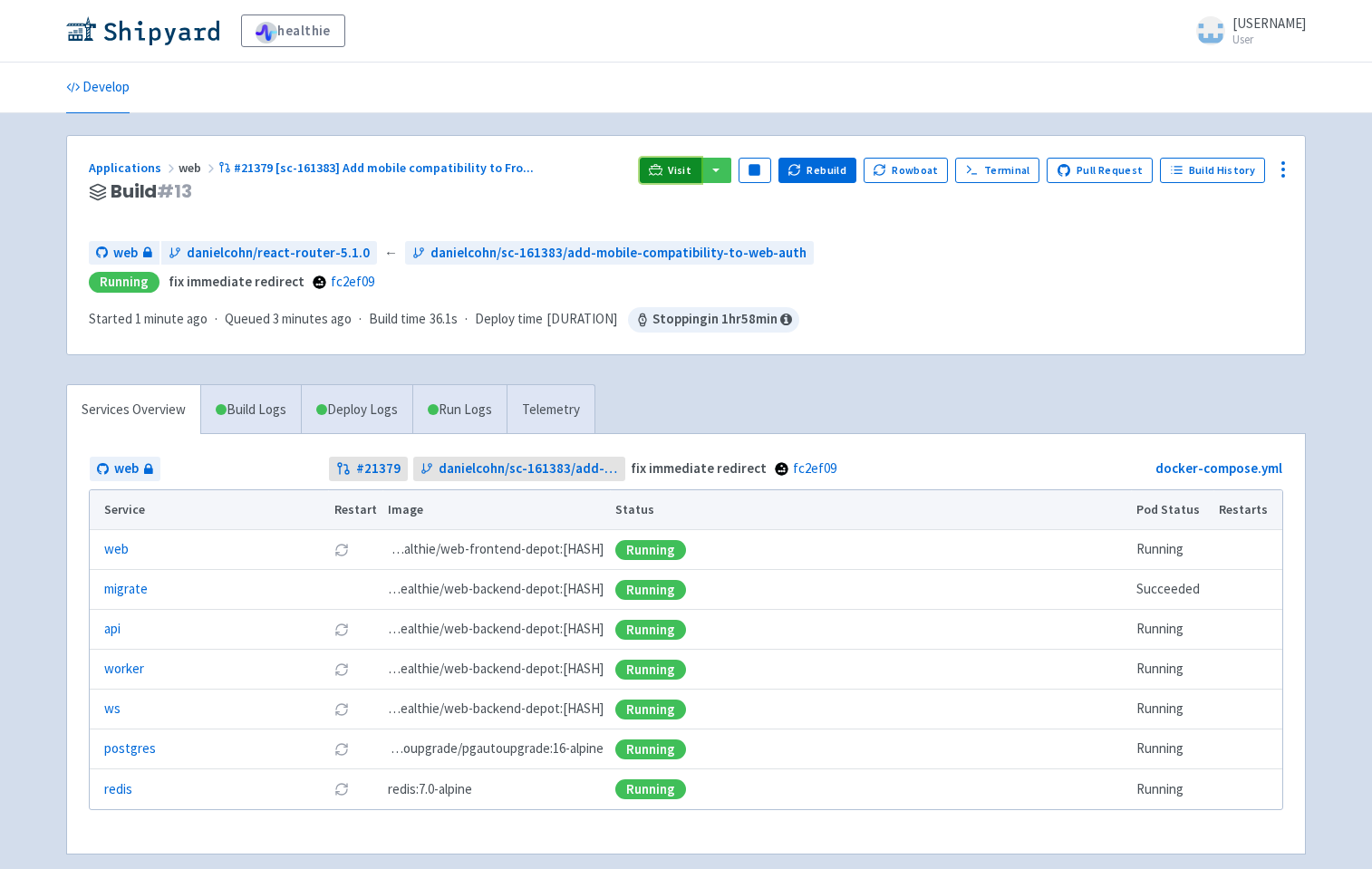 click 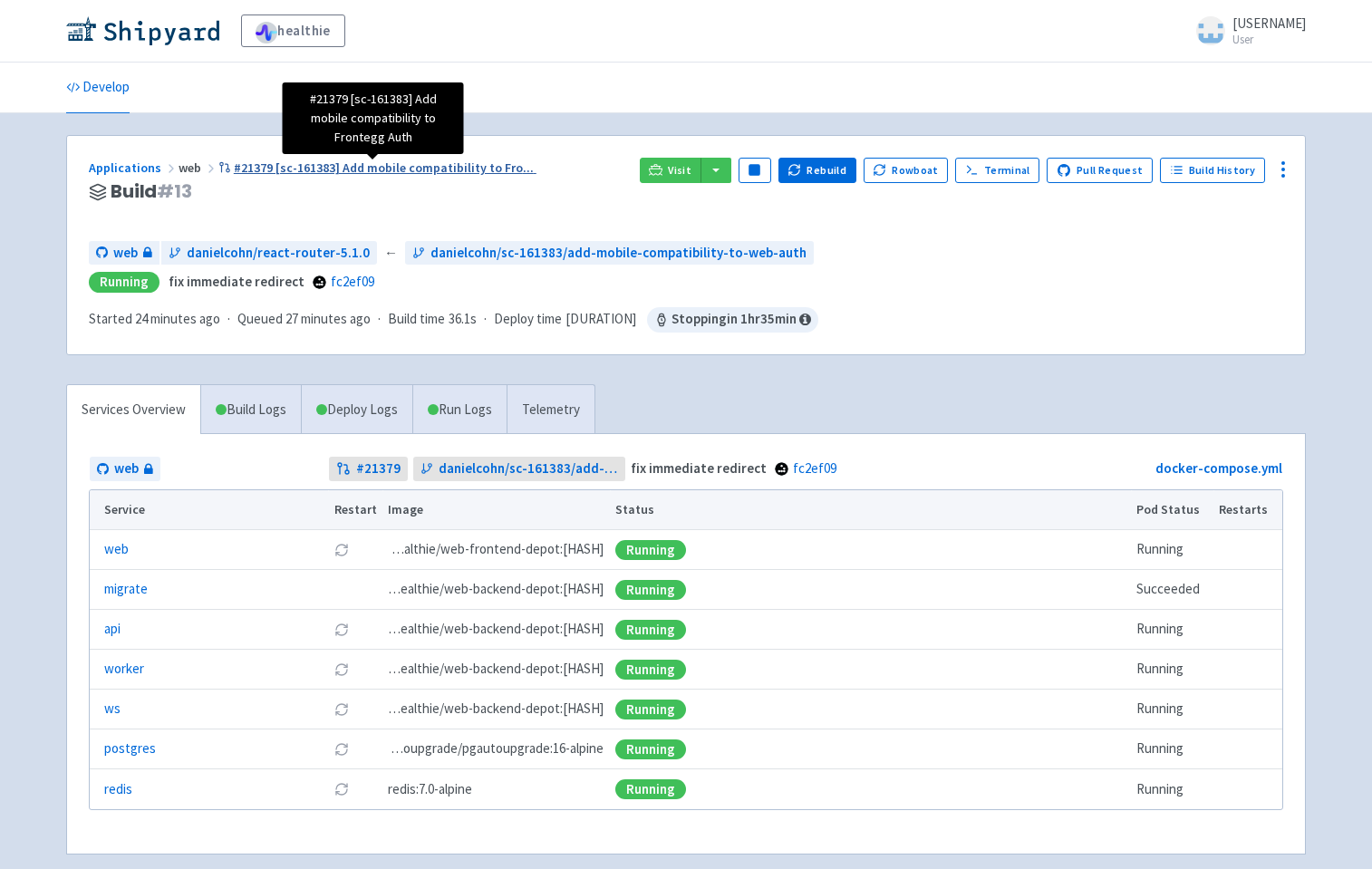 click on "#21379 [sc-161383] Add mobile compatibility to Fro ..." at bounding box center (383, 168) 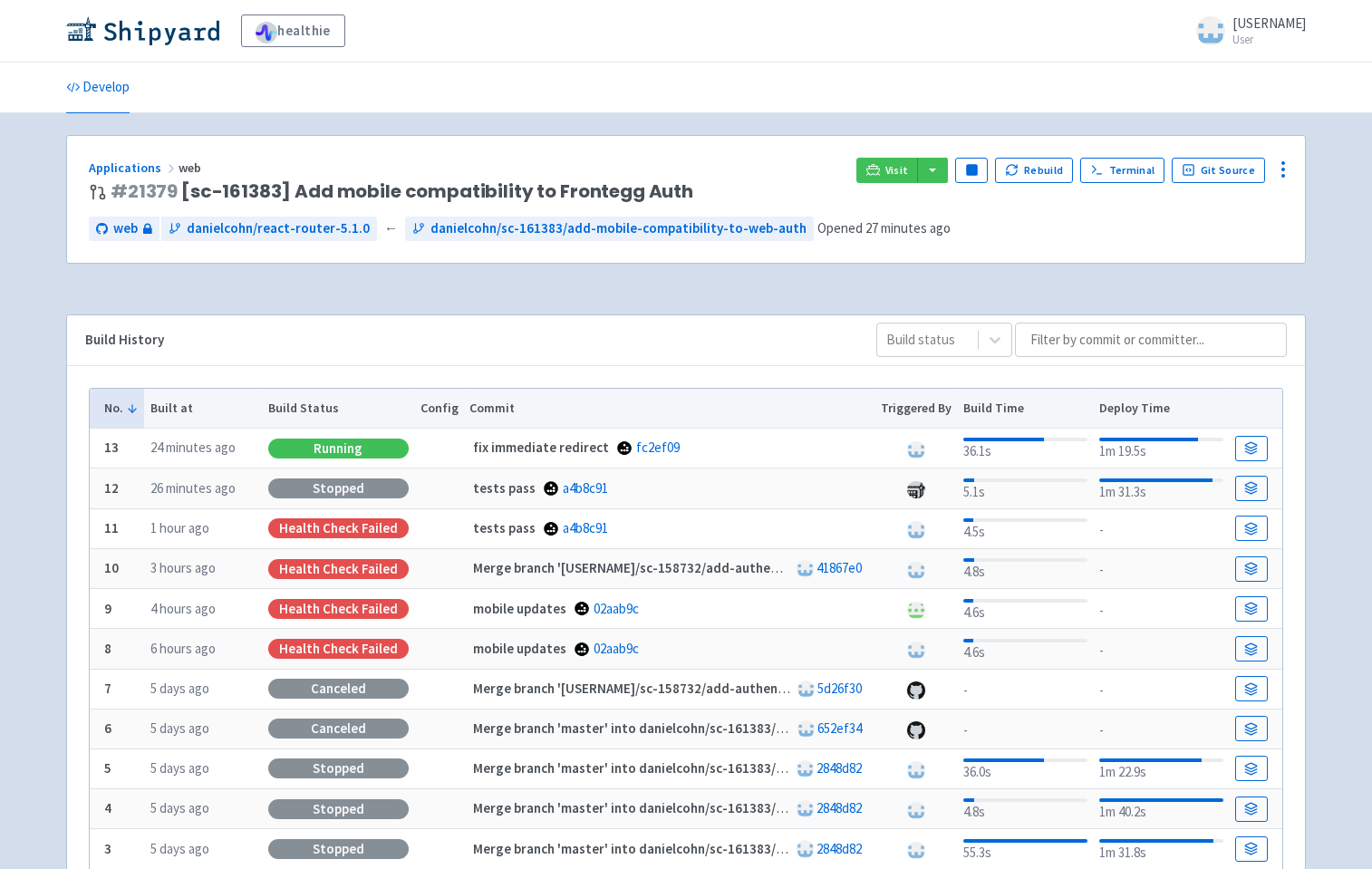scroll, scrollTop: 0, scrollLeft: 0, axis: both 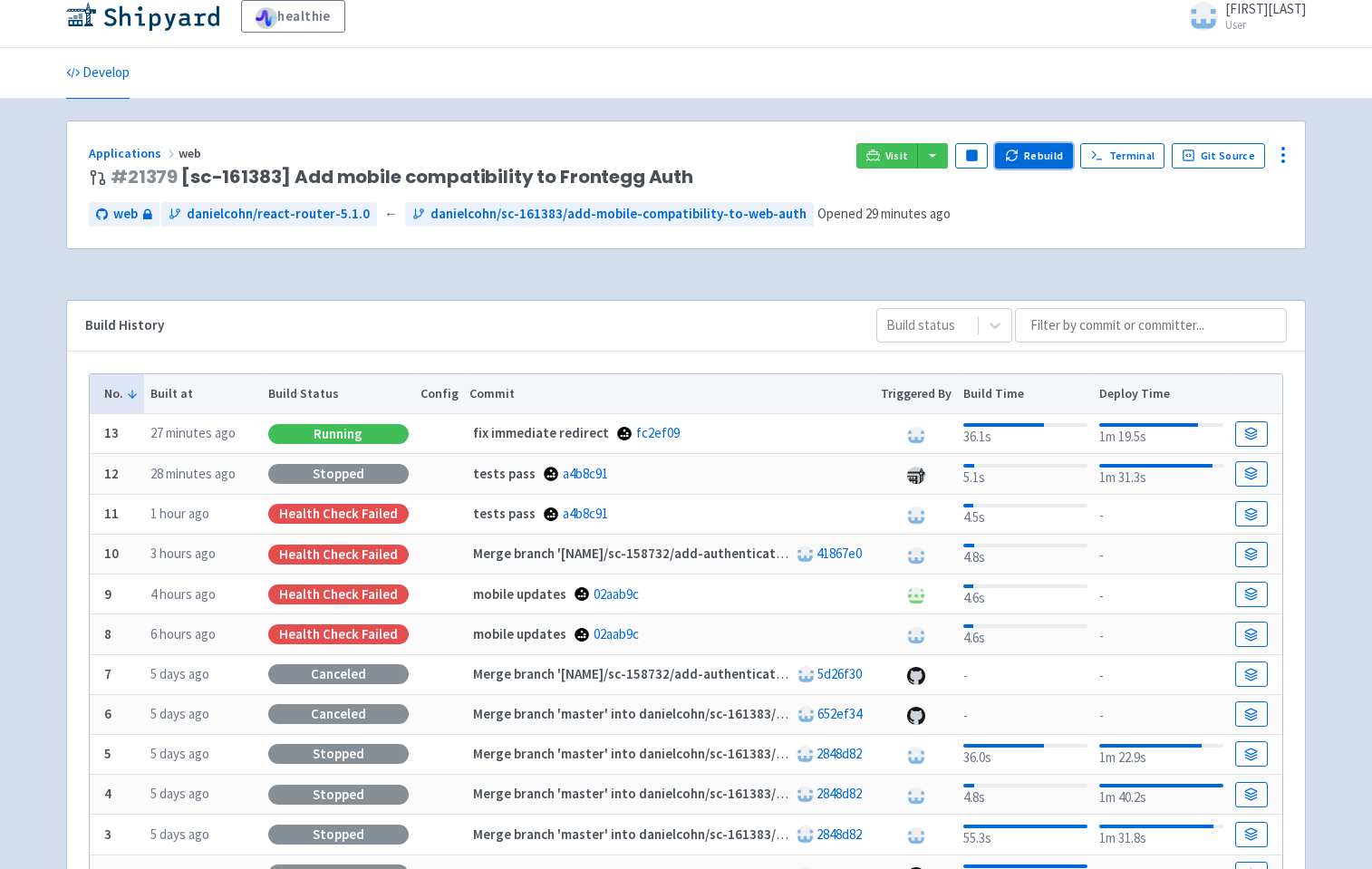 click 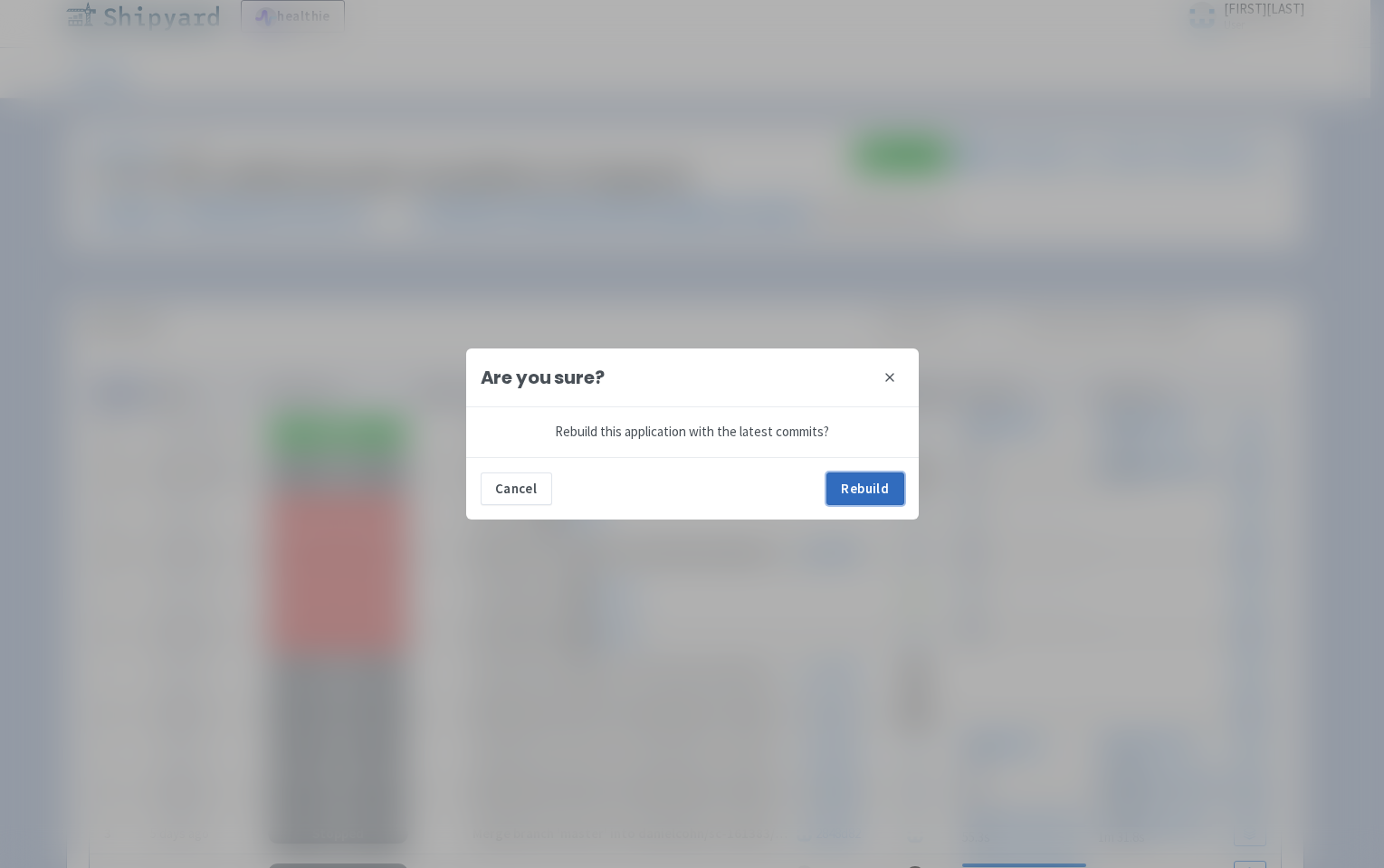 click on "Rebuild" at bounding box center (865, 489) 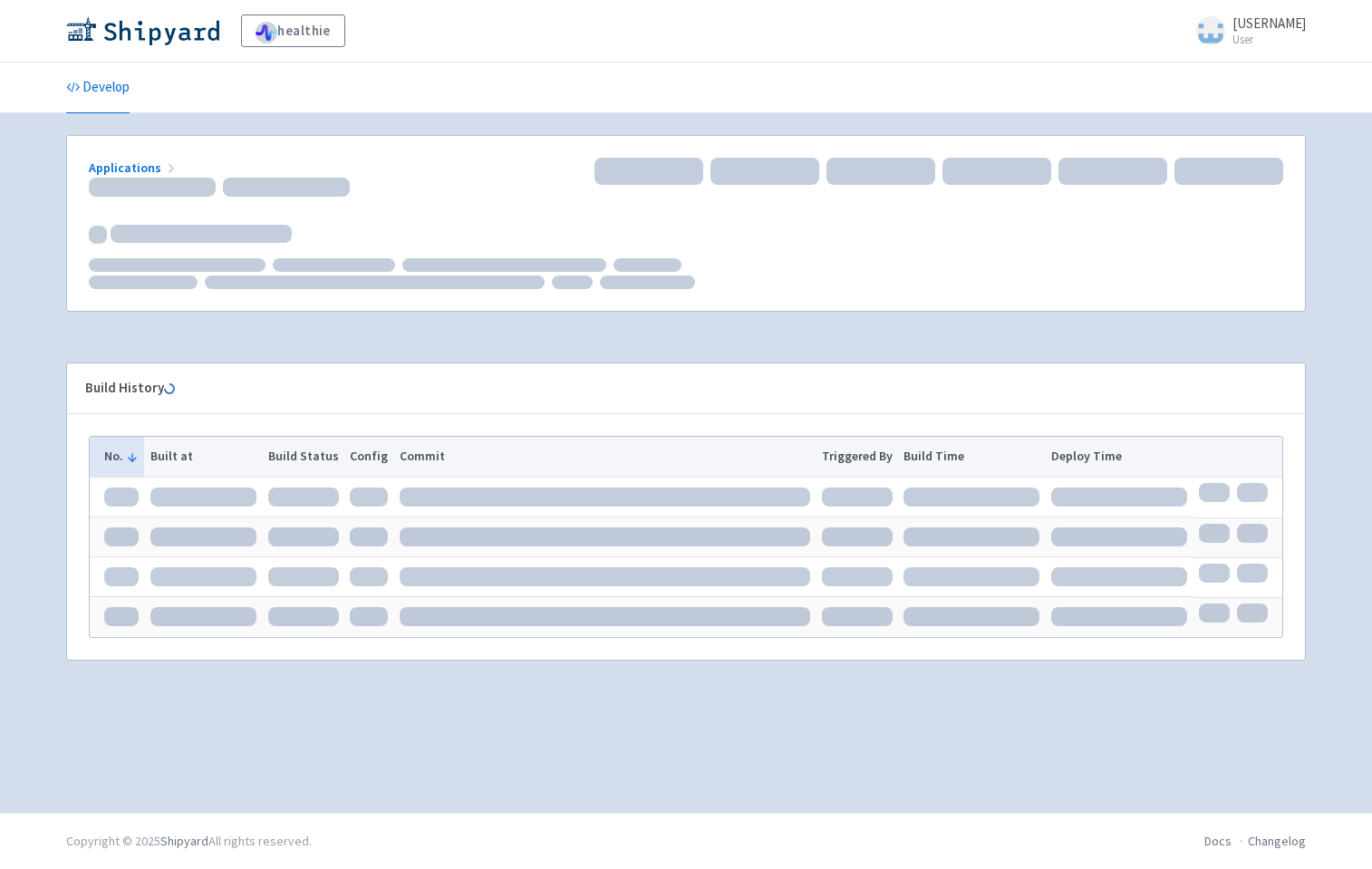 scroll, scrollTop: 0, scrollLeft: 0, axis: both 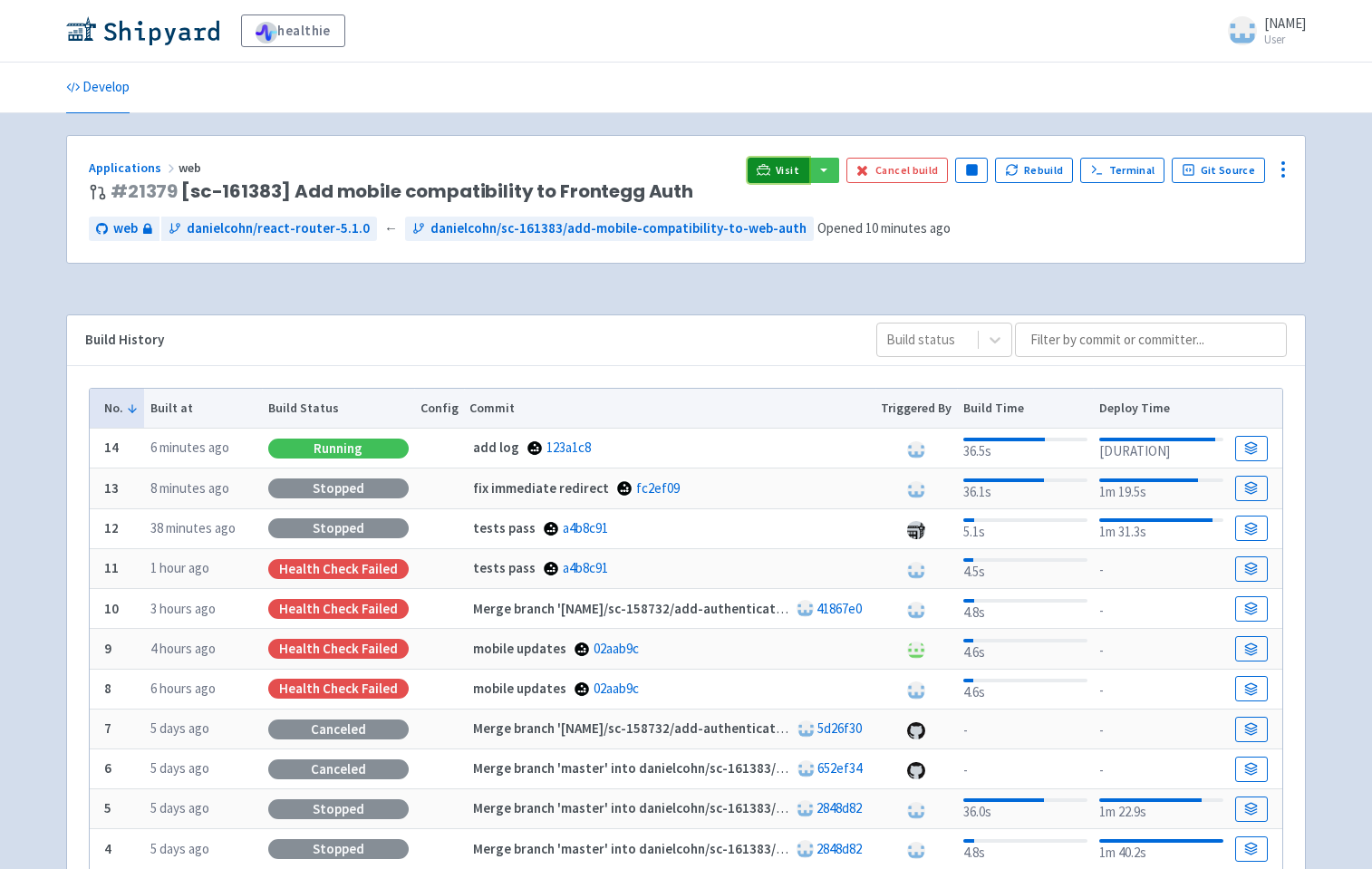 click 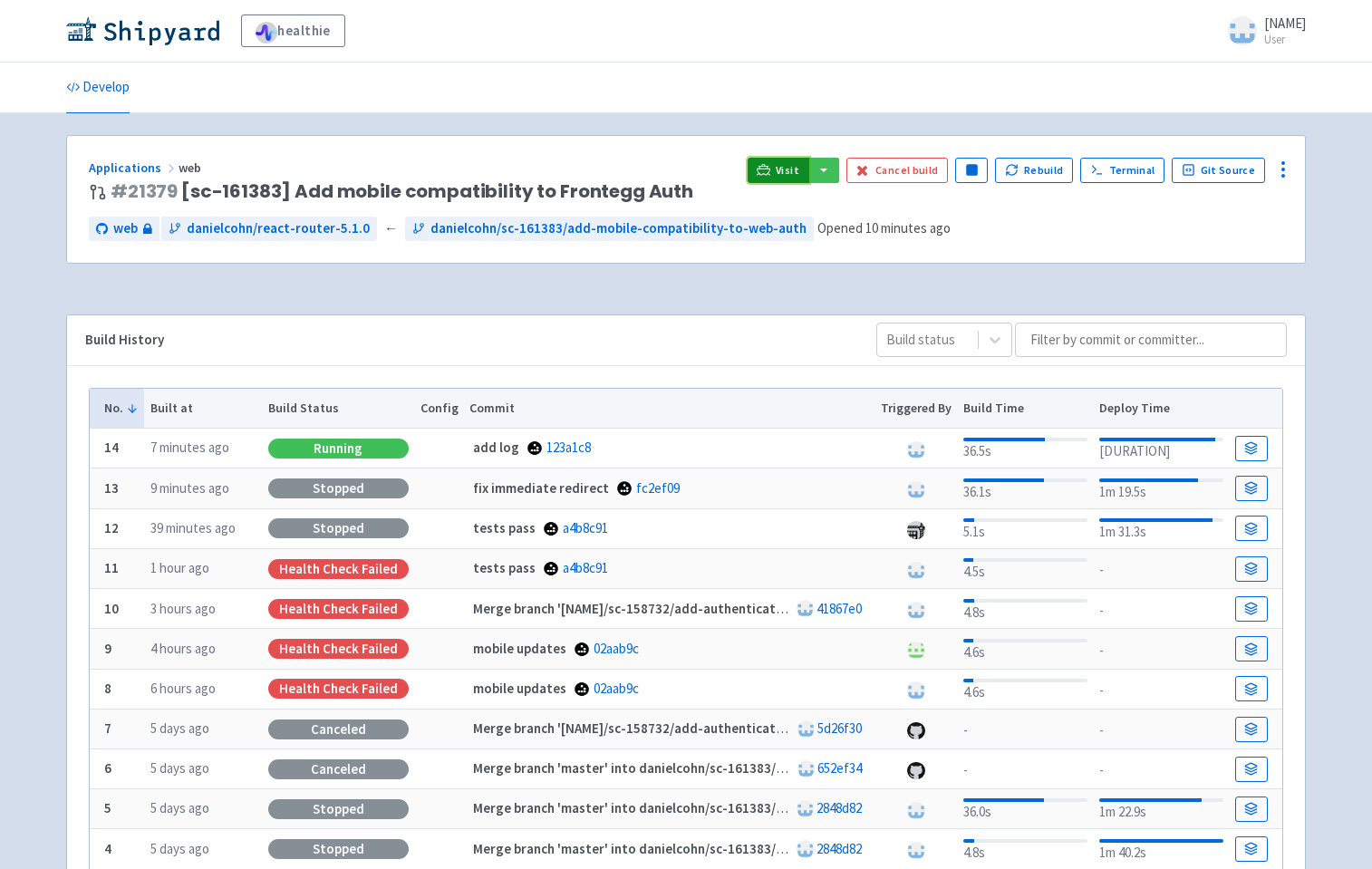 click 